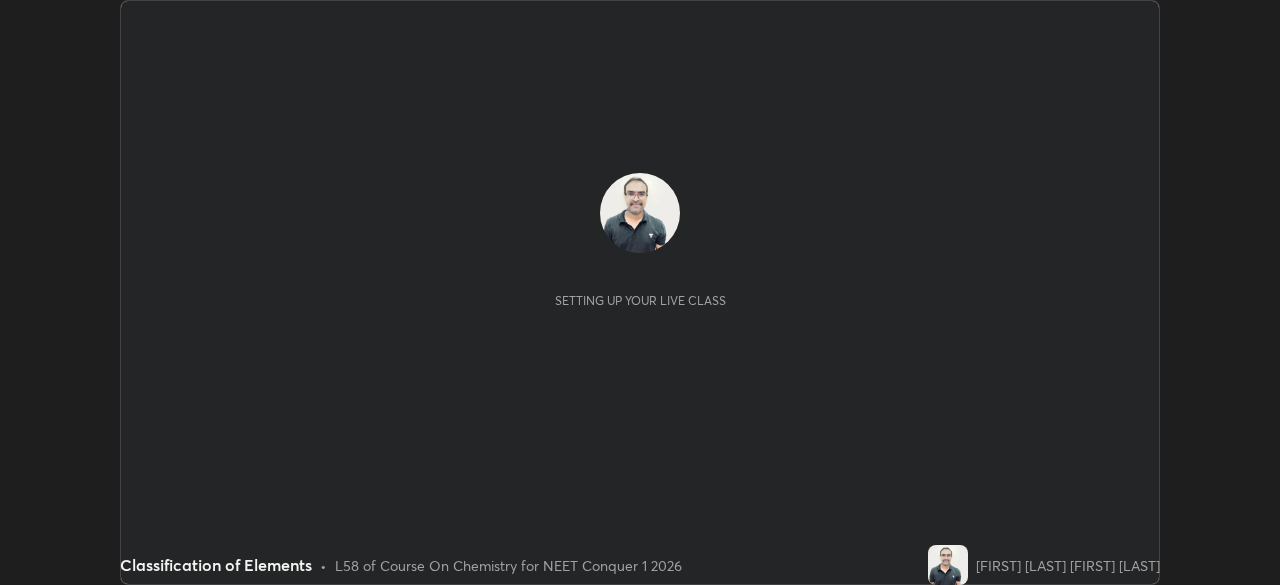 scroll, scrollTop: 0, scrollLeft: 0, axis: both 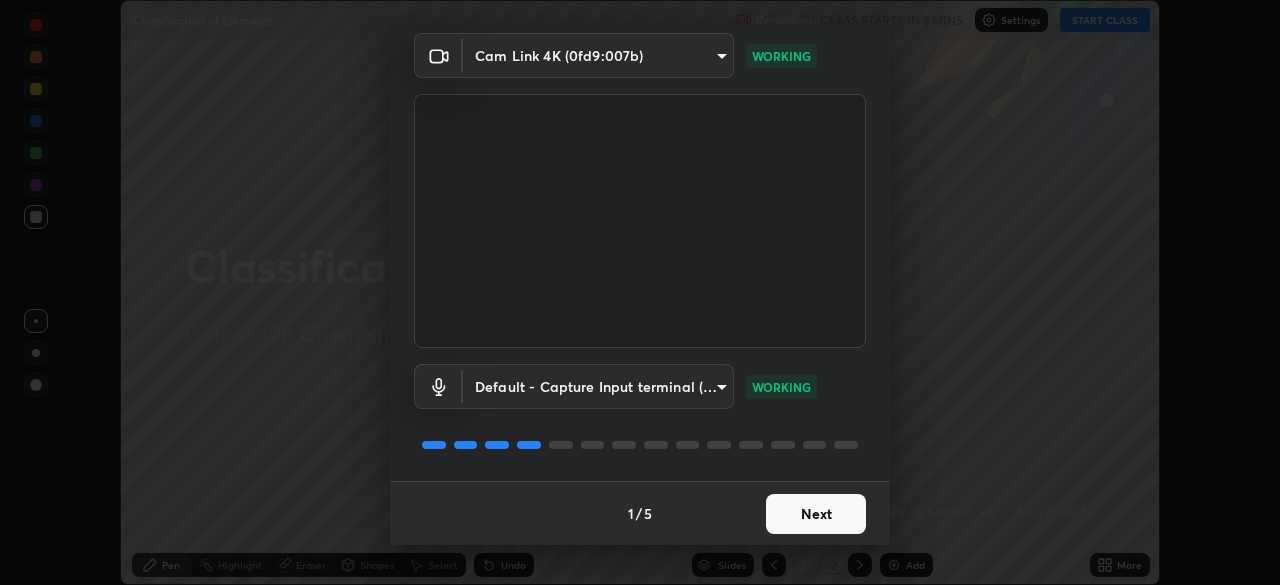 click on "Next" at bounding box center (816, 514) 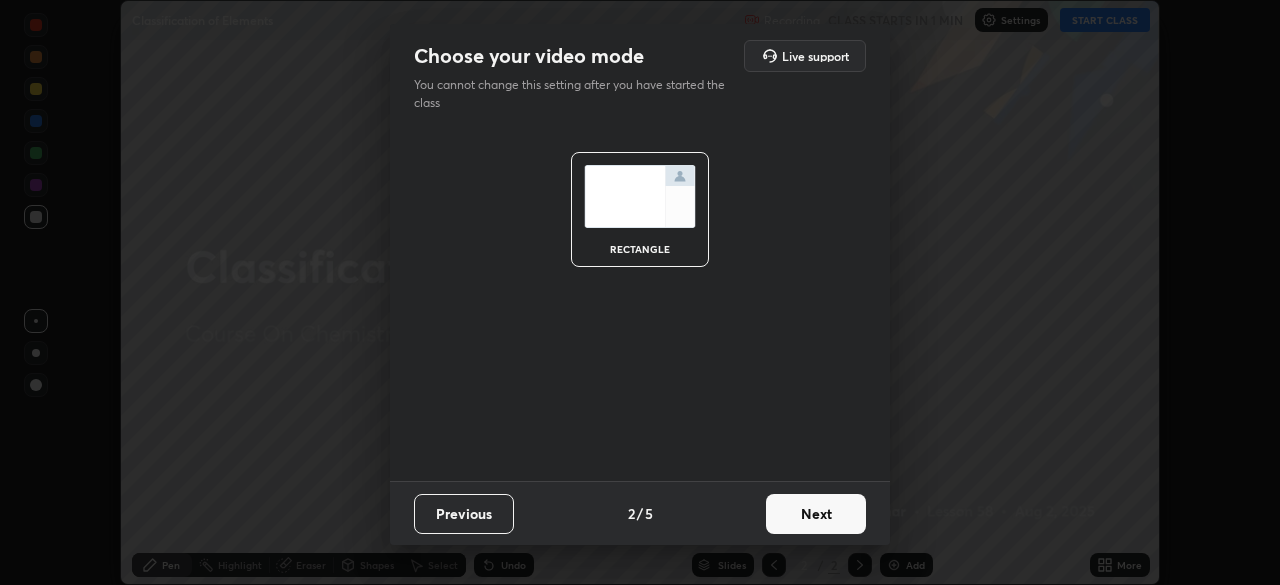 click on "Next" at bounding box center (816, 514) 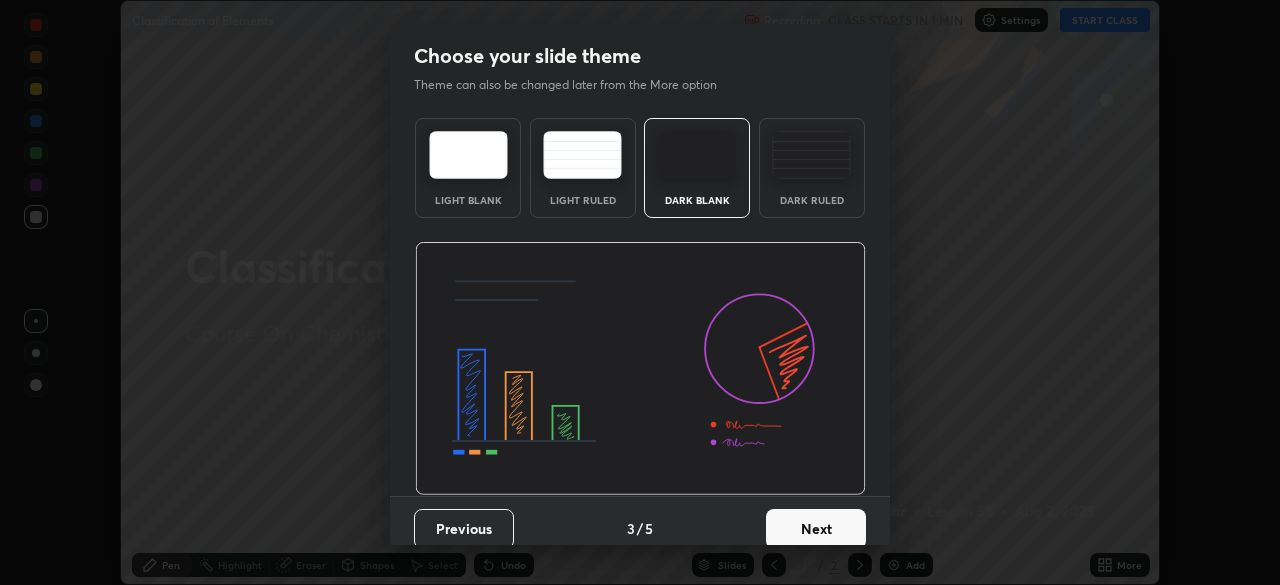 click on "Next" at bounding box center [816, 529] 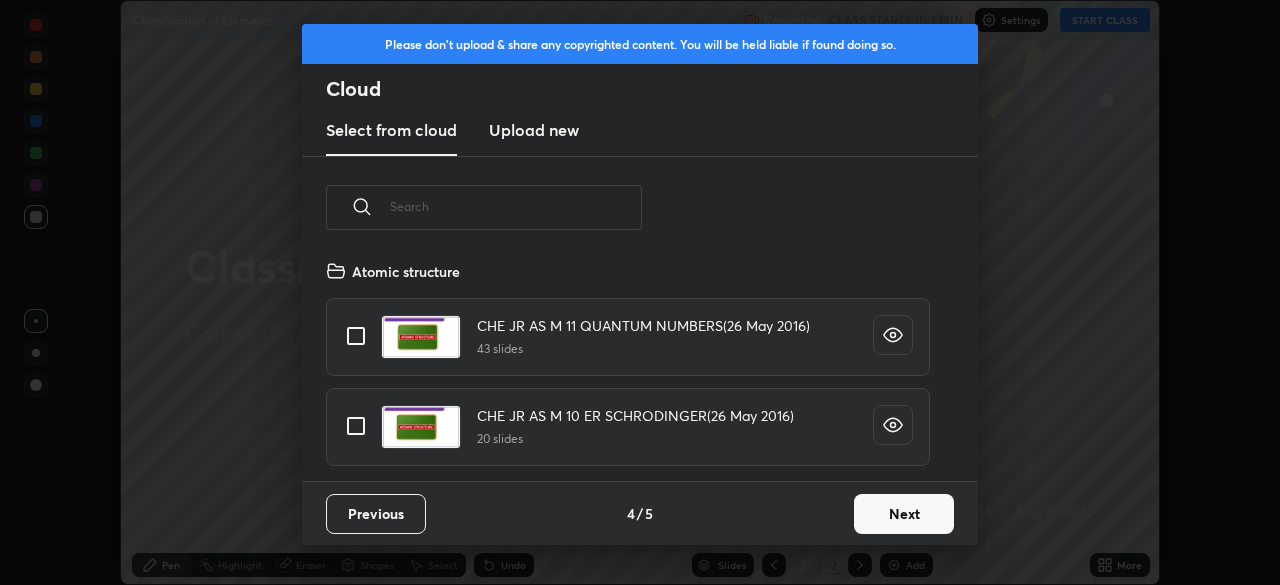 click on "Next" at bounding box center (904, 514) 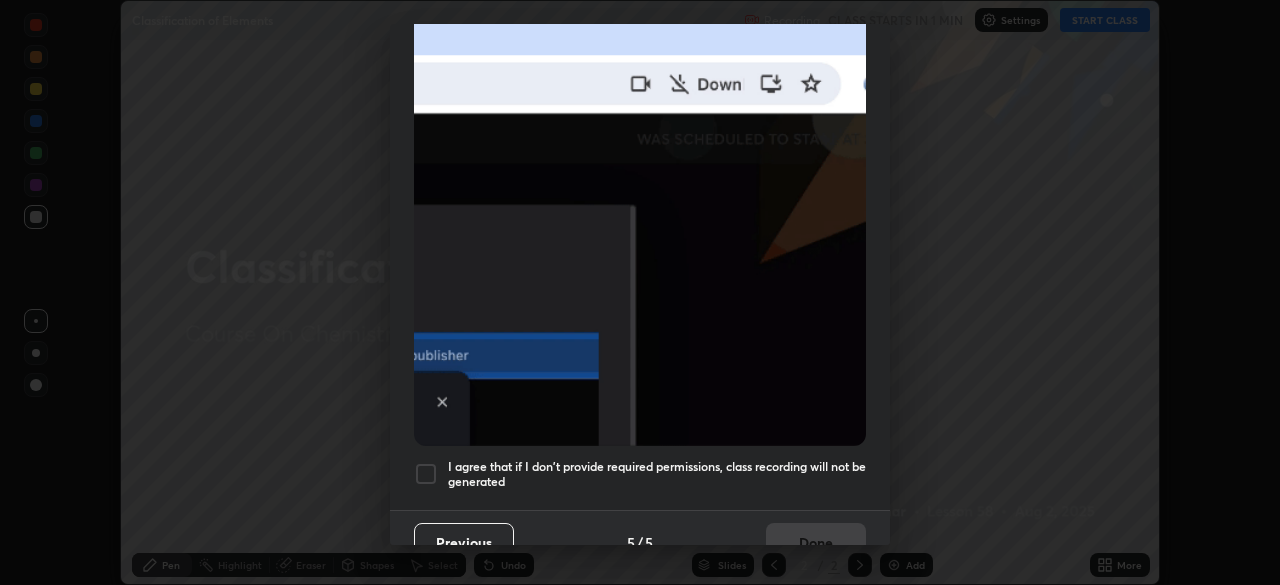 scroll, scrollTop: 479, scrollLeft: 0, axis: vertical 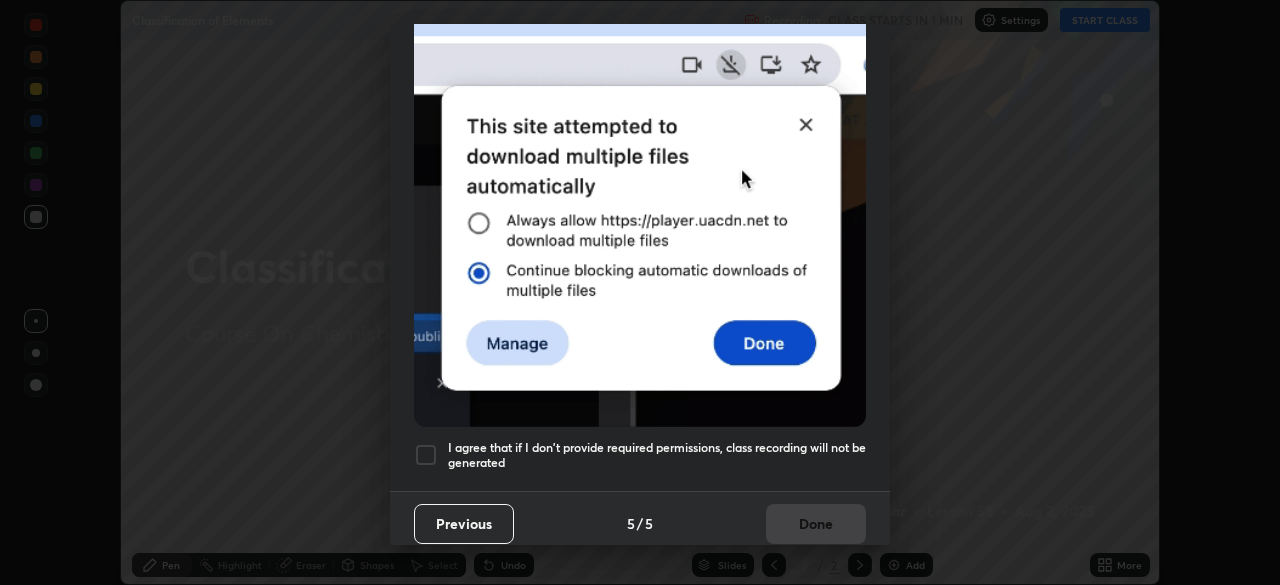 click on "I agree that if I don't provide required permissions, class recording will not be generated" at bounding box center (640, 455) 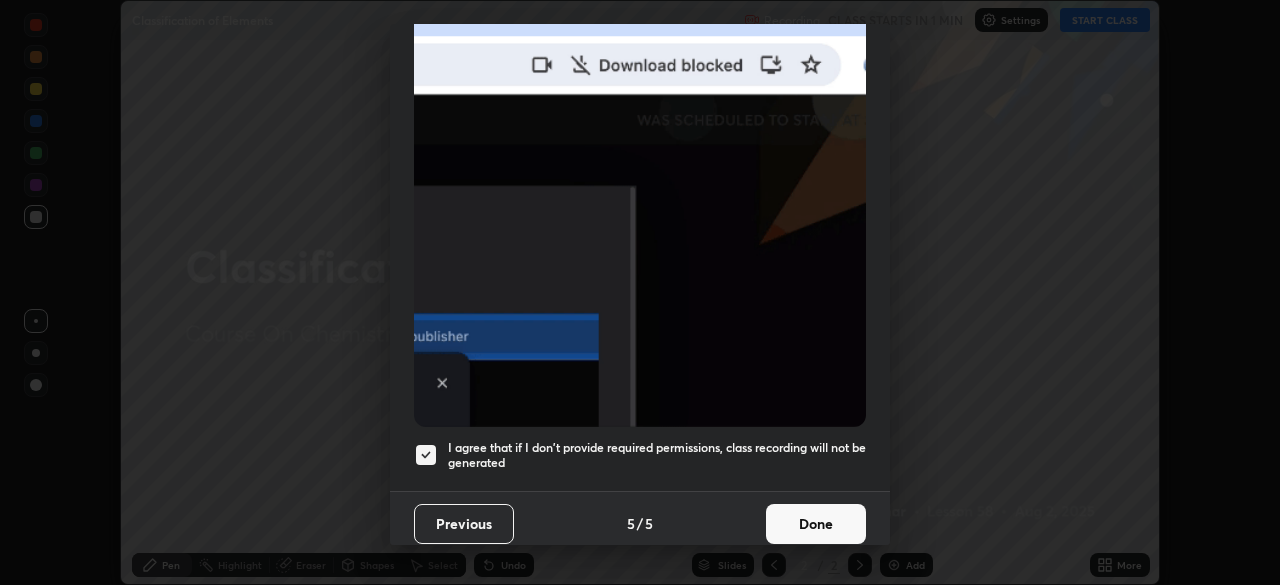 click on "Done" at bounding box center (816, 524) 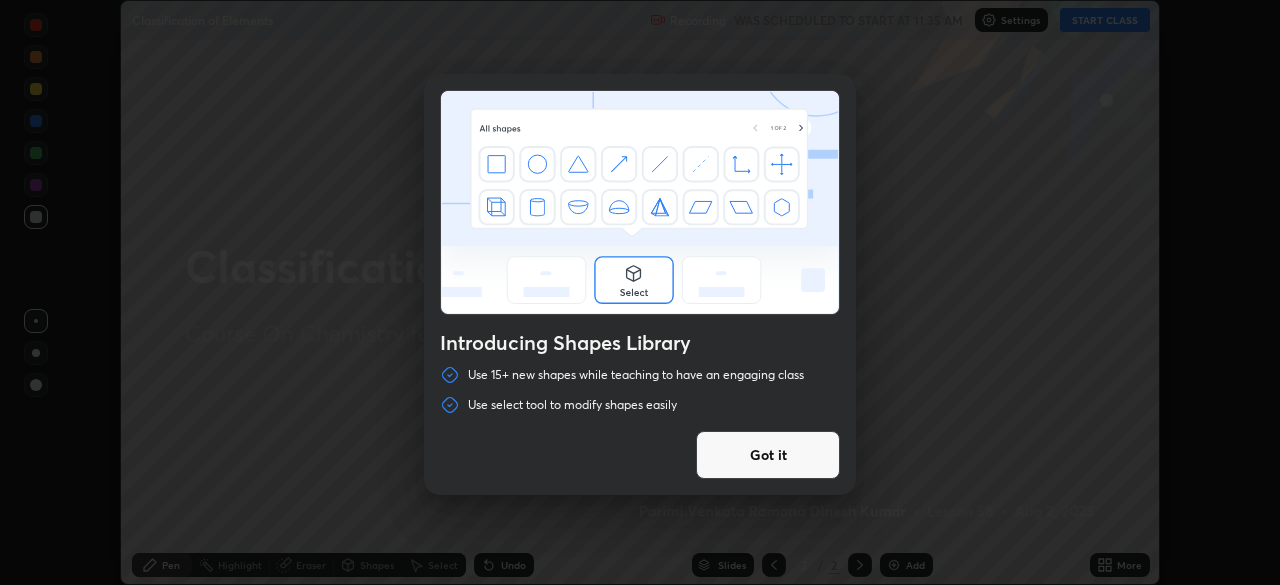 click on "Got it" at bounding box center (768, 455) 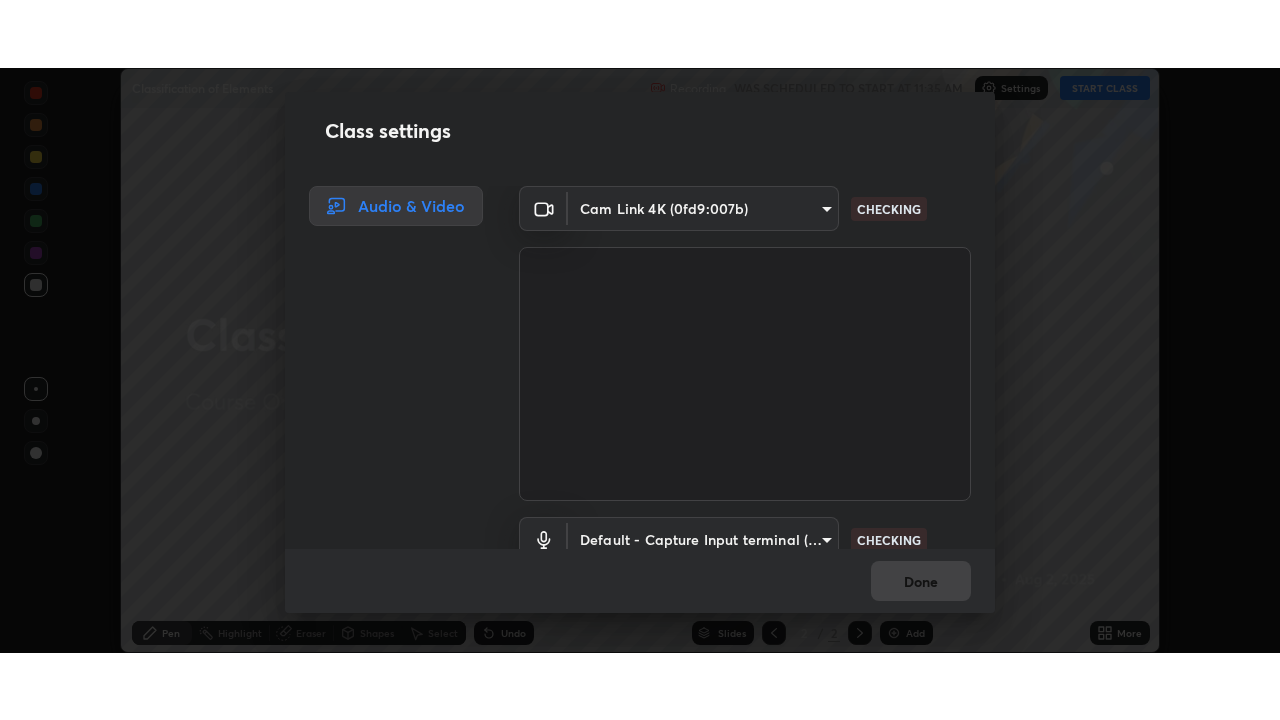 scroll, scrollTop: 91, scrollLeft: 0, axis: vertical 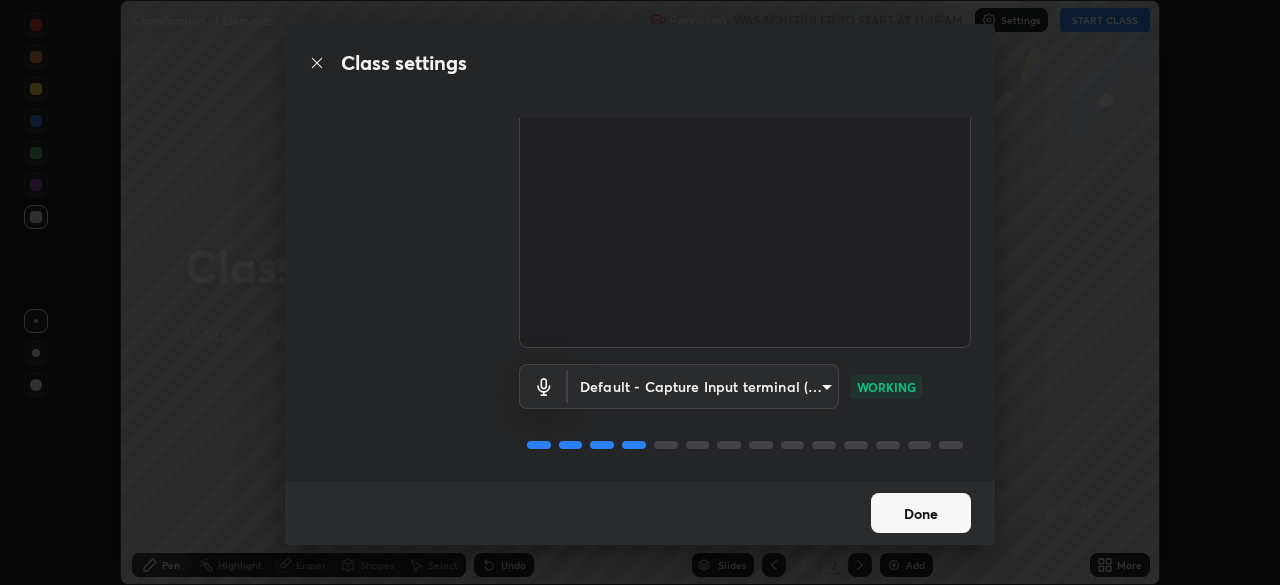 click on "Done" at bounding box center (921, 513) 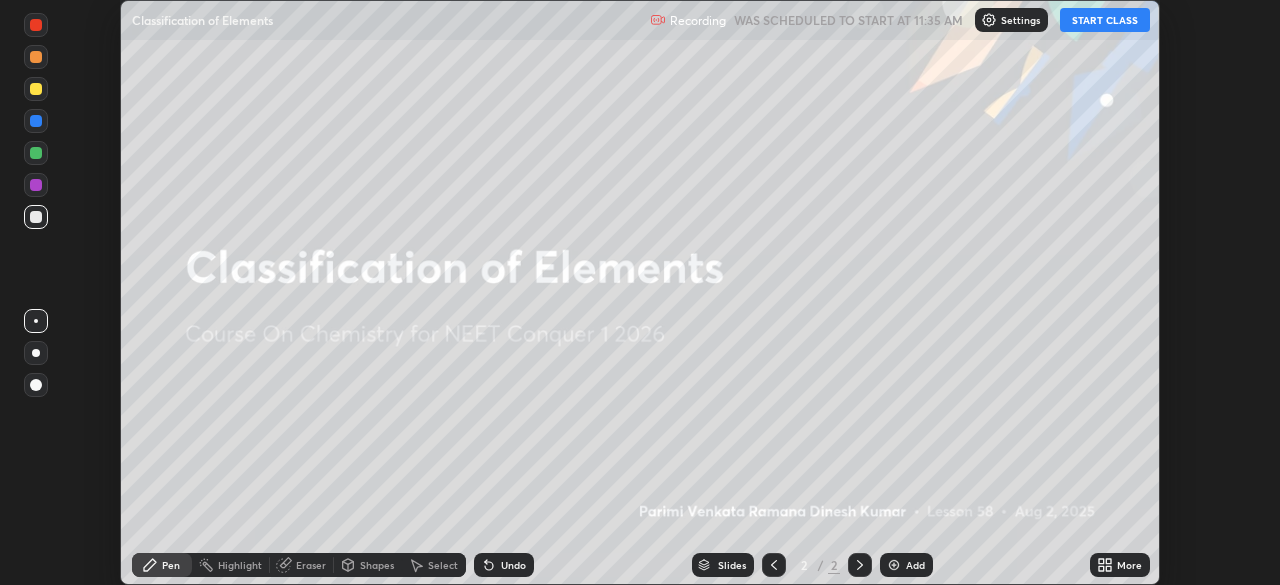 click on "START CLASS" at bounding box center (1105, 20) 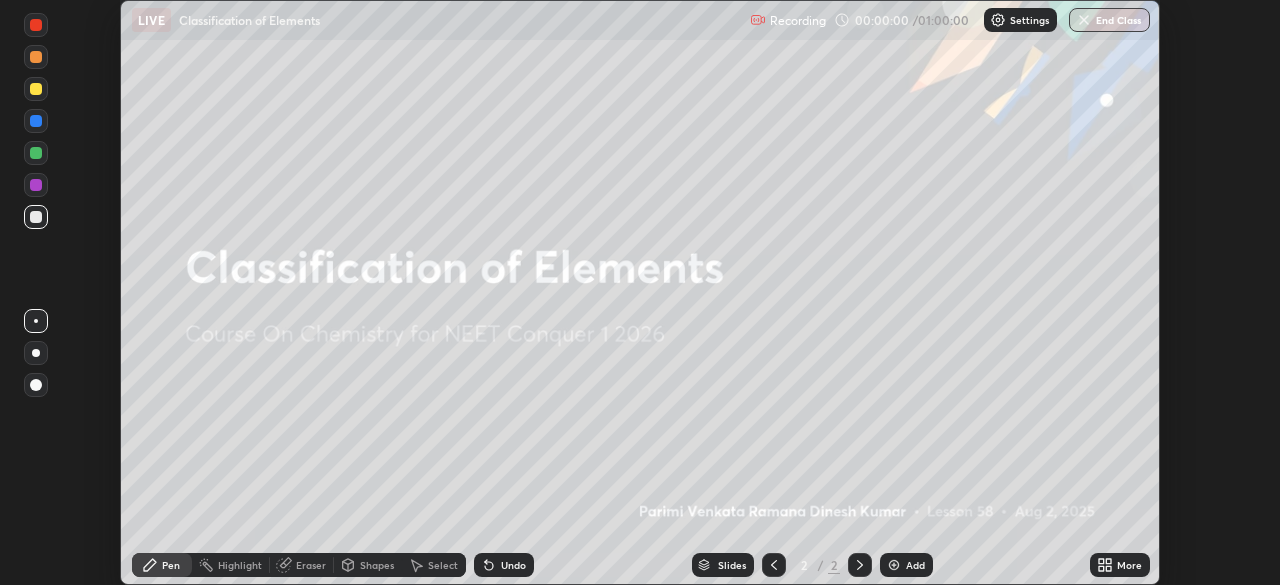 click 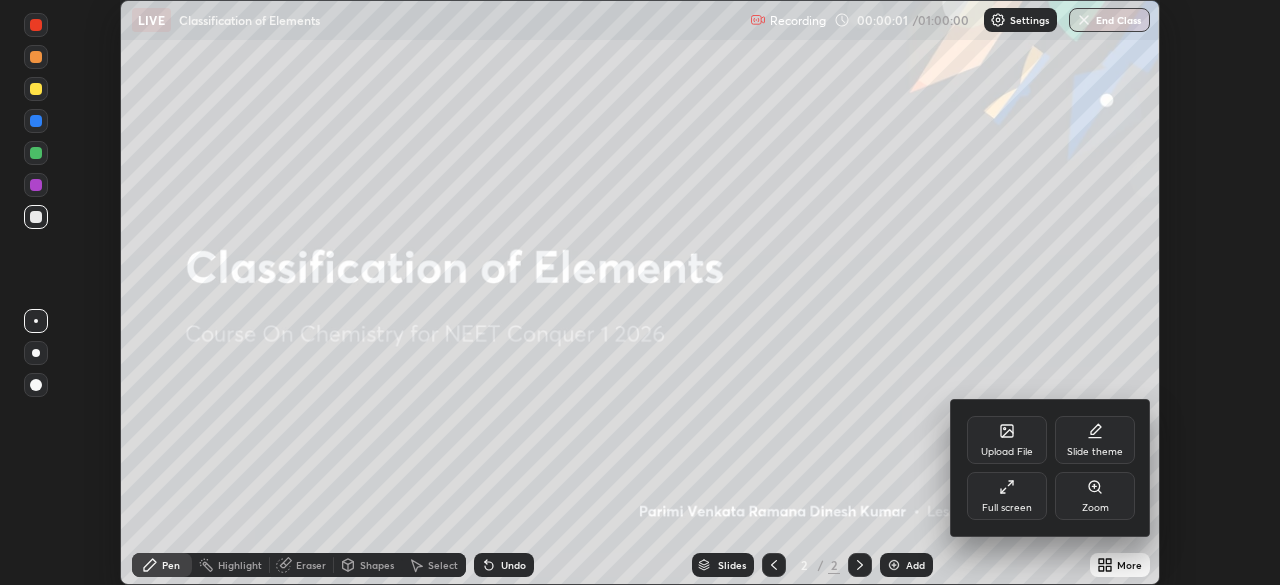 click on "Full screen" at bounding box center (1007, 508) 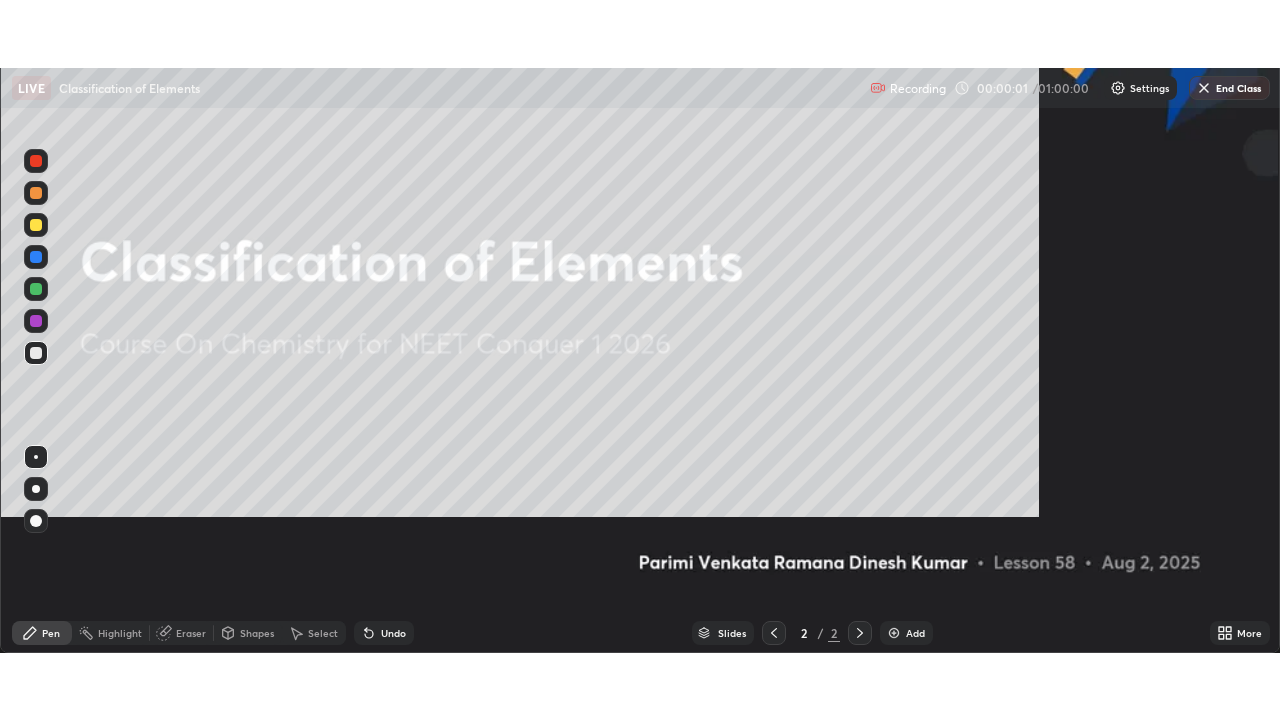 scroll, scrollTop: 99280, scrollLeft: 98720, axis: both 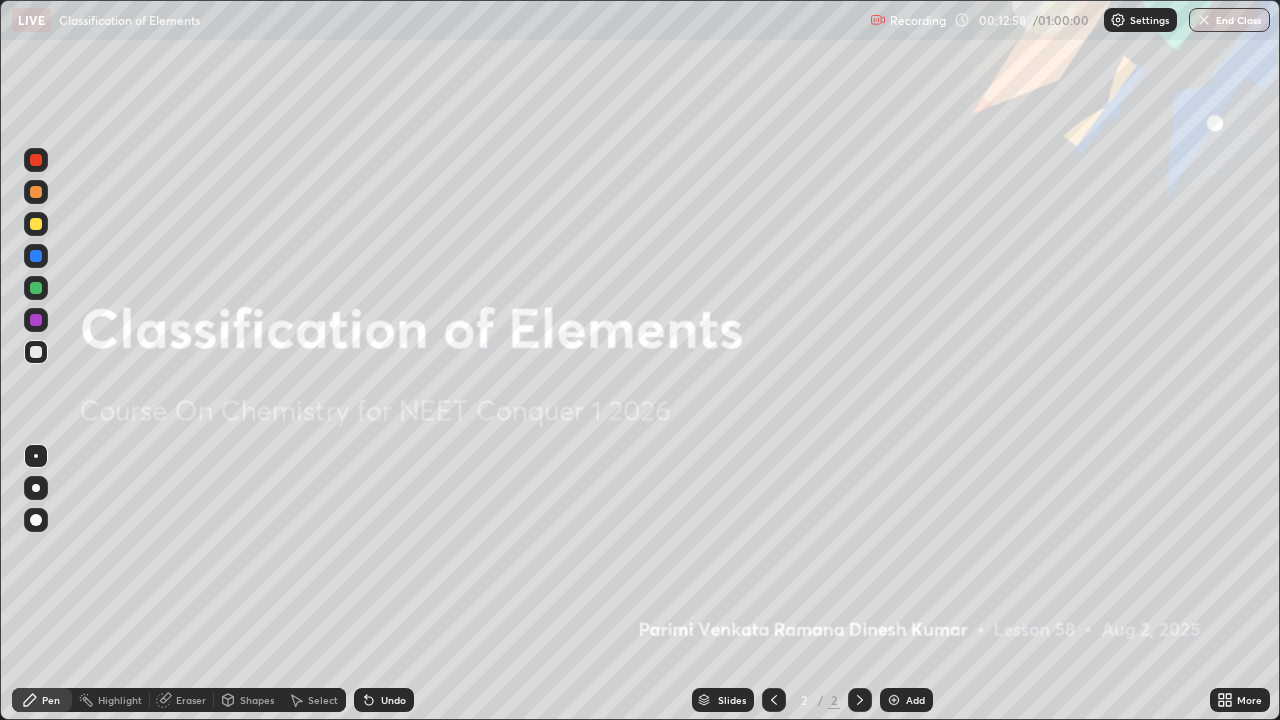 click on "Add" at bounding box center [915, 700] 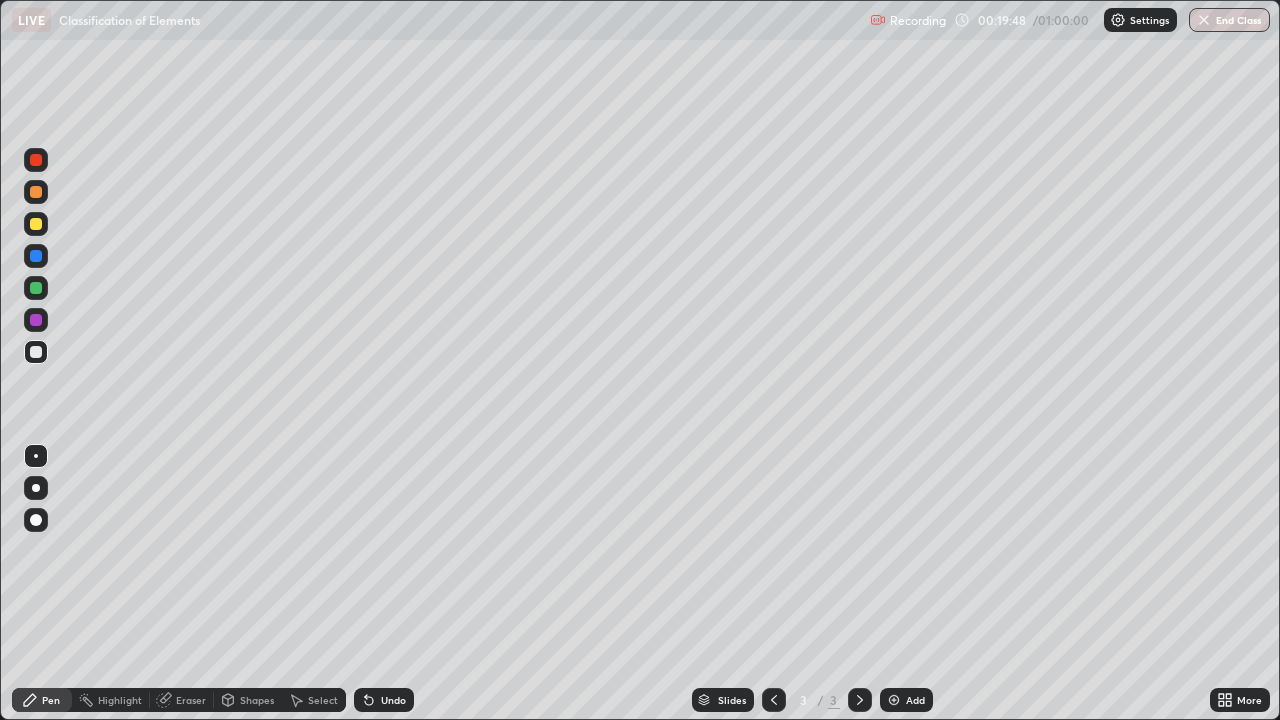 click at bounding box center [36, 488] 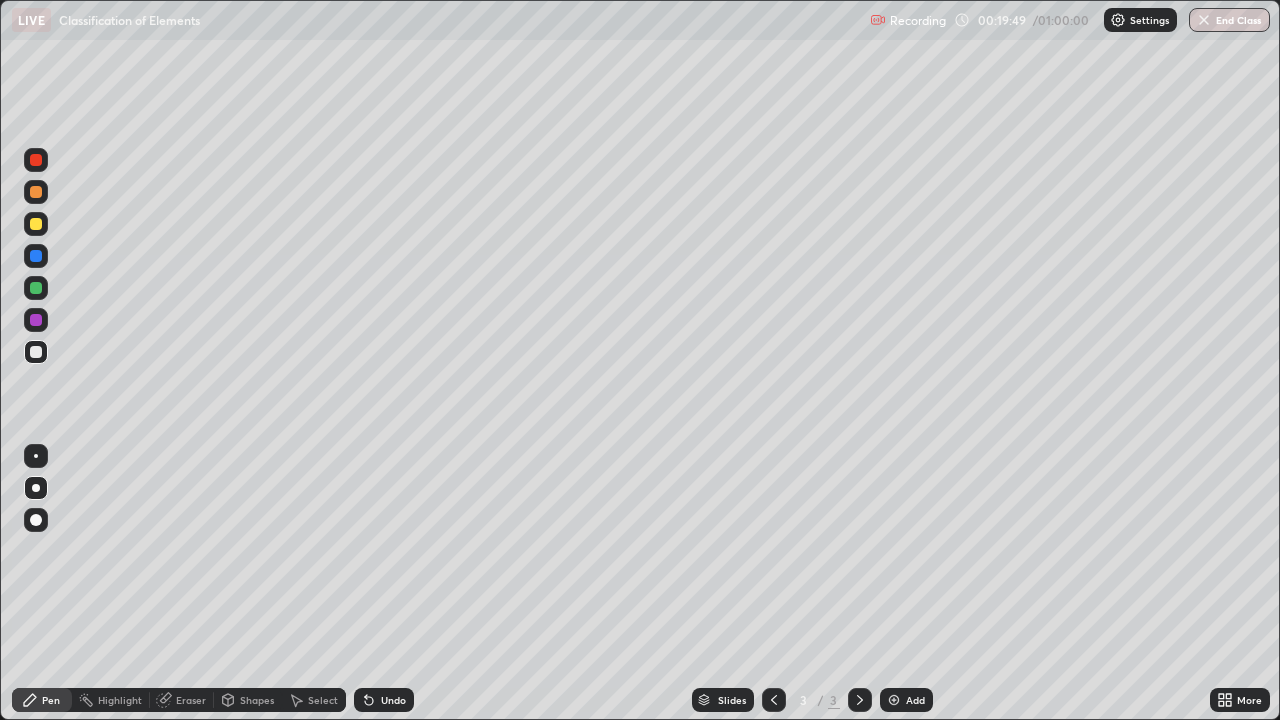 click at bounding box center [36, 320] 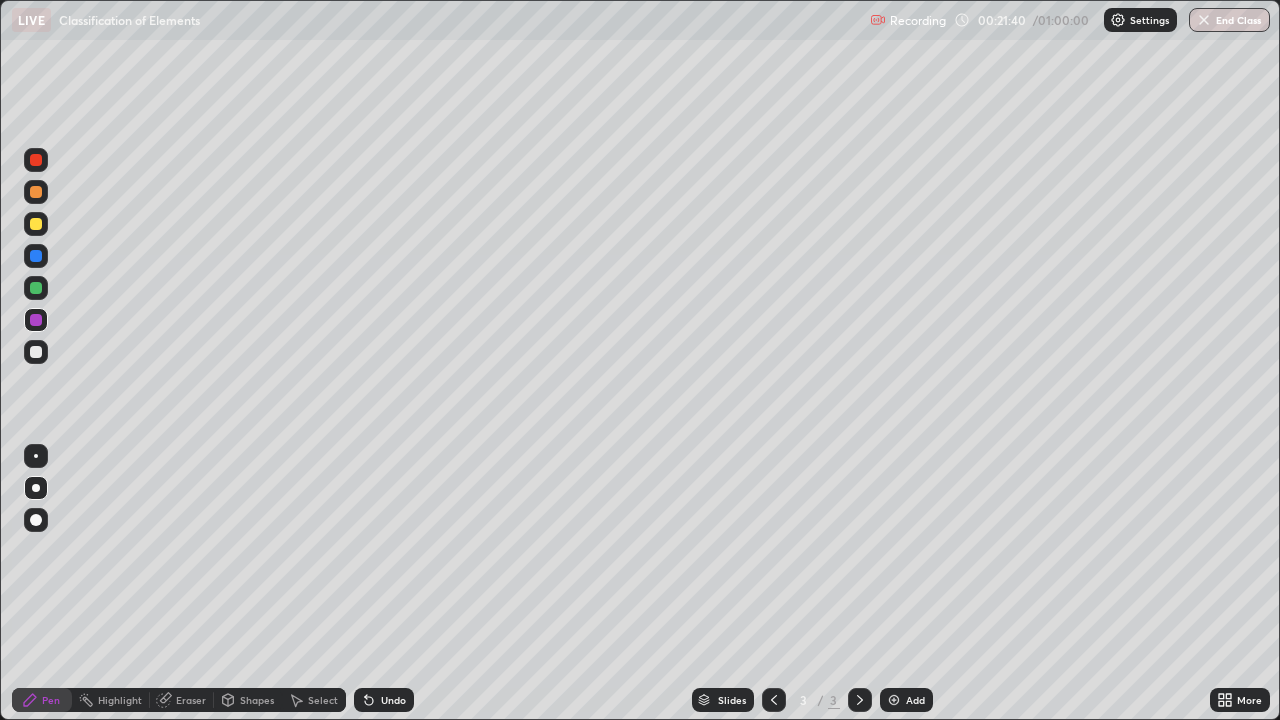 click at bounding box center [894, 700] 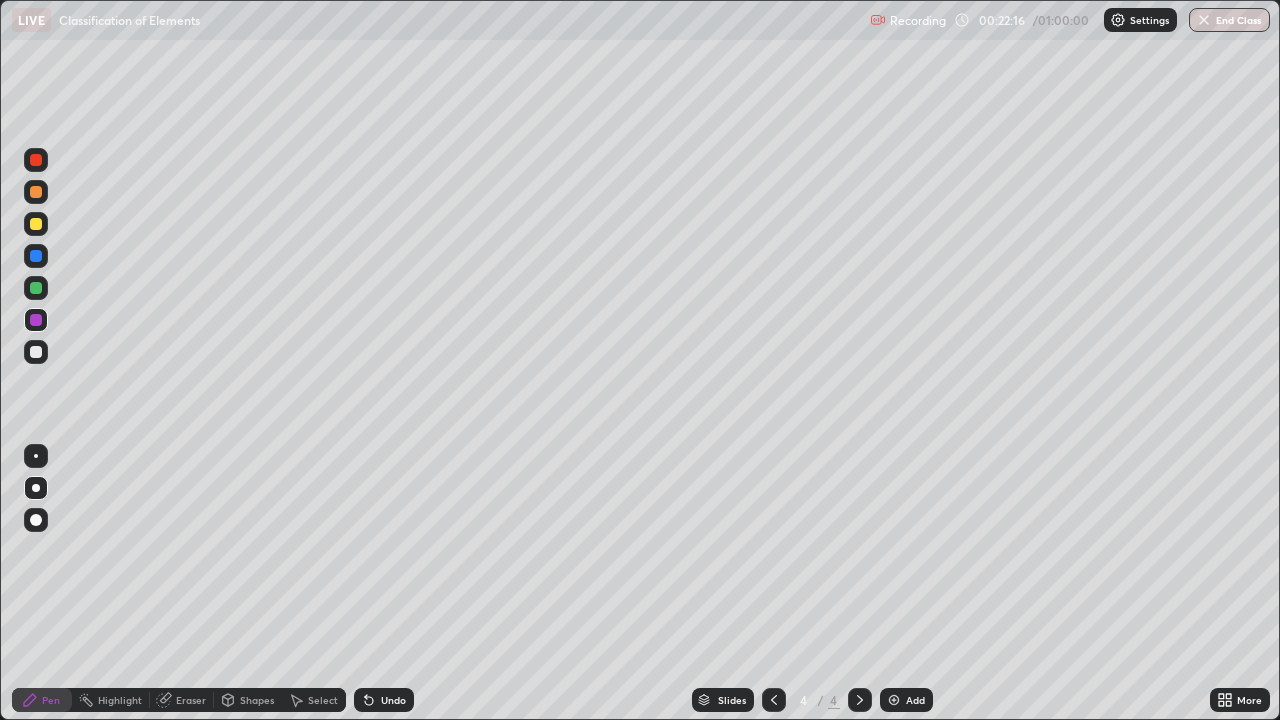 click 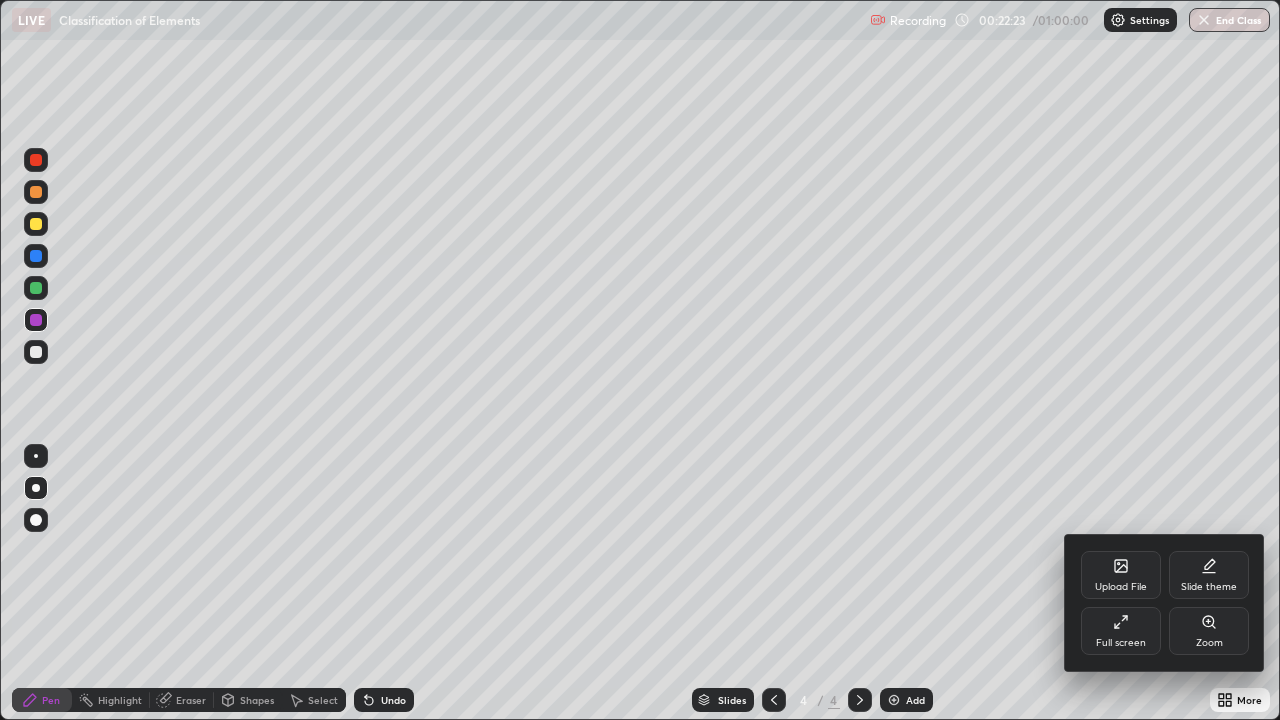 click on "Upload File" at bounding box center [1121, 575] 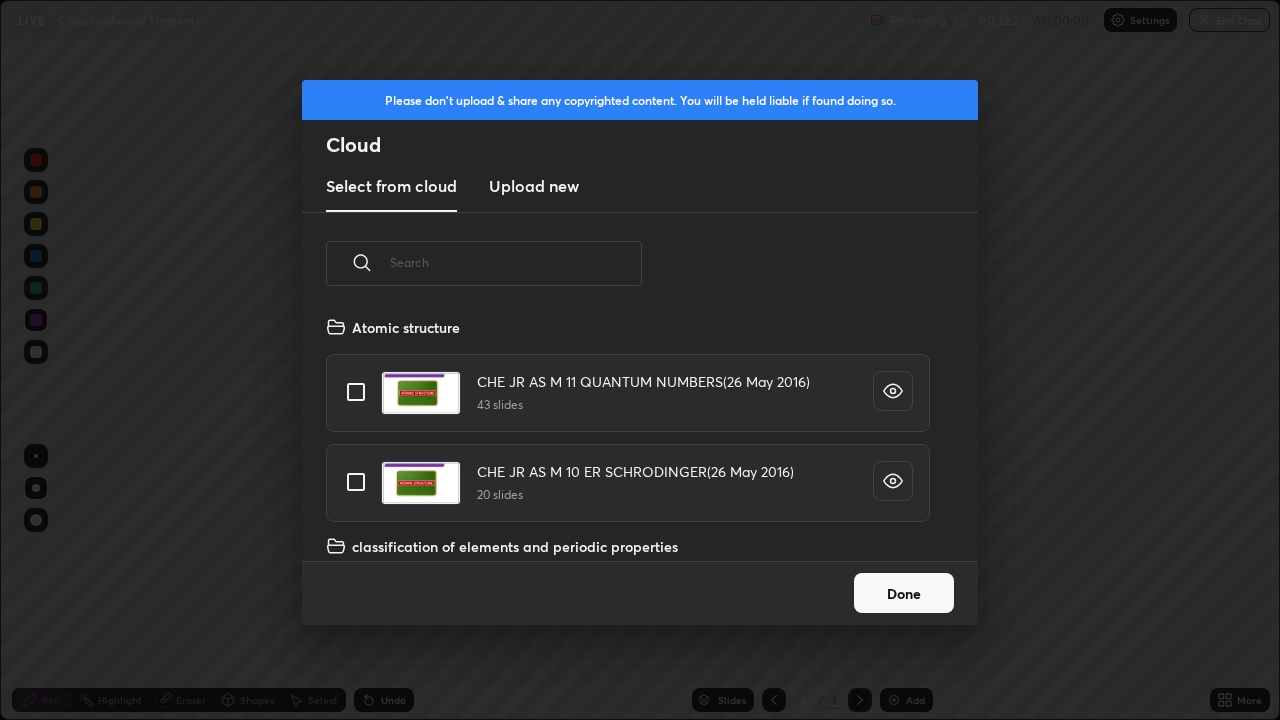 scroll, scrollTop: 7, scrollLeft: 11, axis: both 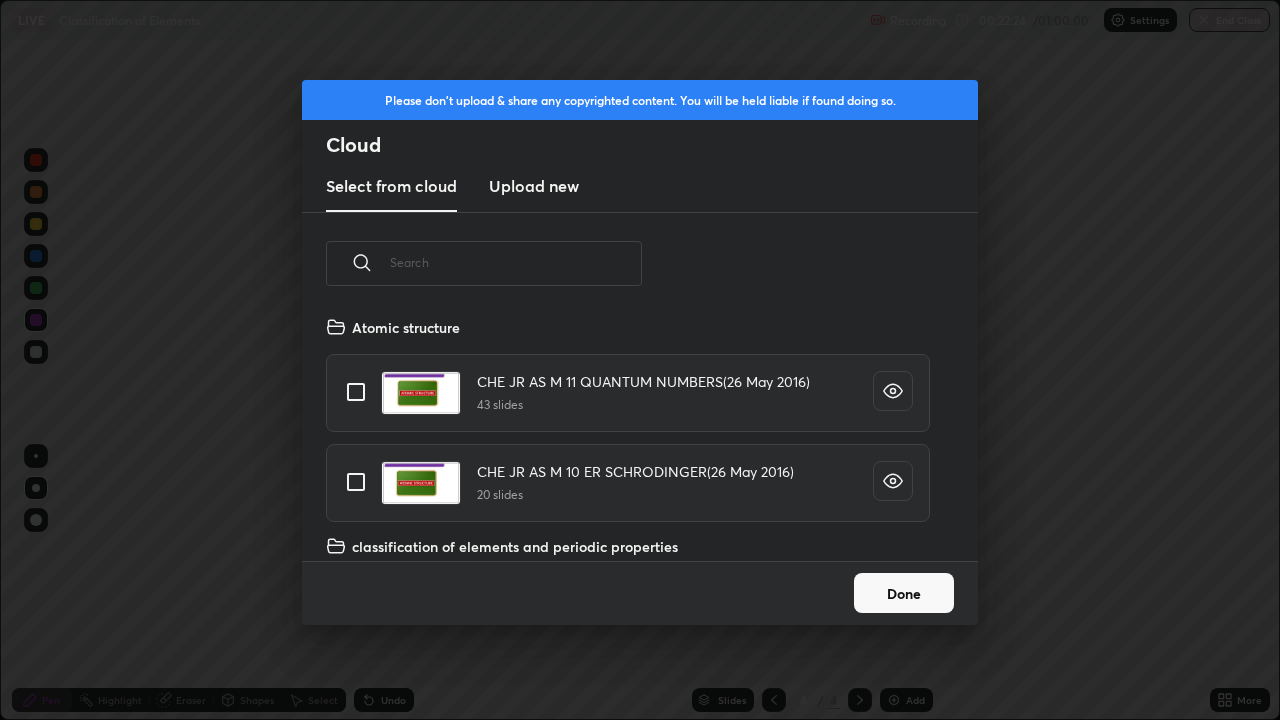 click on "Upload new" at bounding box center (534, 186) 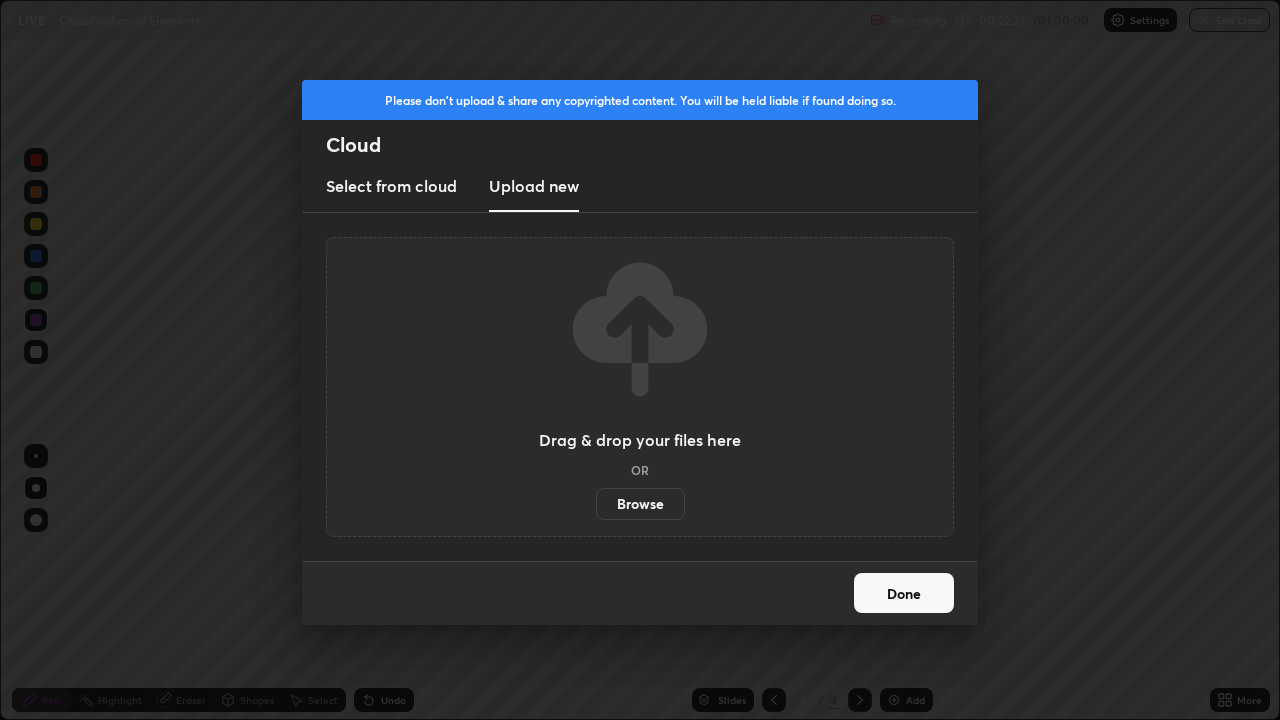 click on "Browse" at bounding box center [640, 504] 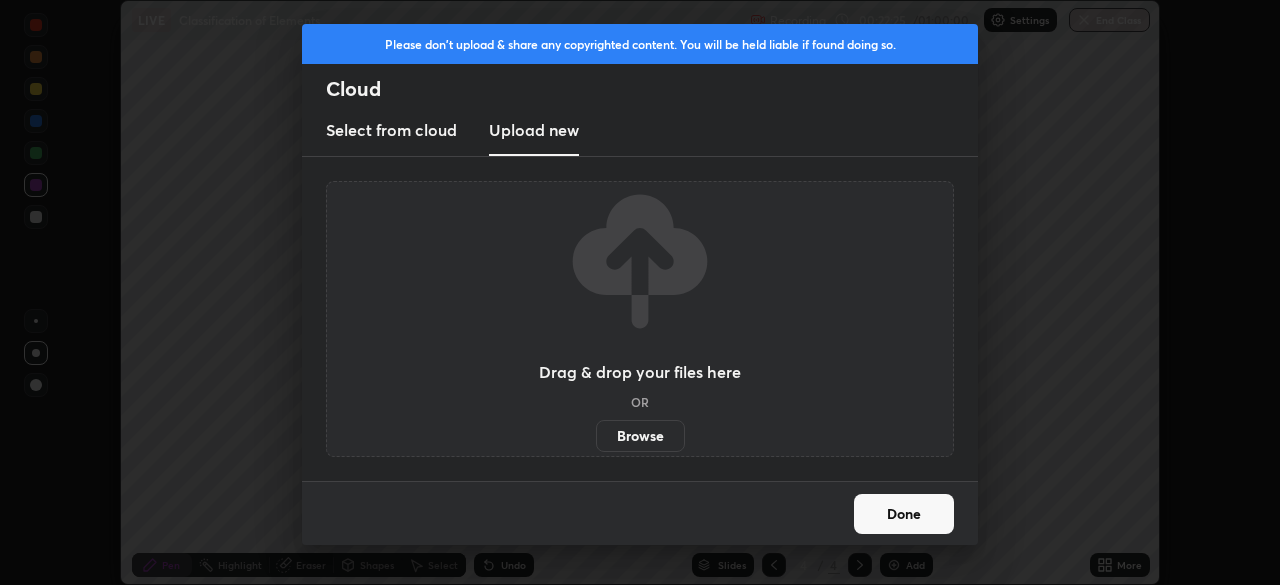 scroll, scrollTop: 585, scrollLeft: 1280, axis: both 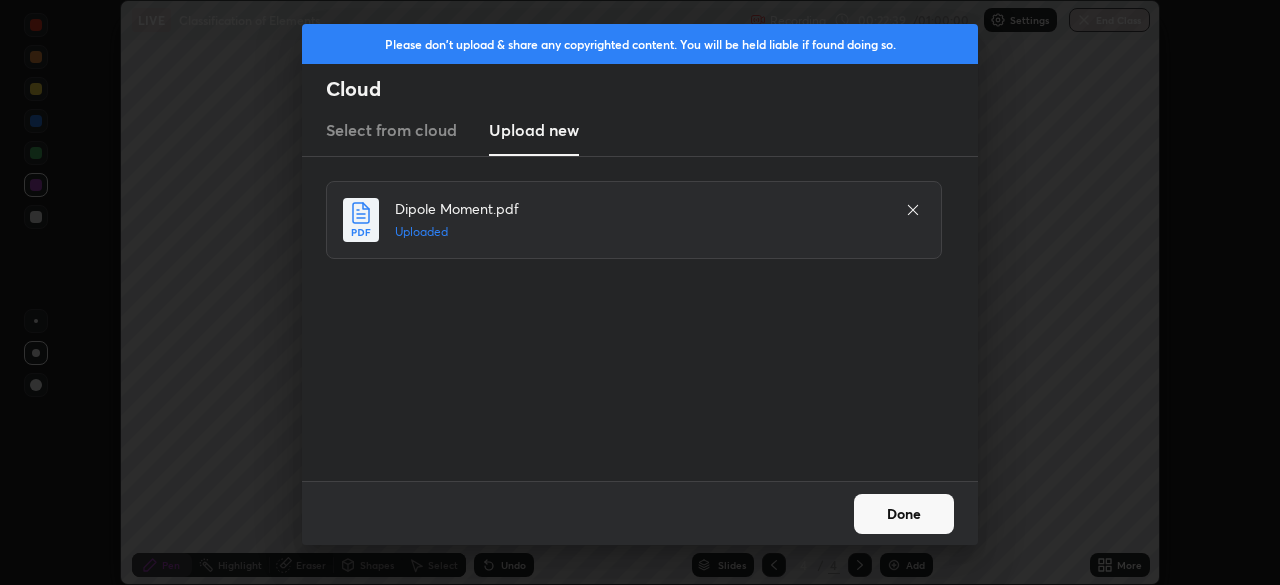 click on "Done" at bounding box center [904, 514] 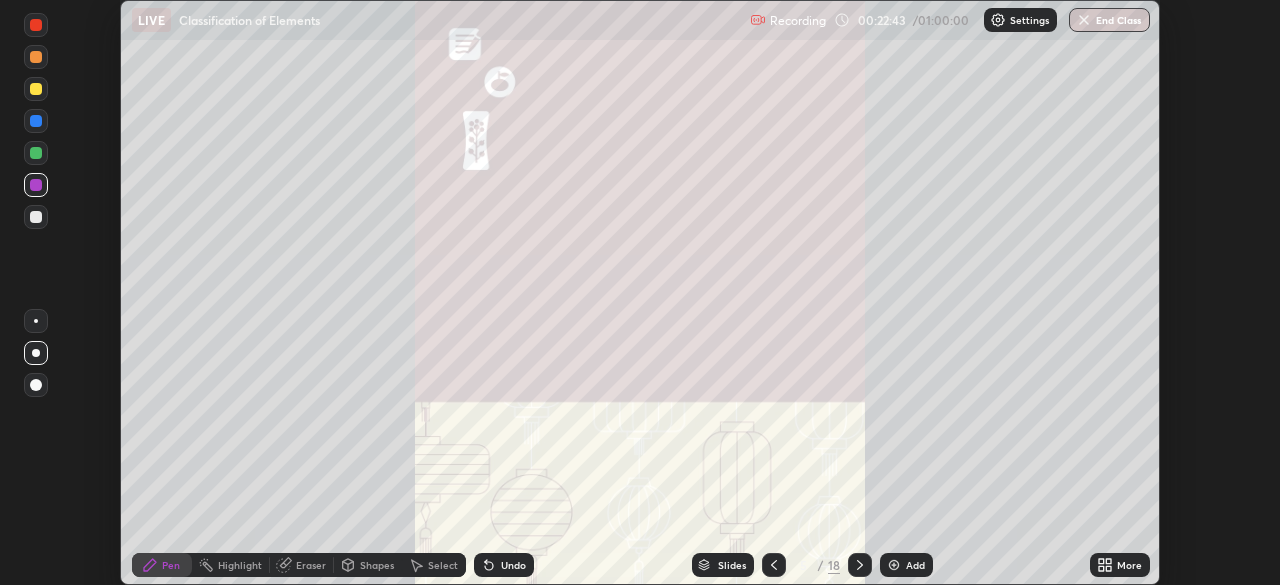 click on "More" at bounding box center (1120, 565) 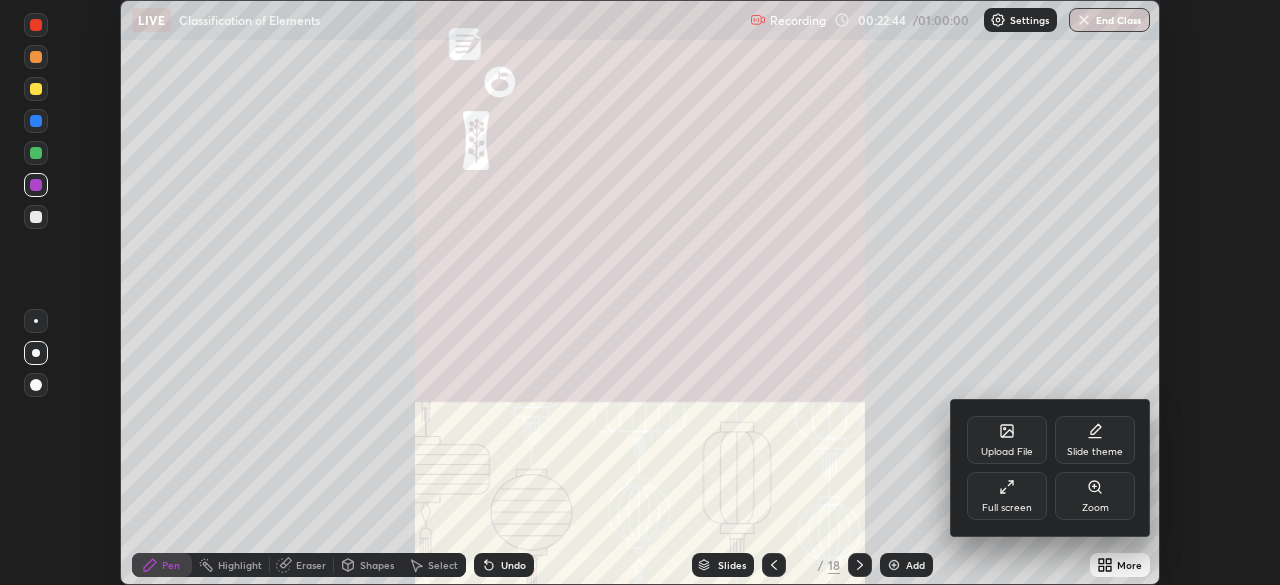click on "Full screen" at bounding box center (1007, 496) 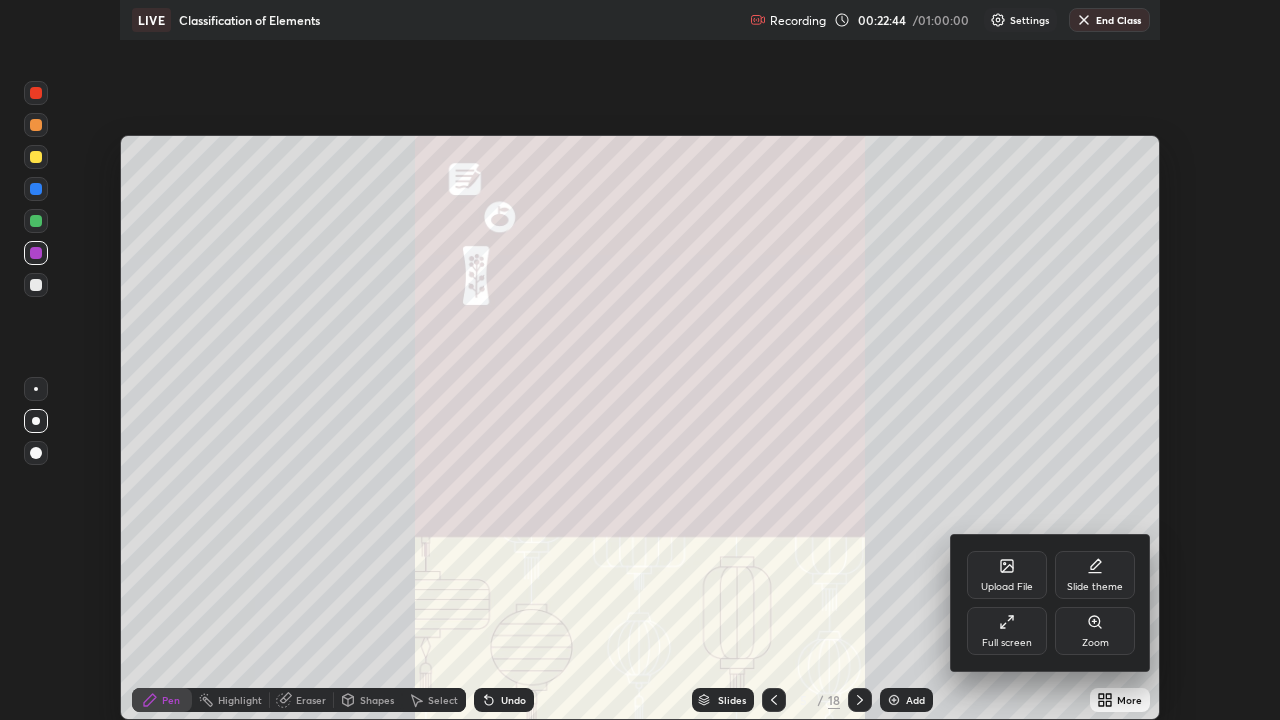 scroll, scrollTop: 99280, scrollLeft: 98720, axis: both 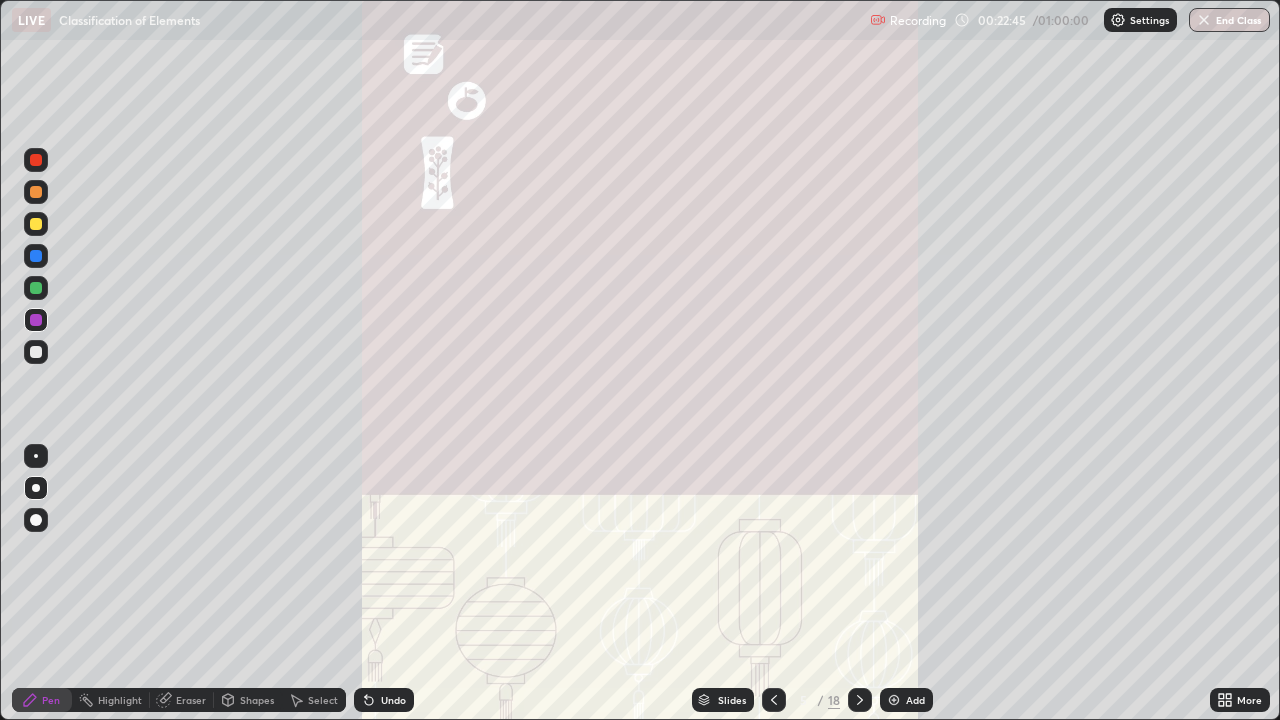 click 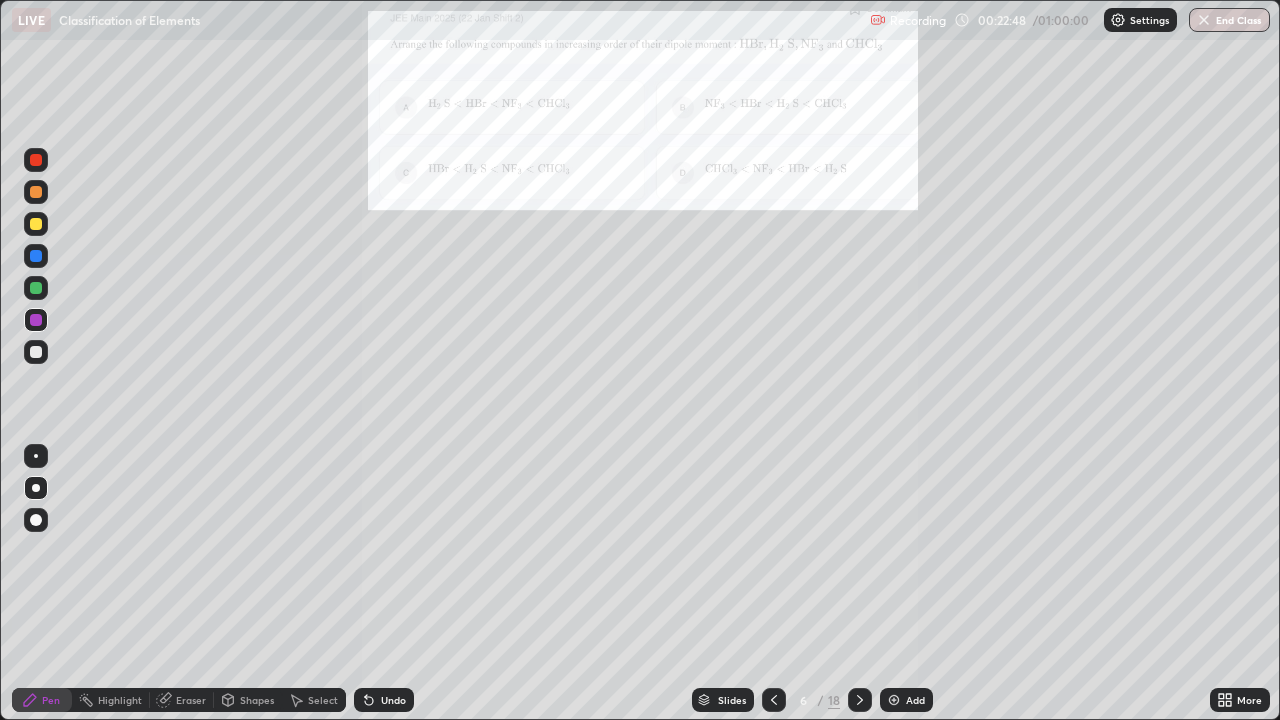 click 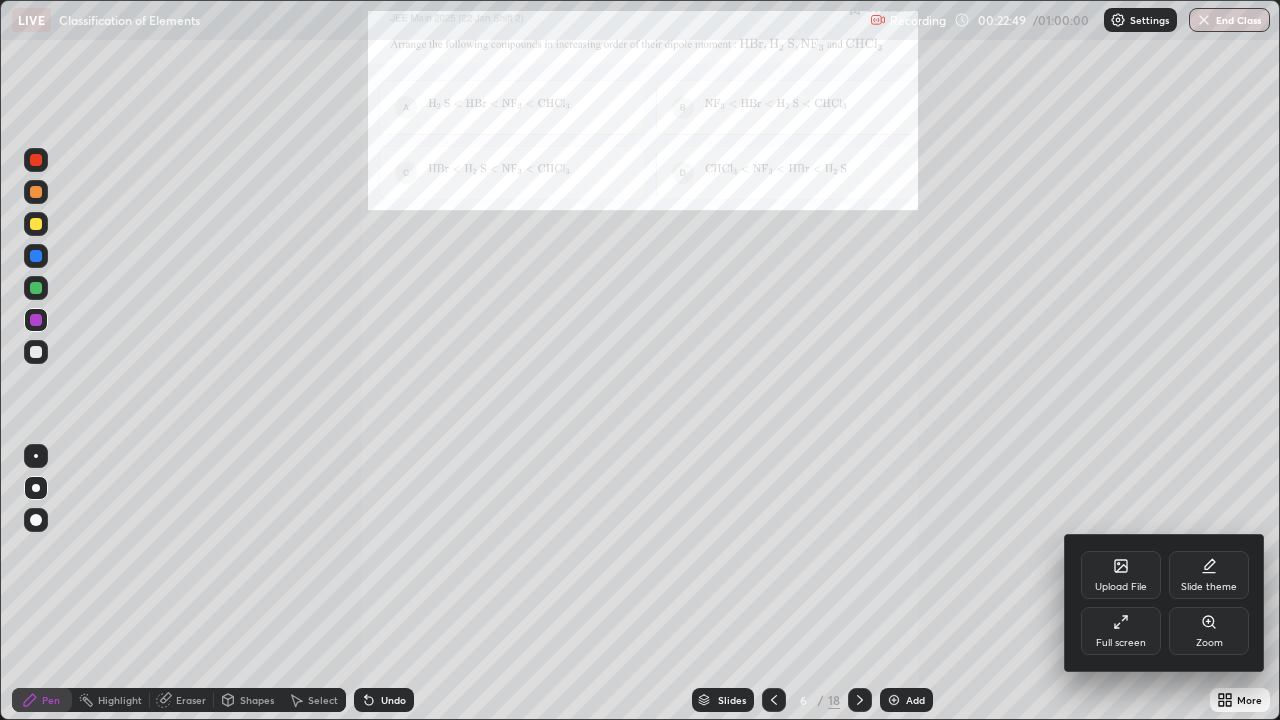 click on "Zoom" at bounding box center [1209, 643] 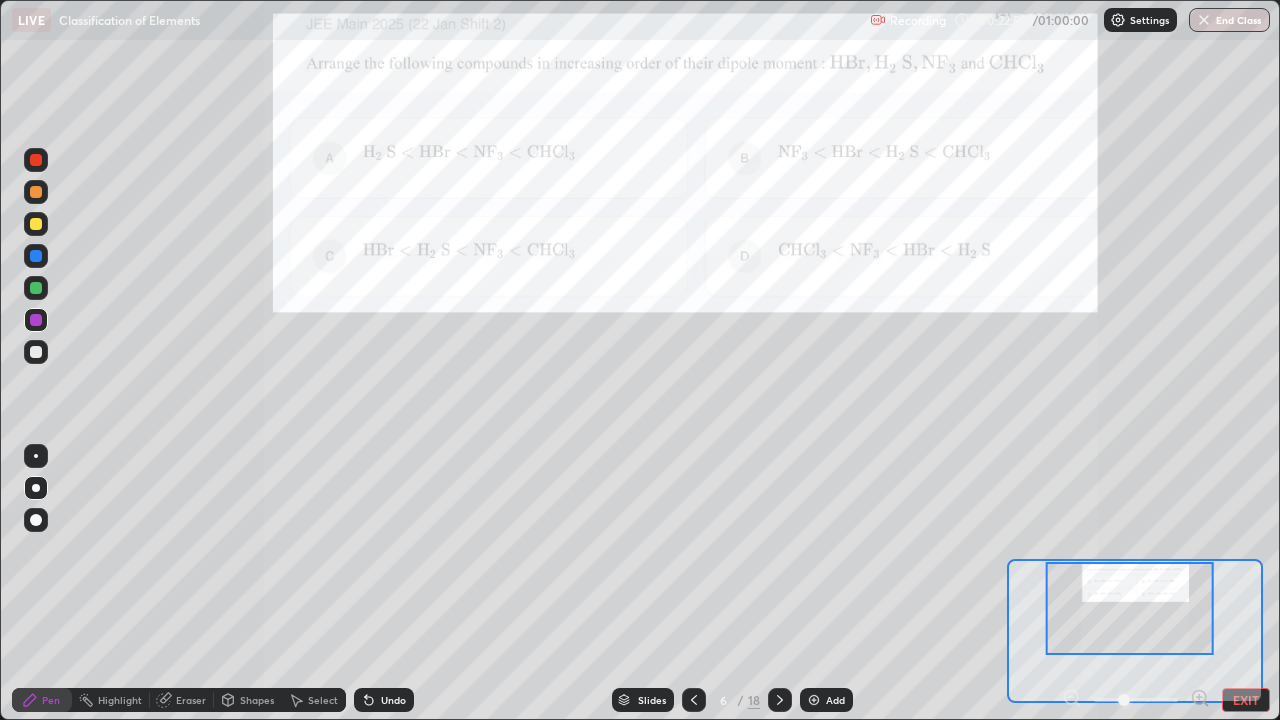 click 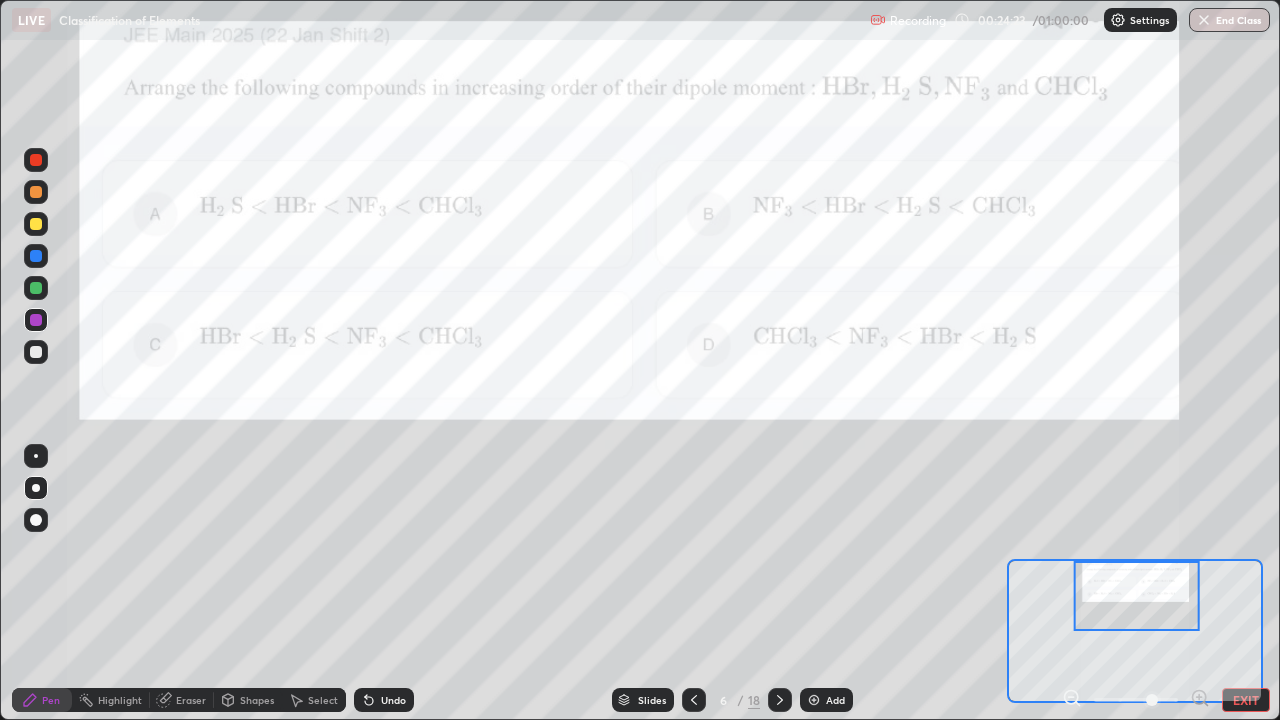 click at bounding box center (36, 192) 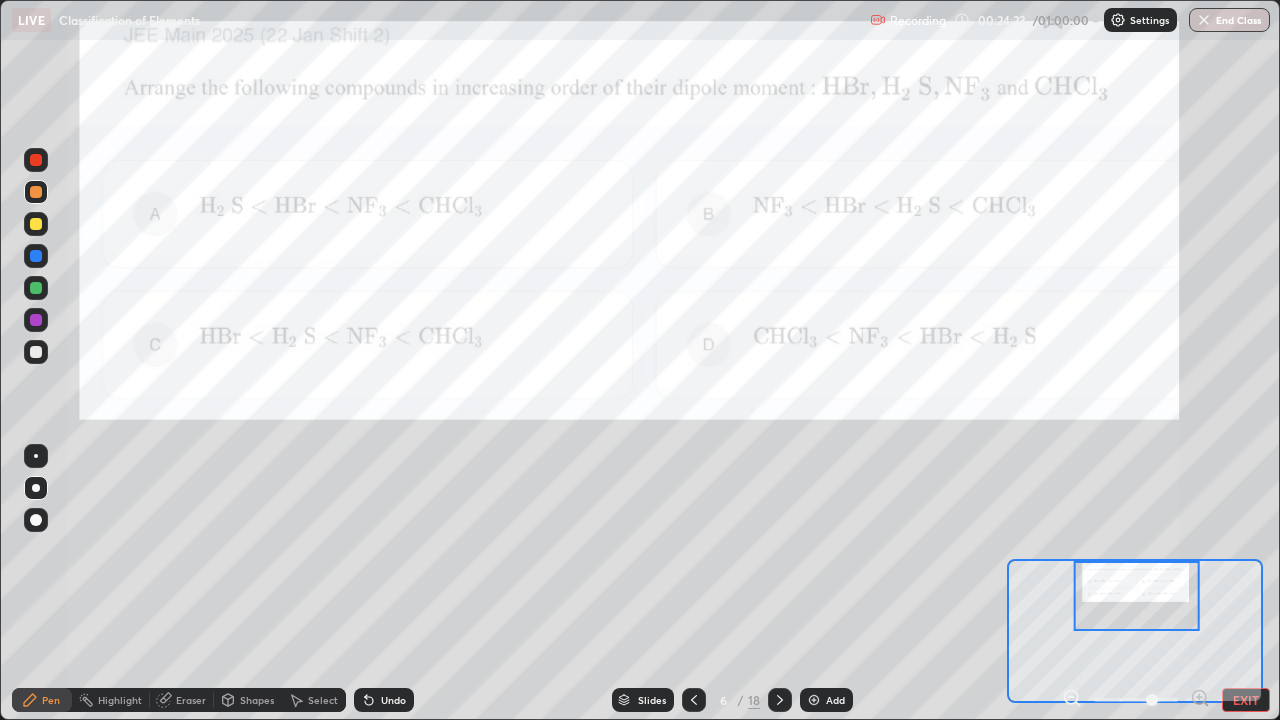 click at bounding box center [36, 160] 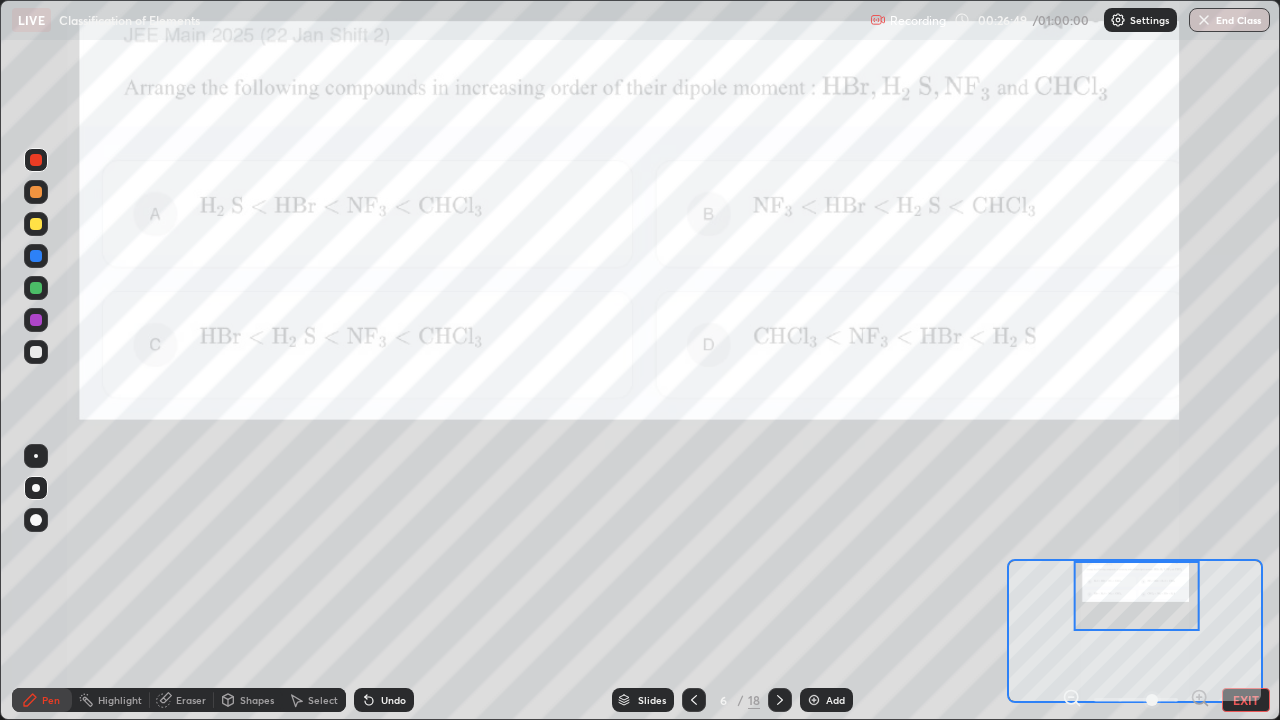 click 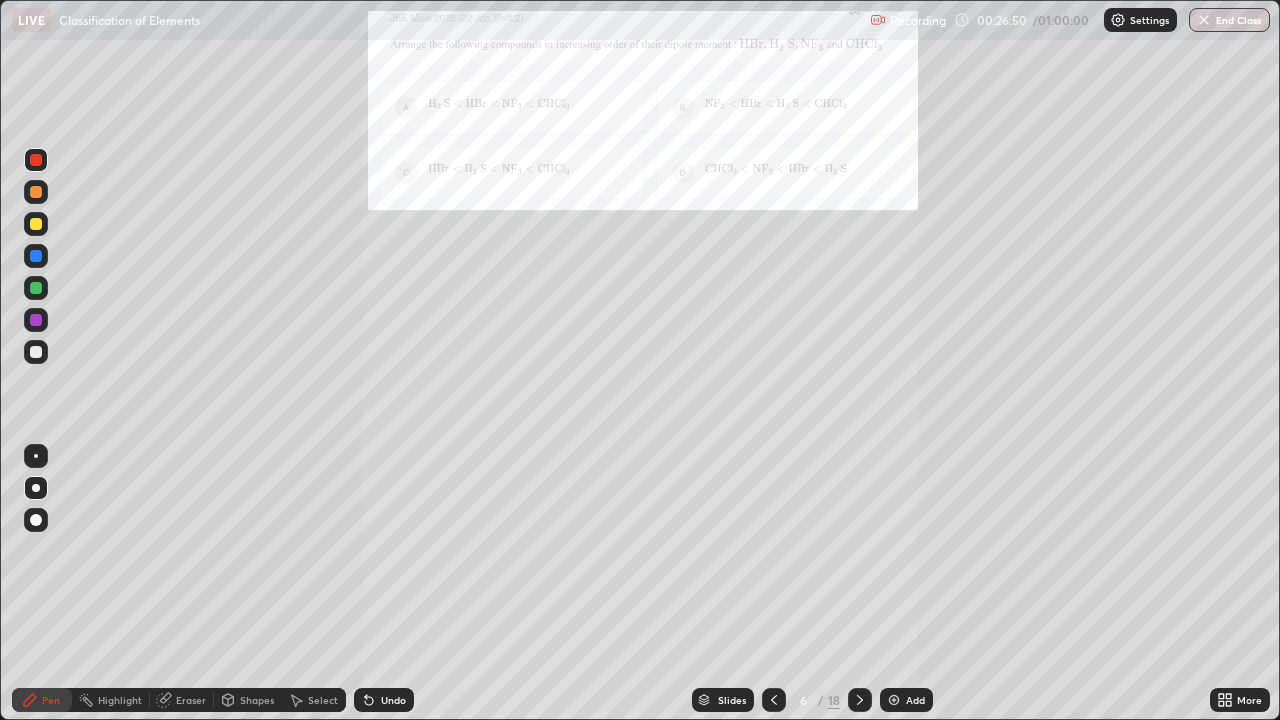 click 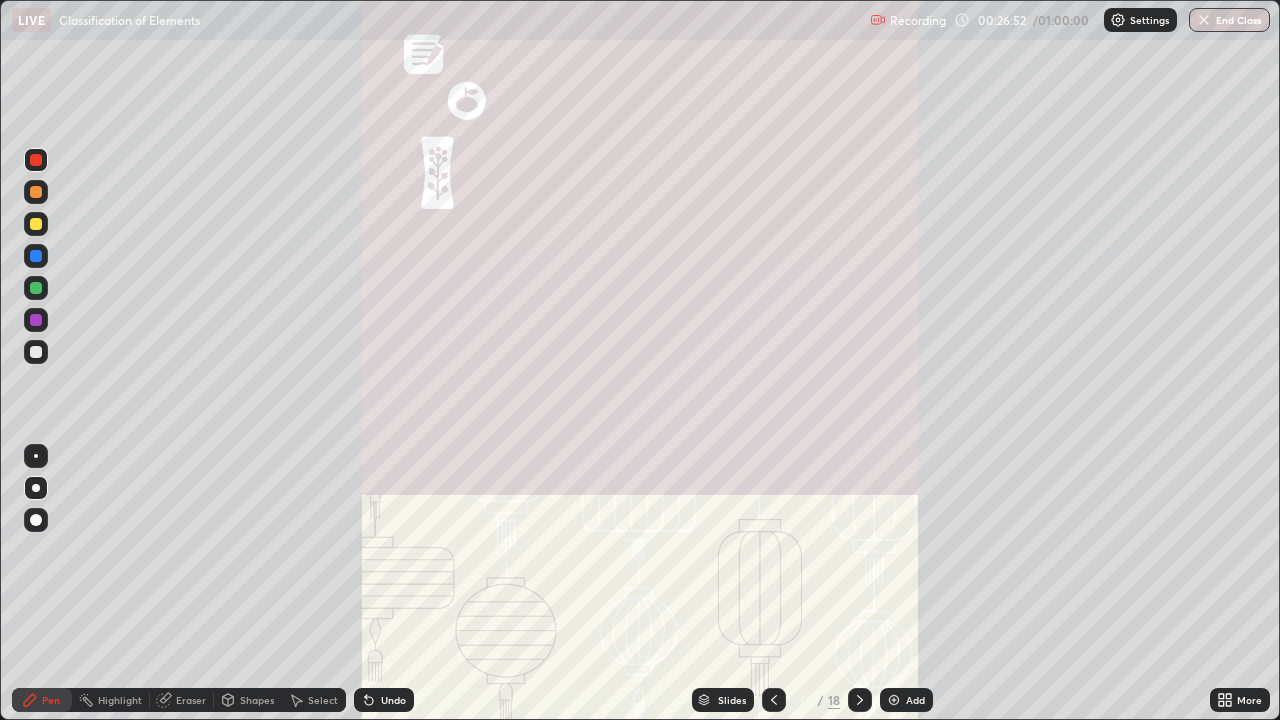 click 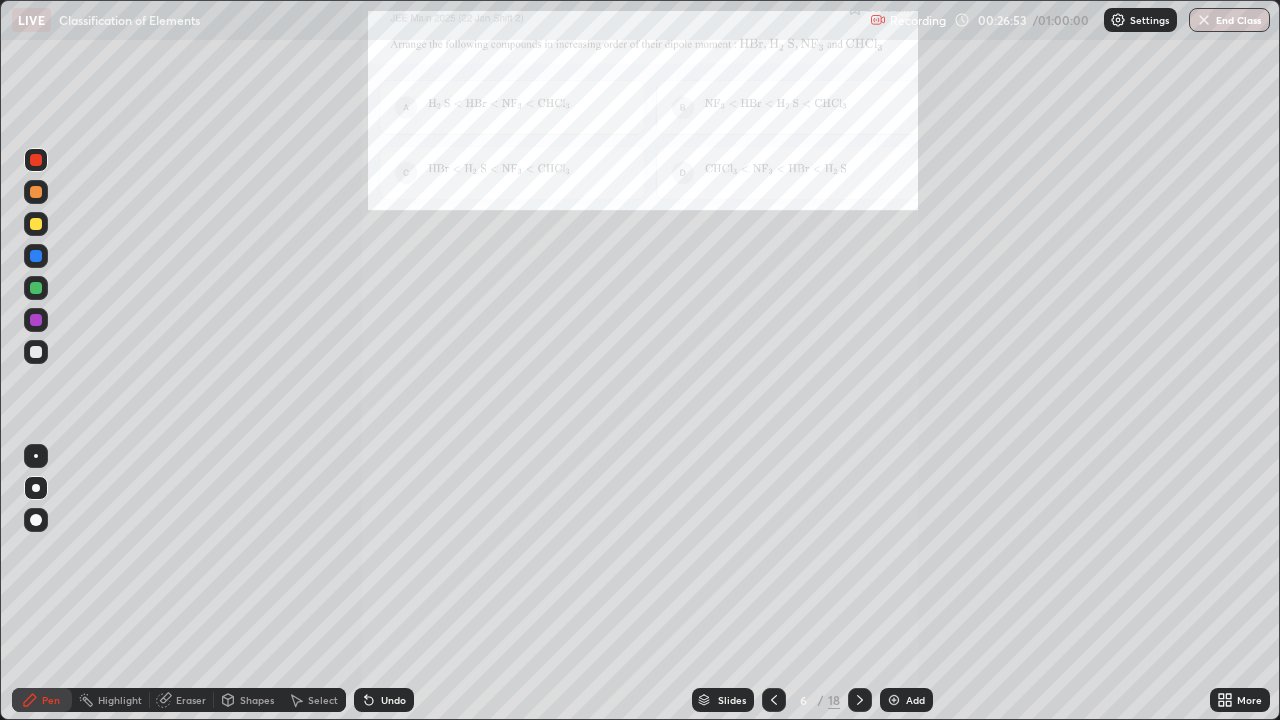 click 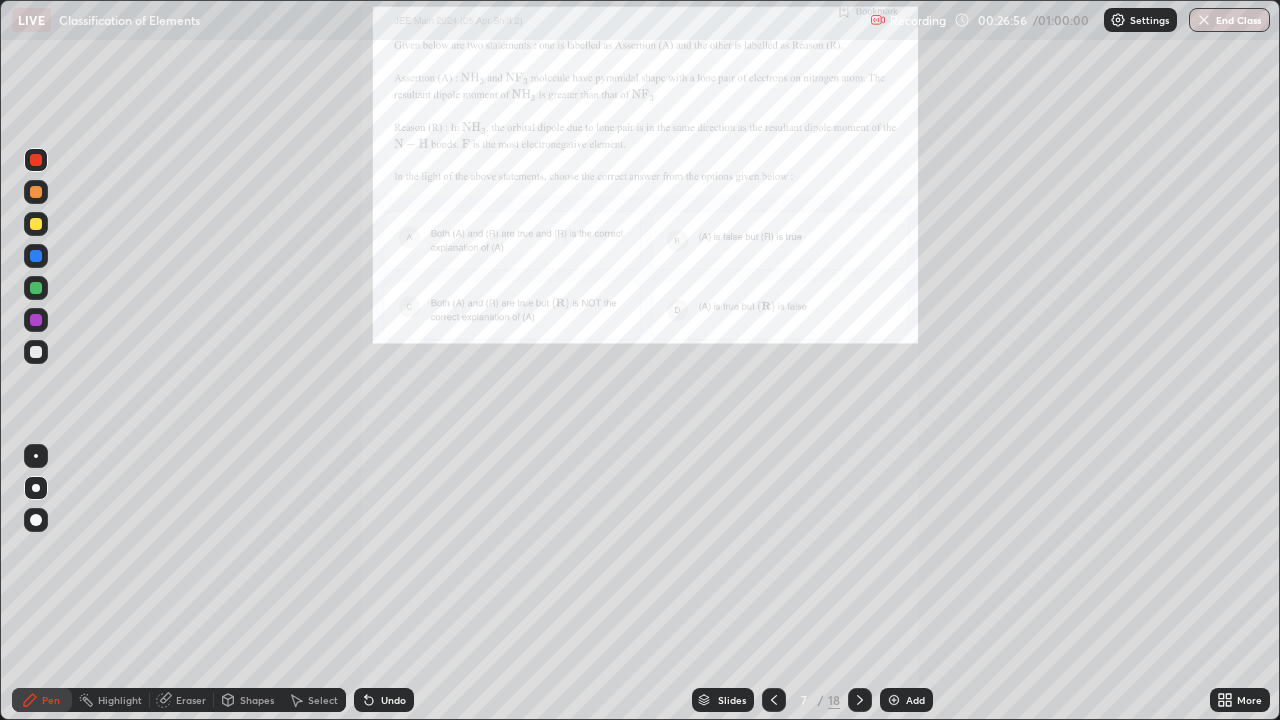 click on "More" at bounding box center (1249, 700) 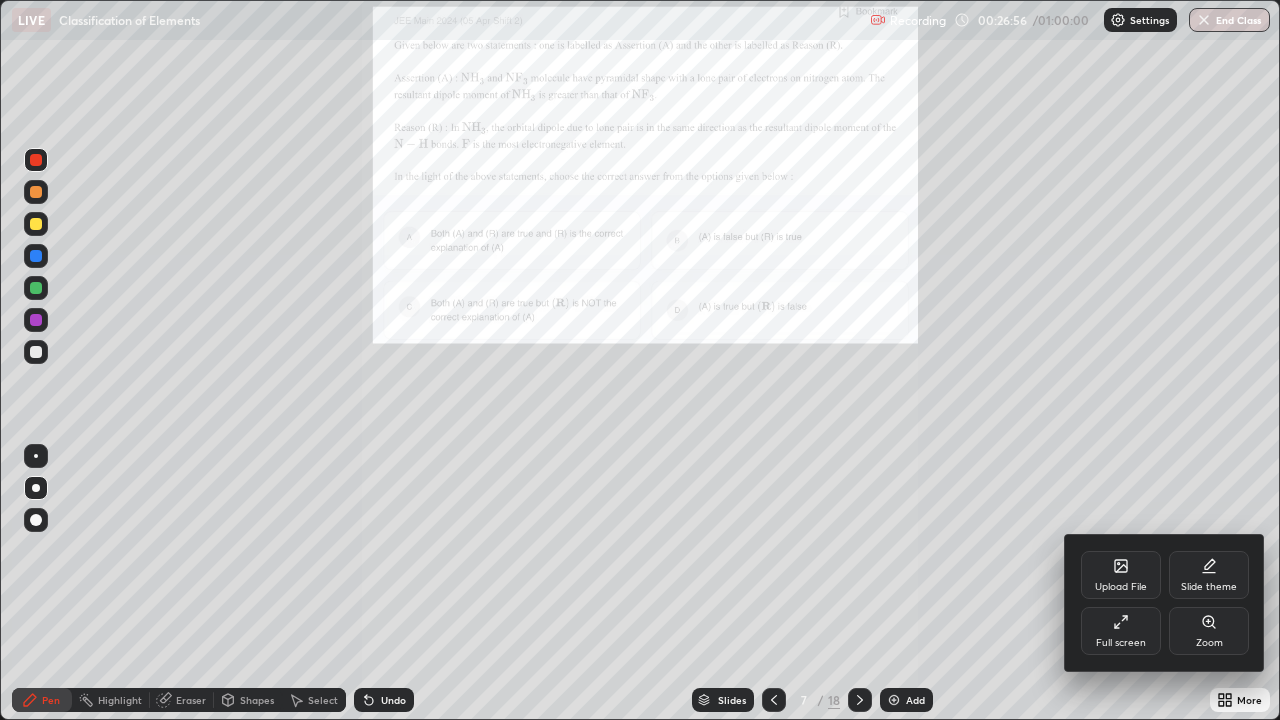 click at bounding box center (640, 360) 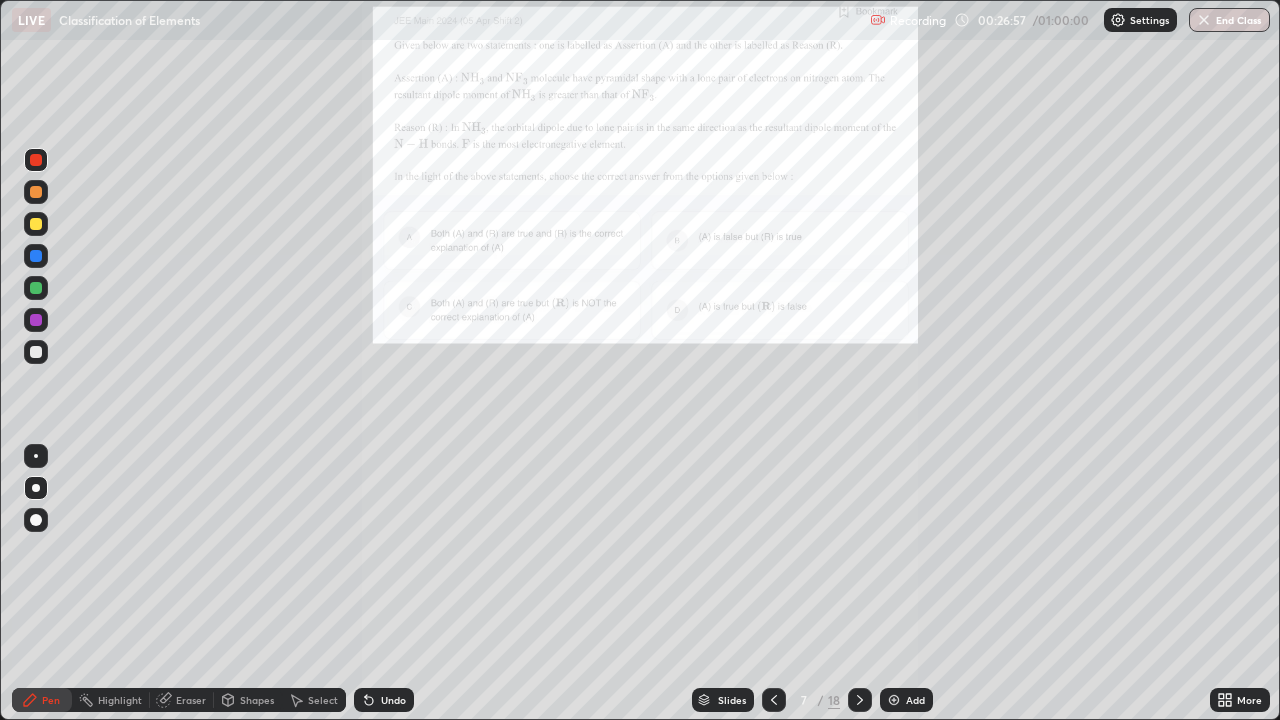 click on "More" at bounding box center [1249, 700] 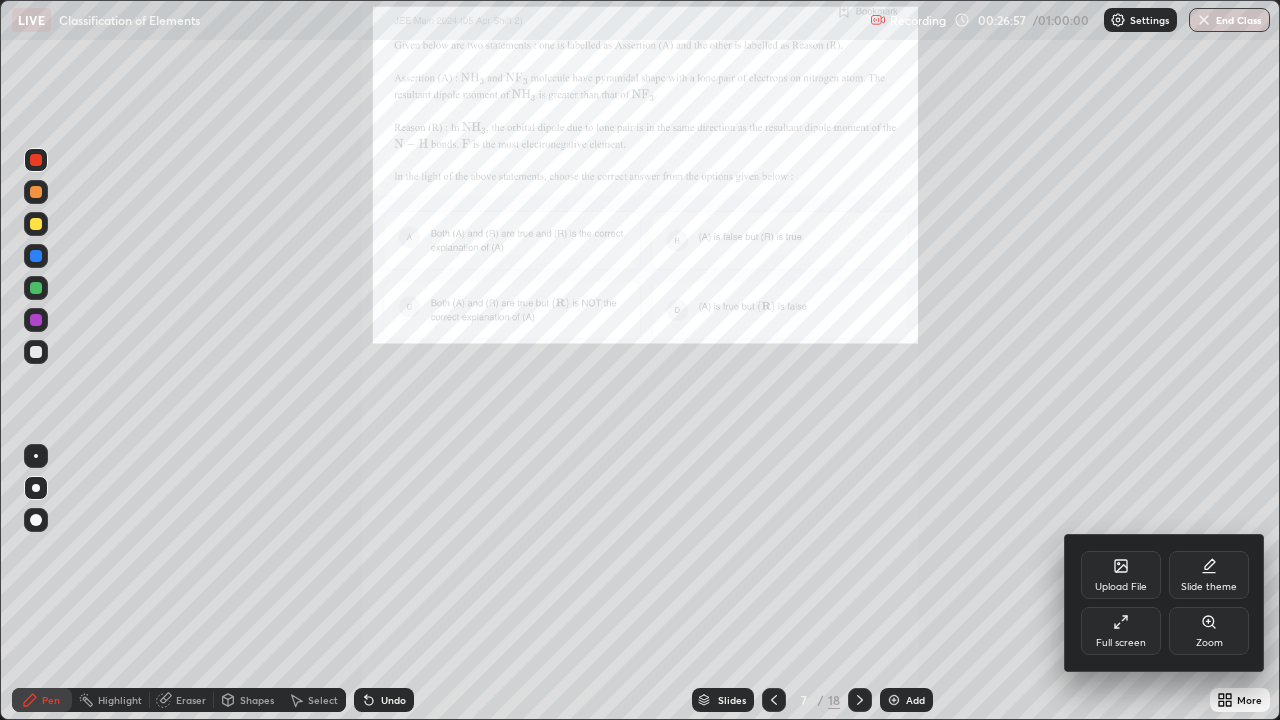 click on "Zoom" at bounding box center [1209, 631] 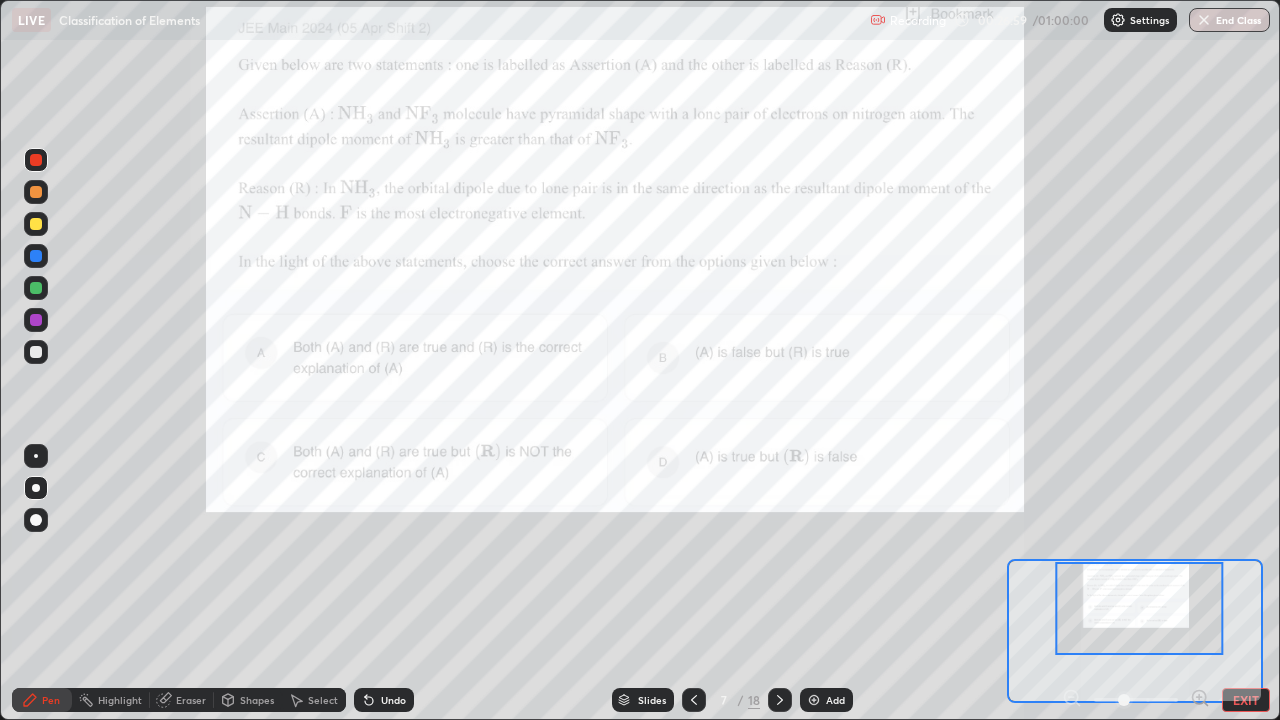click 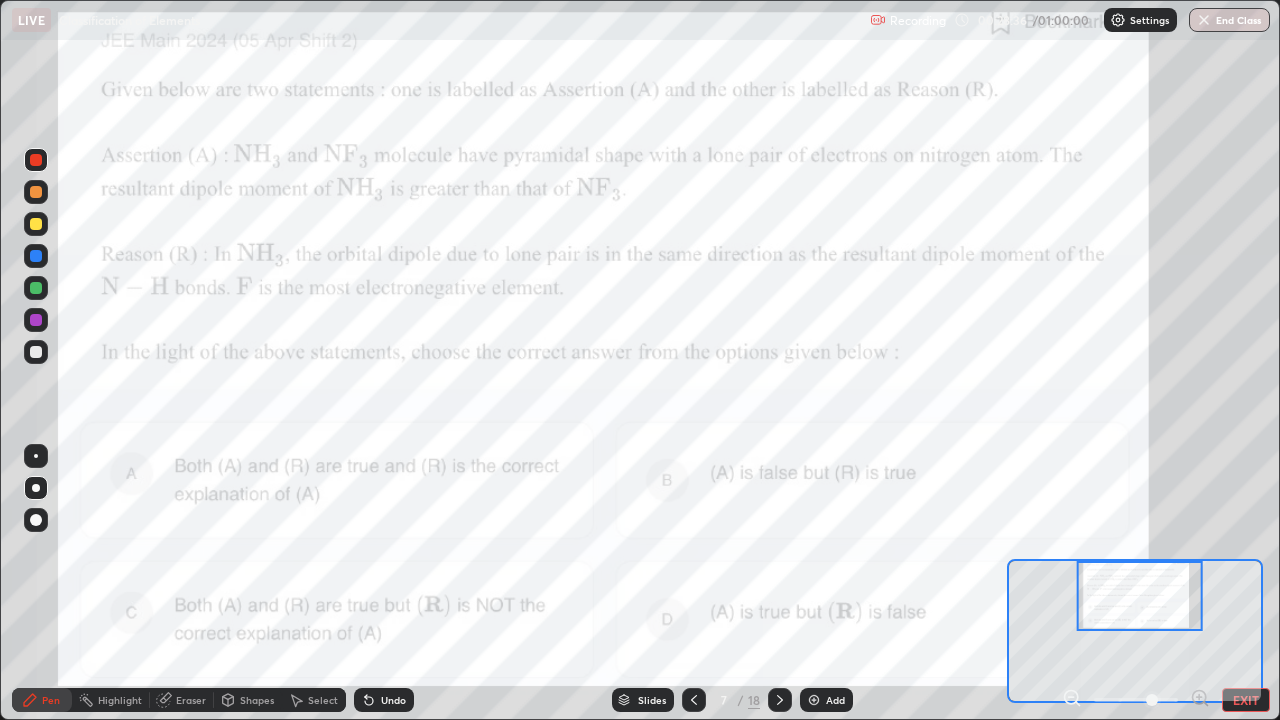 click 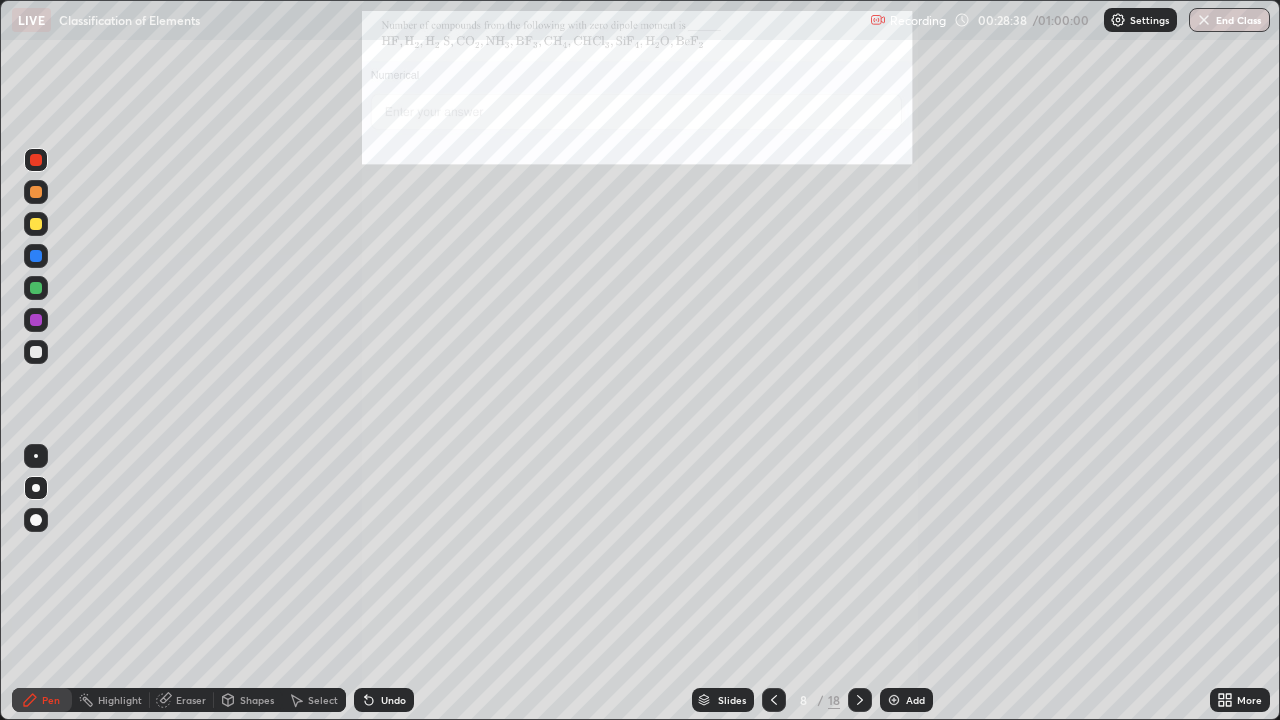 click 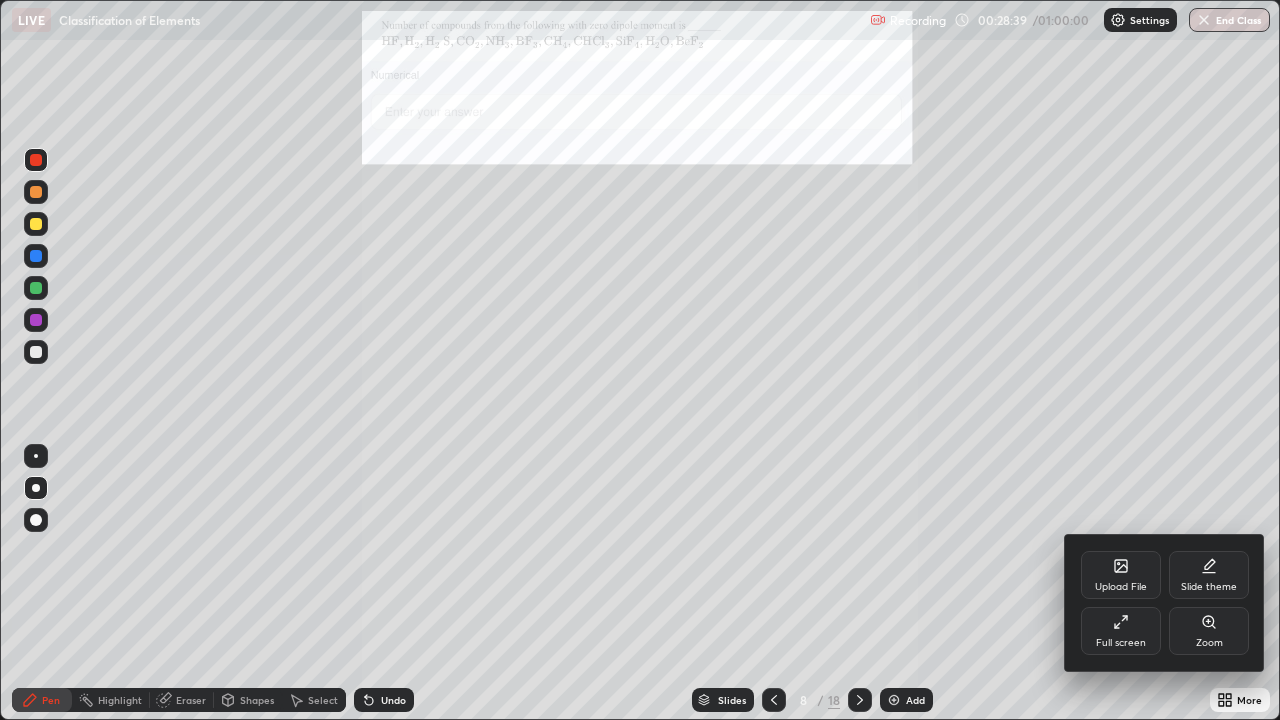 click on "Zoom" at bounding box center (1209, 643) 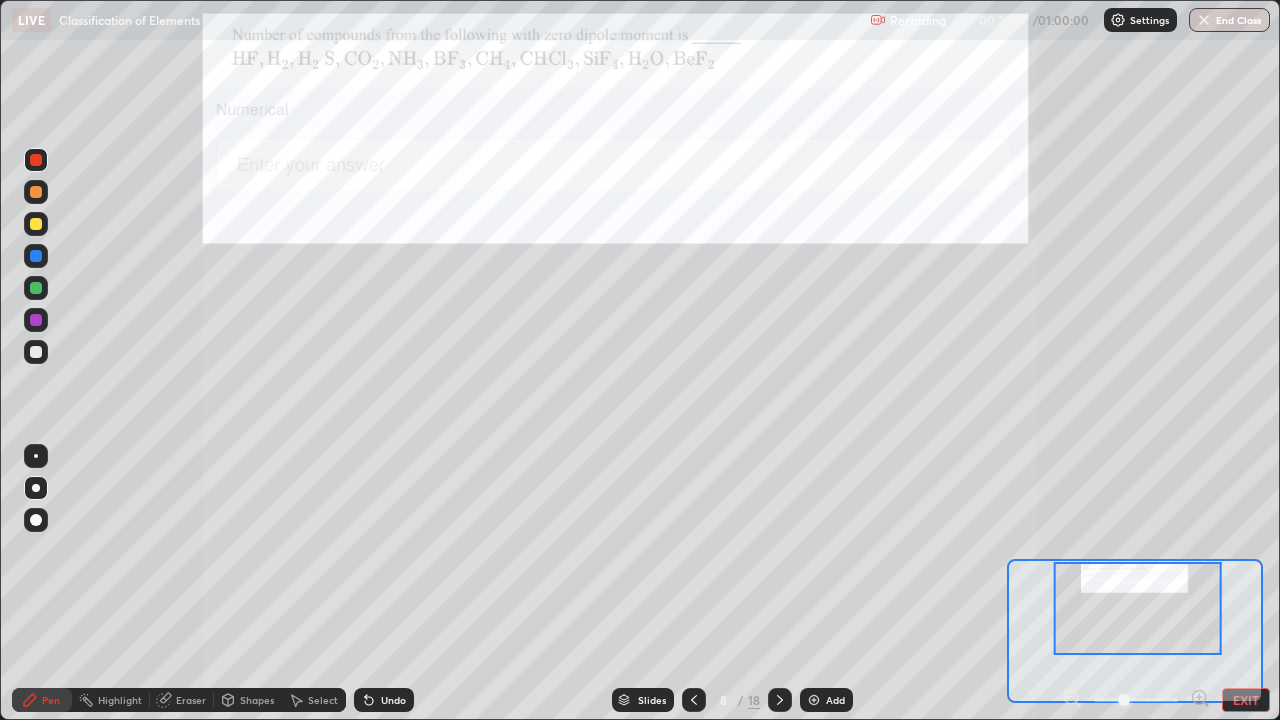click 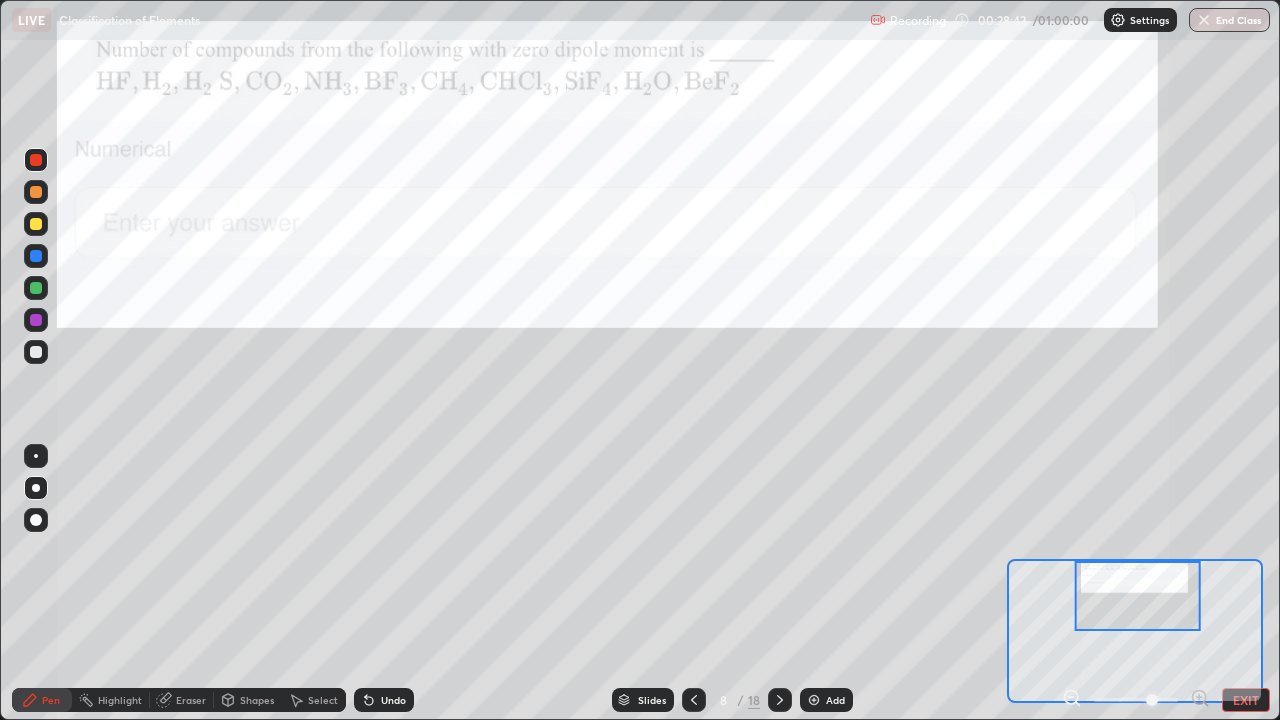 click on "Pen Highlight Eraser Shapes Select Undo Slides 8 / 18 Add EXIT" at bounding box center [640, 700] 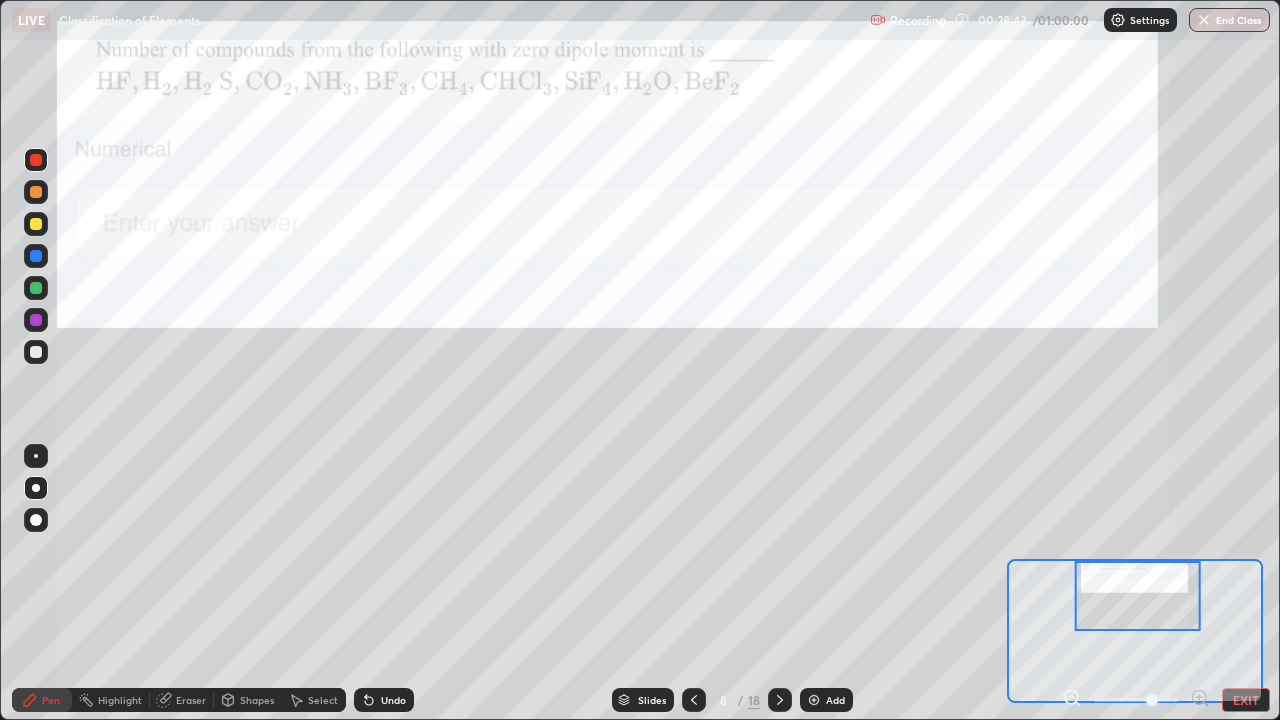click 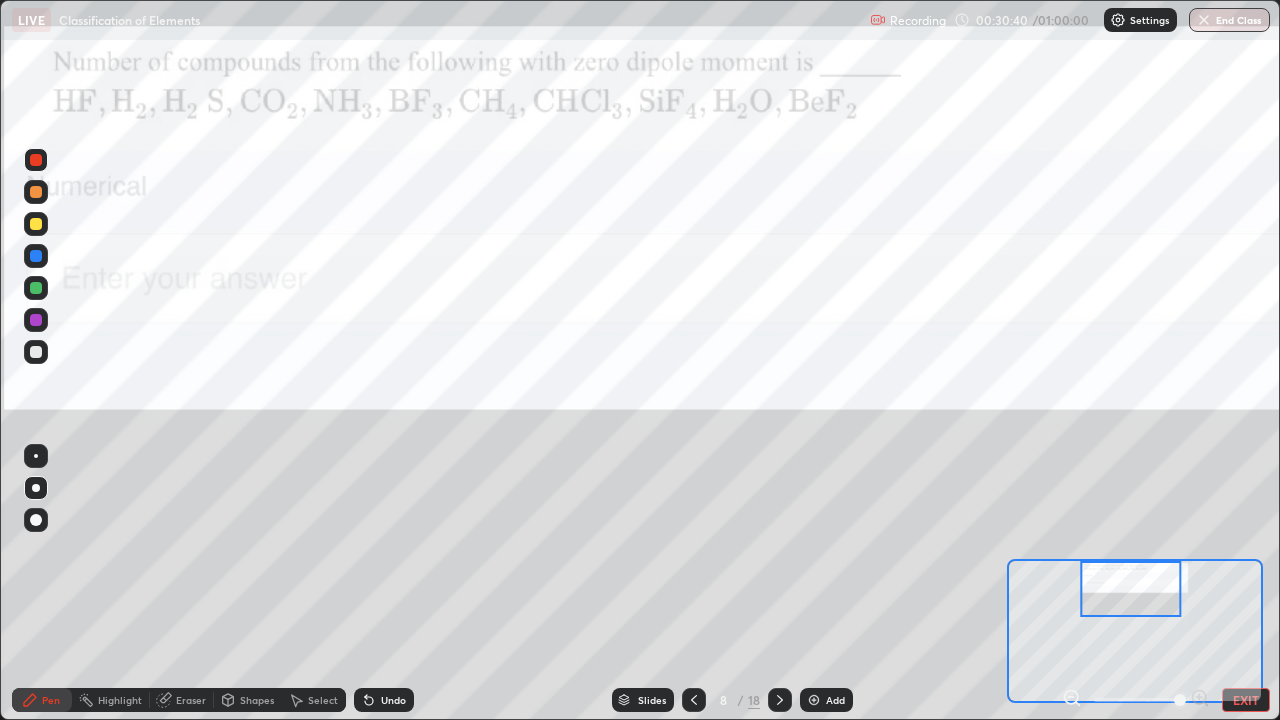 click 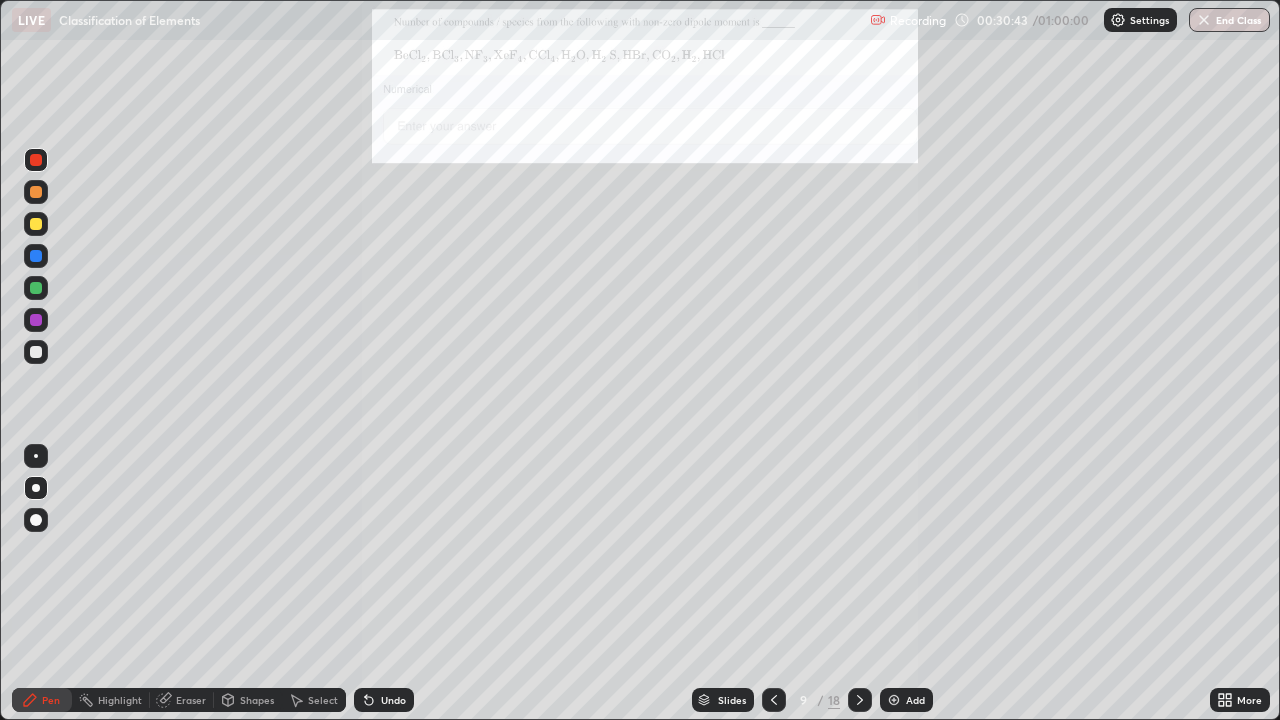 click on "More" at bounding box center (1249, 700) 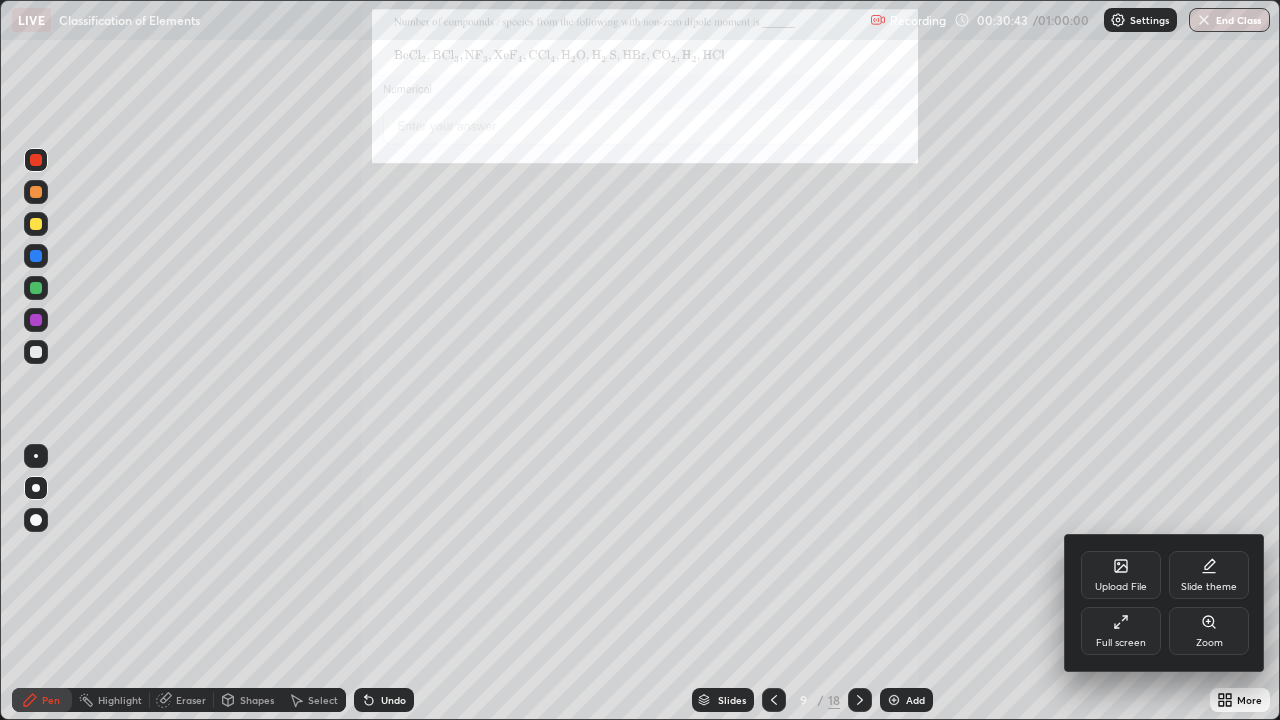click on "Zoom" at bounding box center (1209, 631) 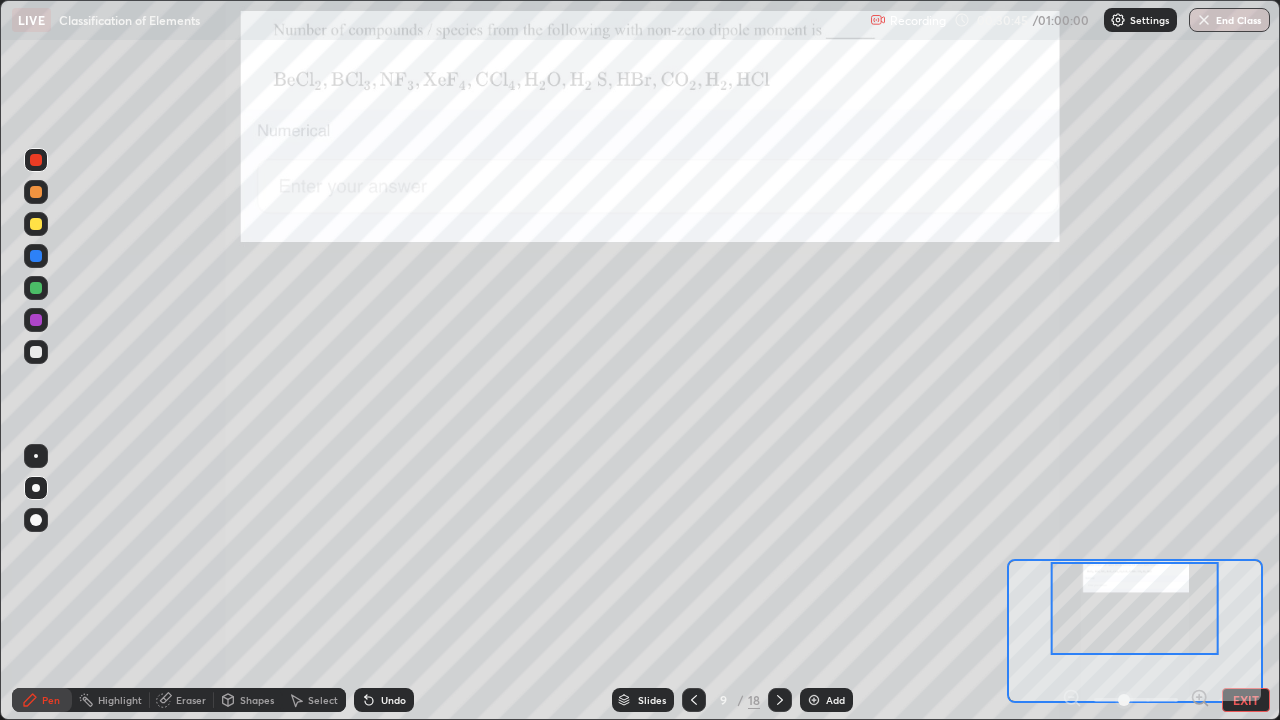 click 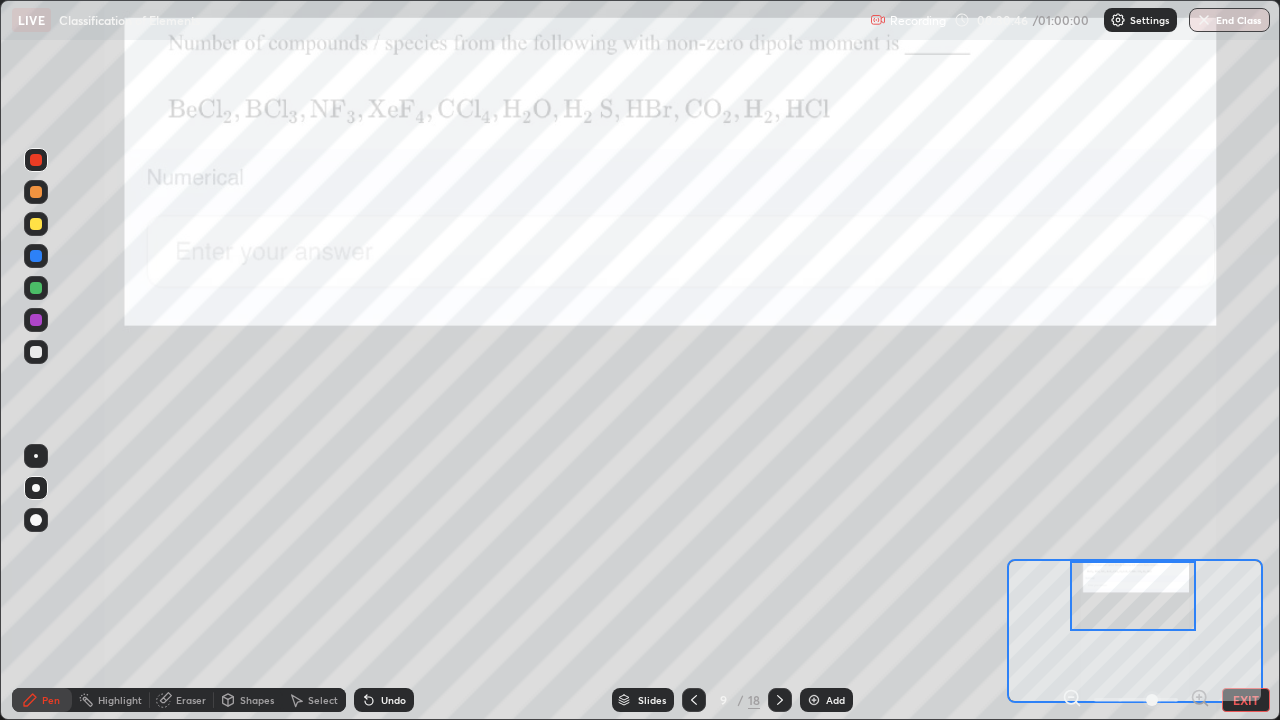click 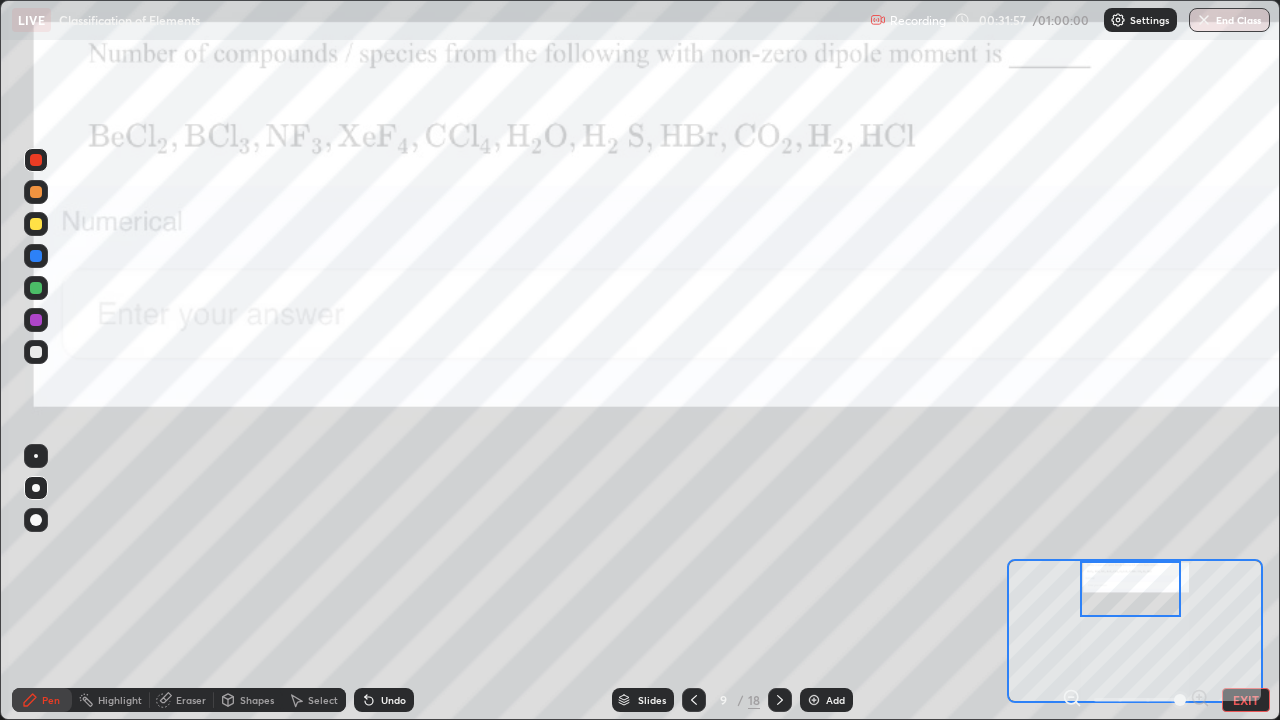 click 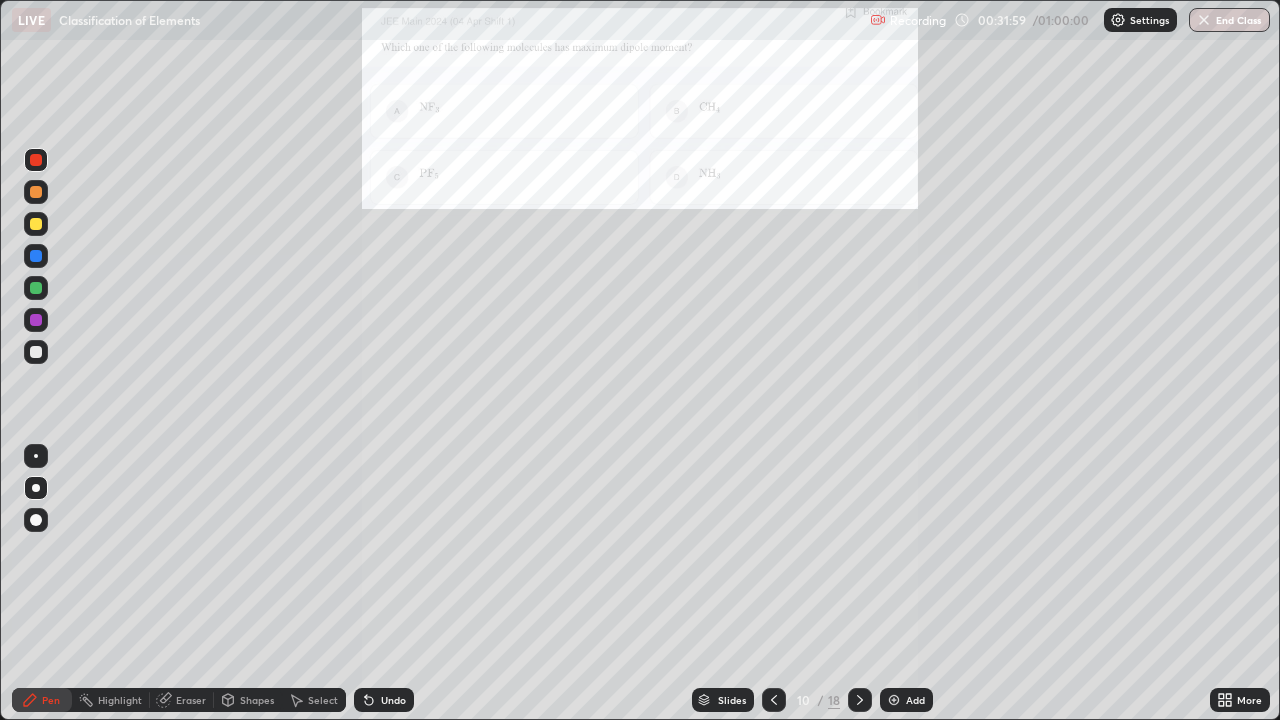 click 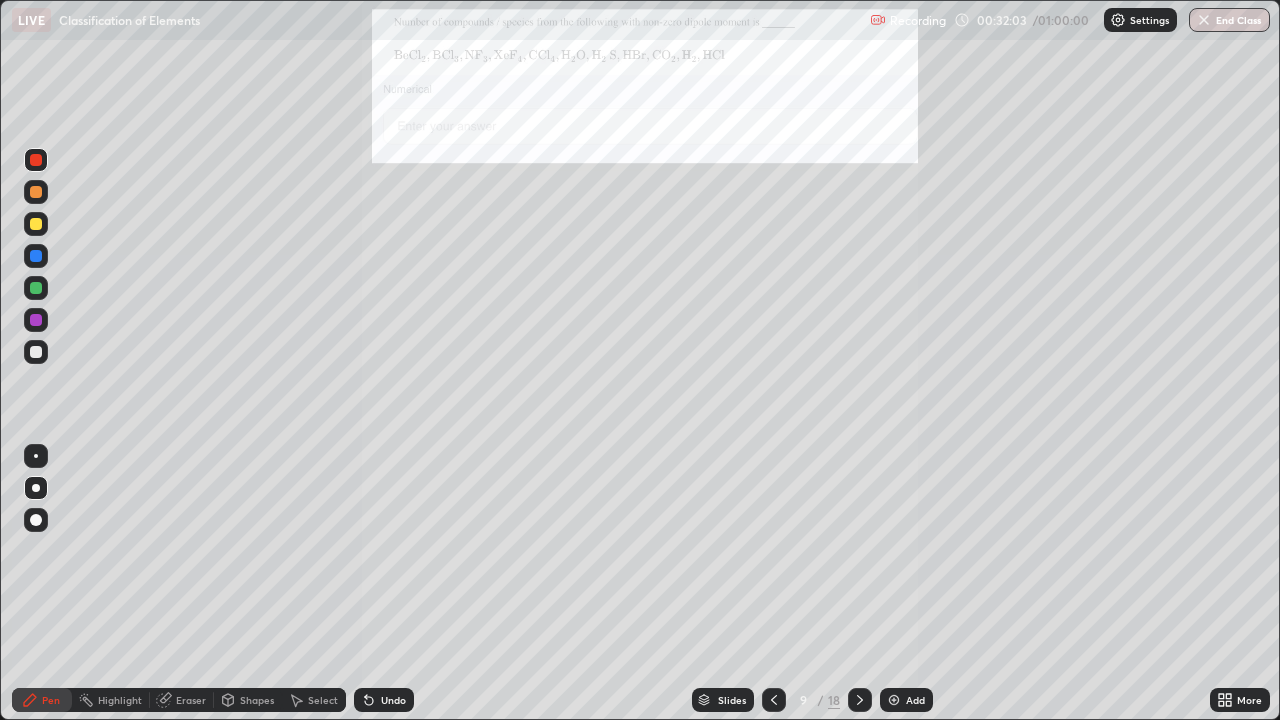 click on "More" at bounding box center [1249, 700] 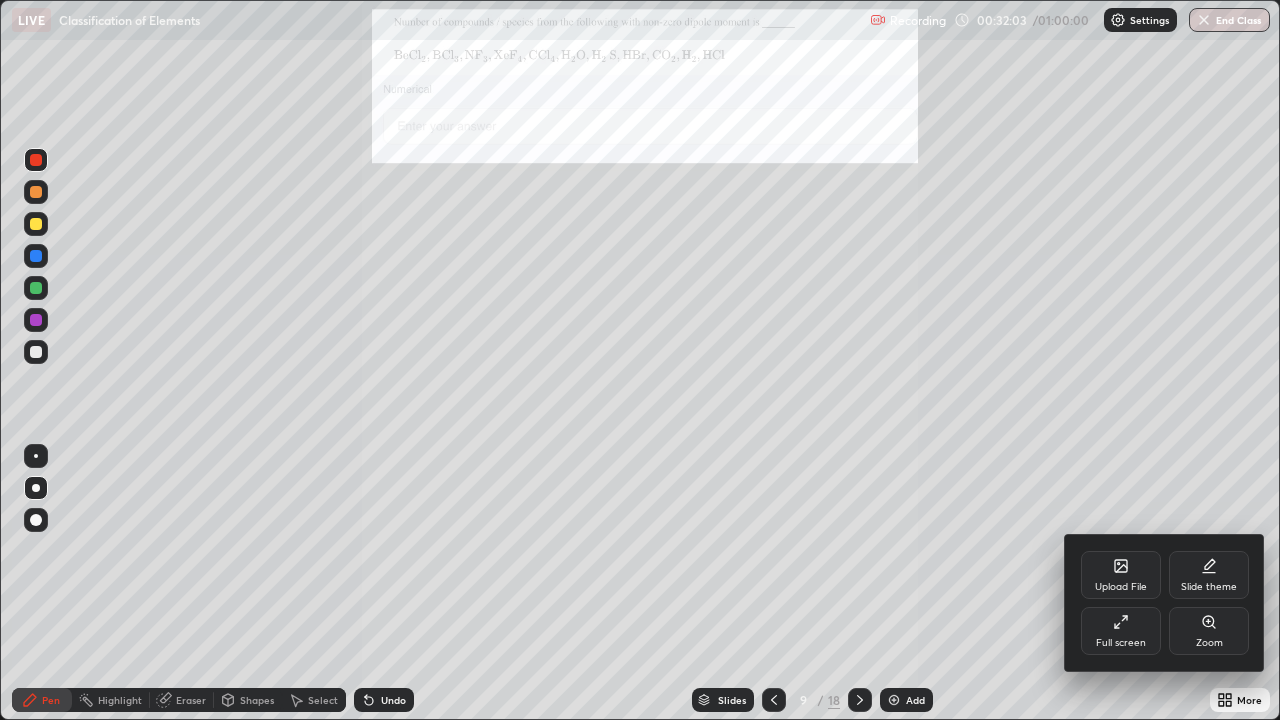 click on "Zoom" at bounding box center [1209, 631] 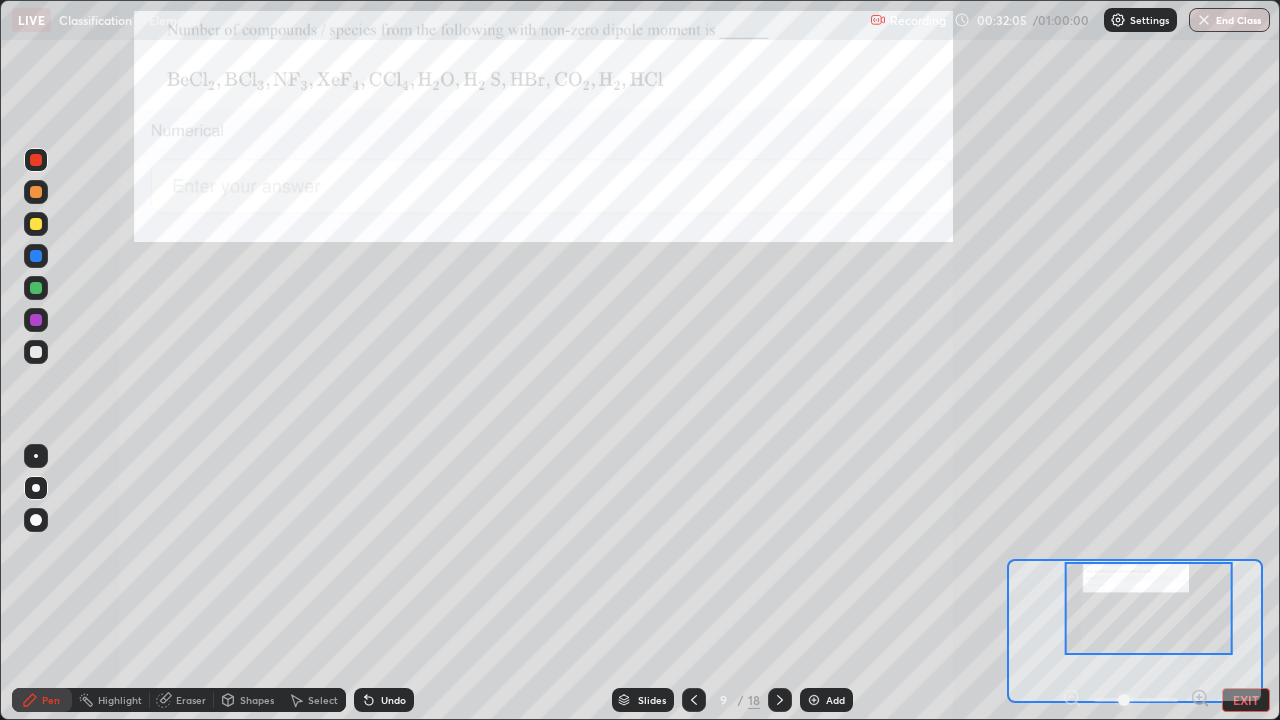 click 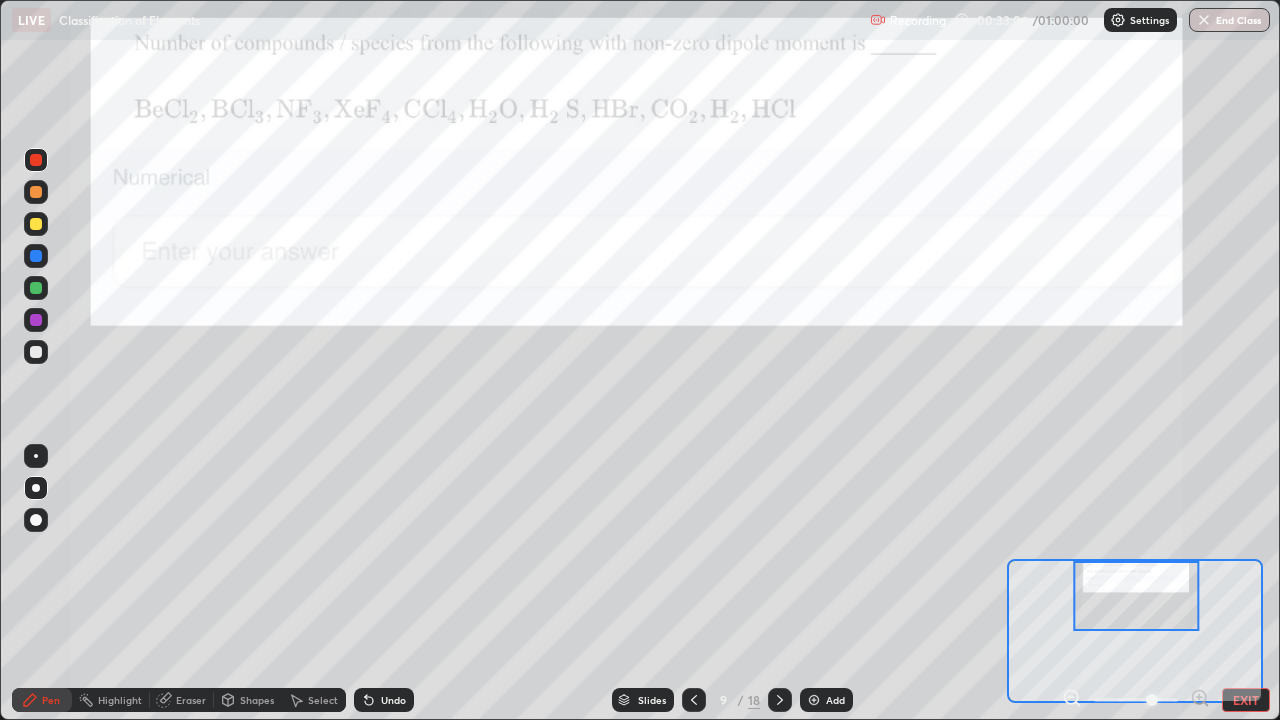click 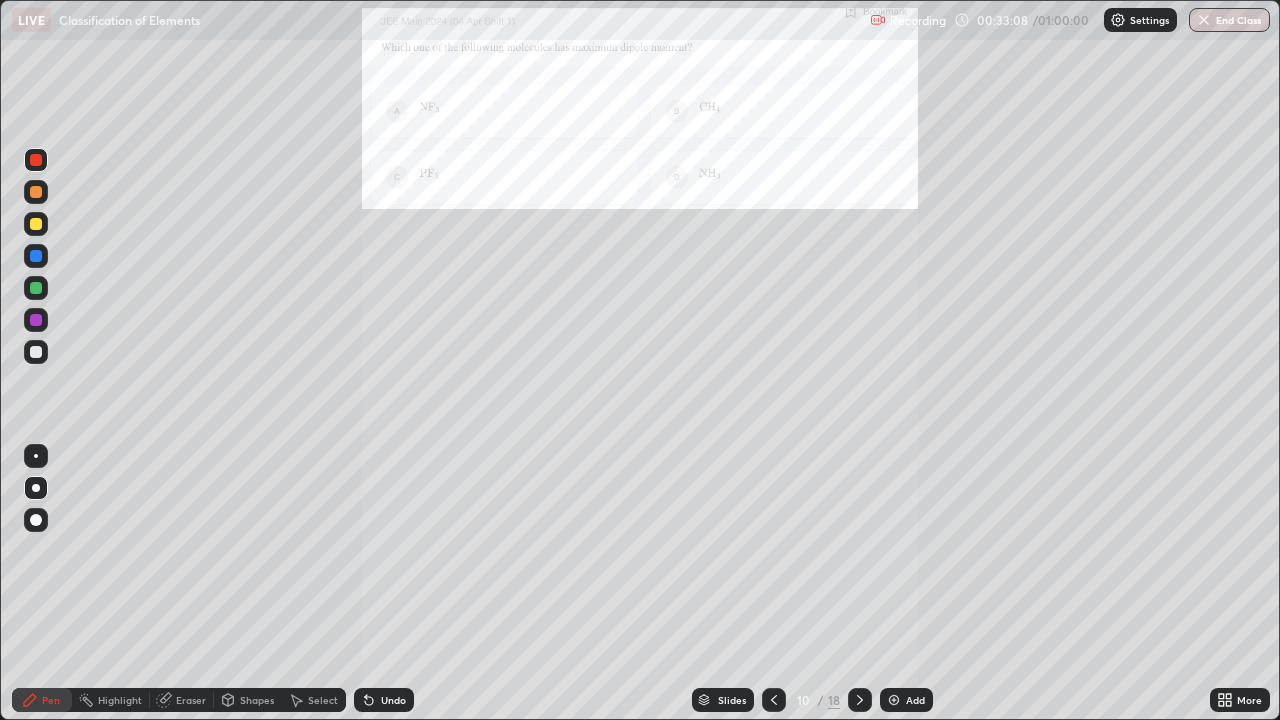 click on "More" at bounding box center (1249, 700) 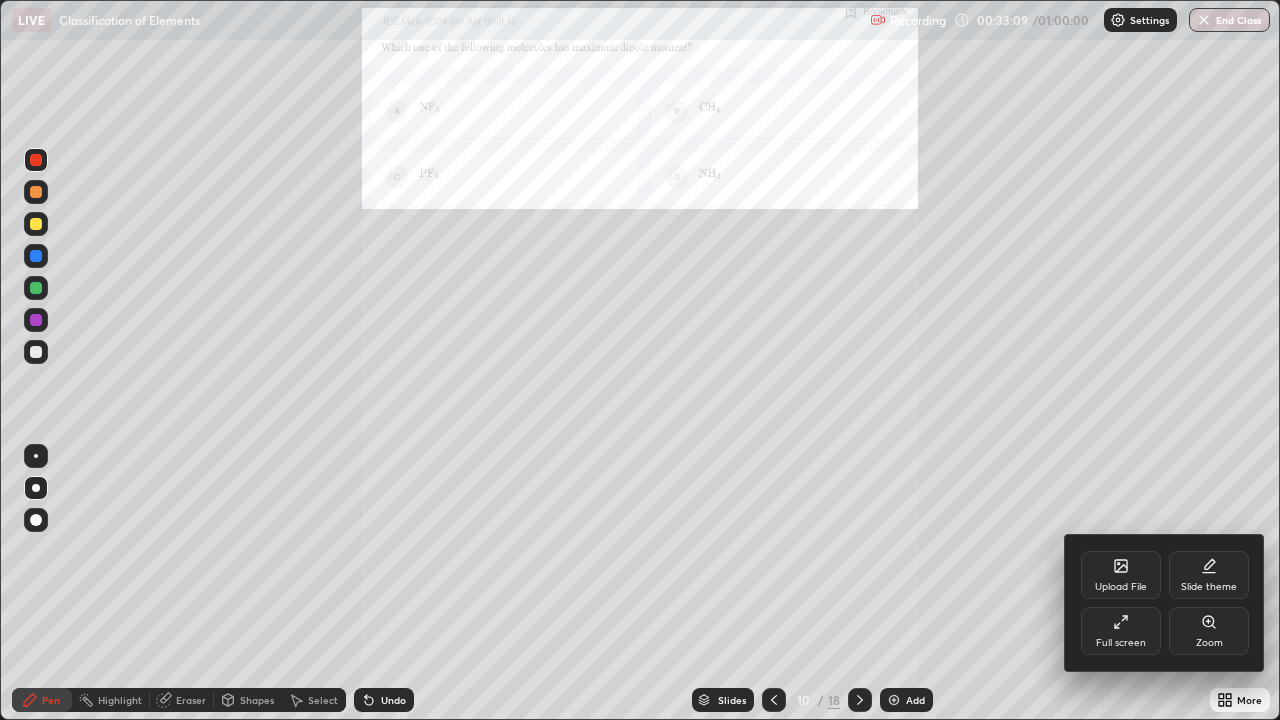 click on "Zoom" at bounding box center [1209, 631] 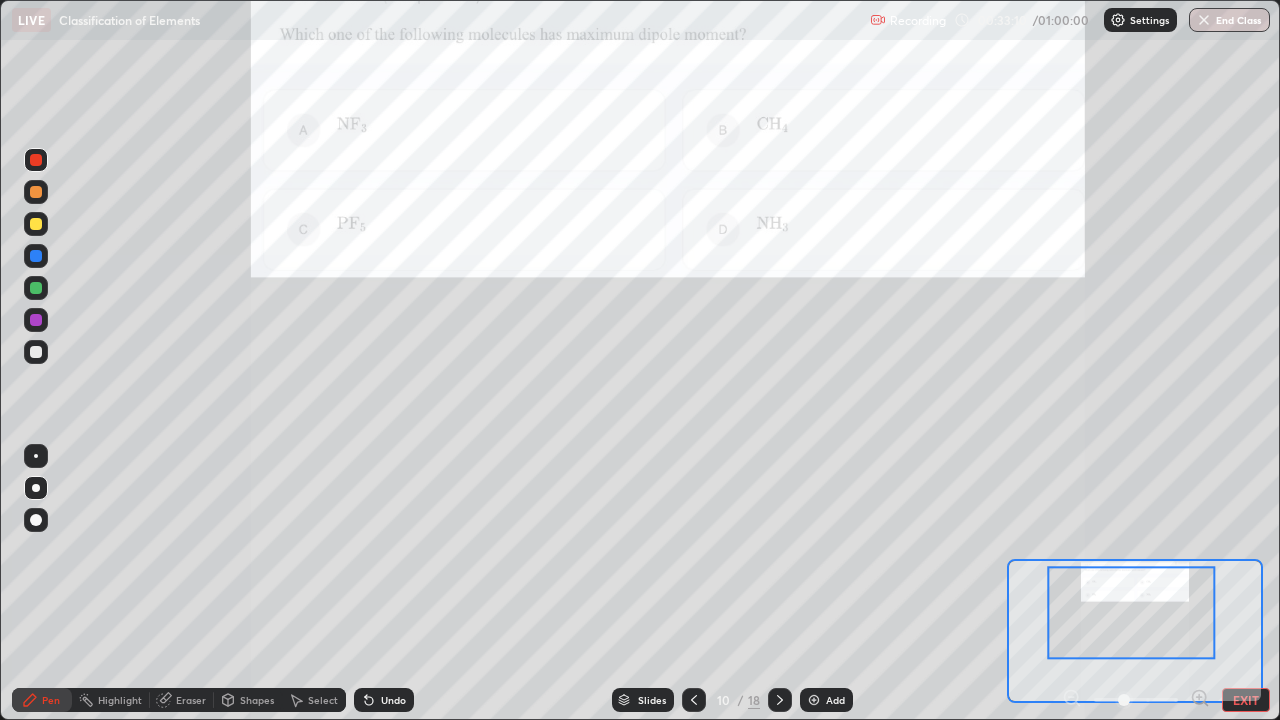 click 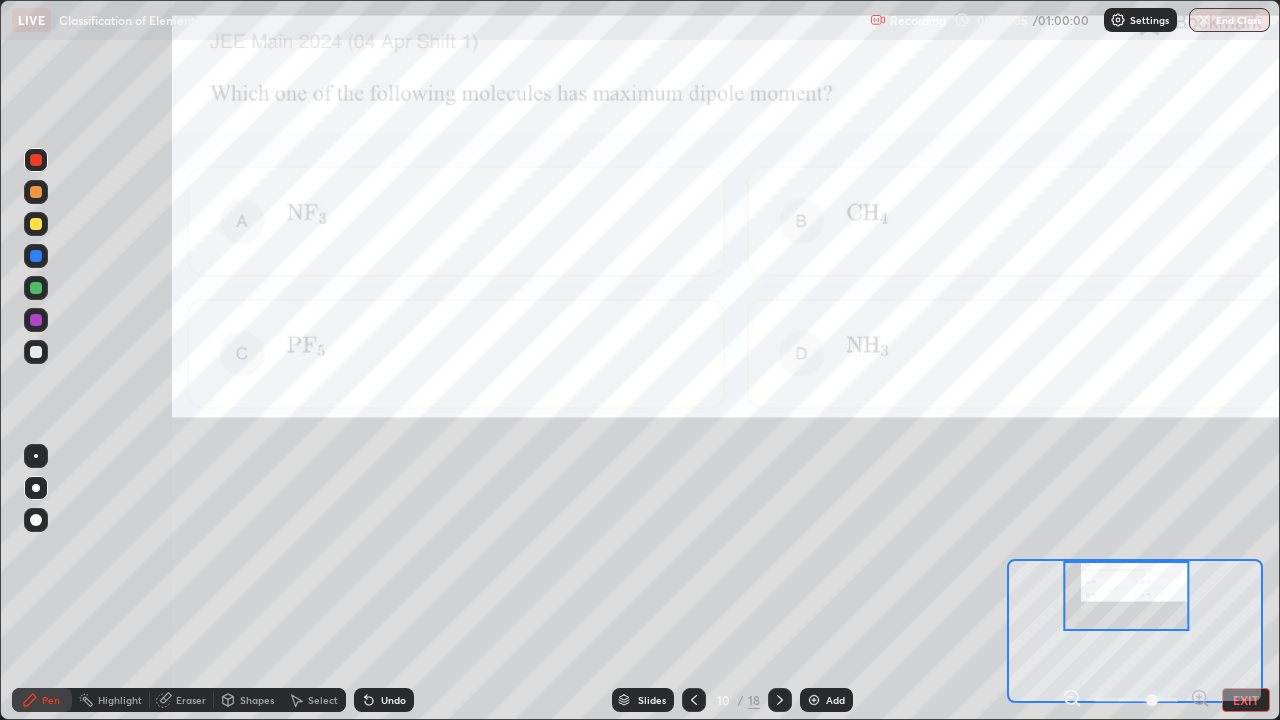 click 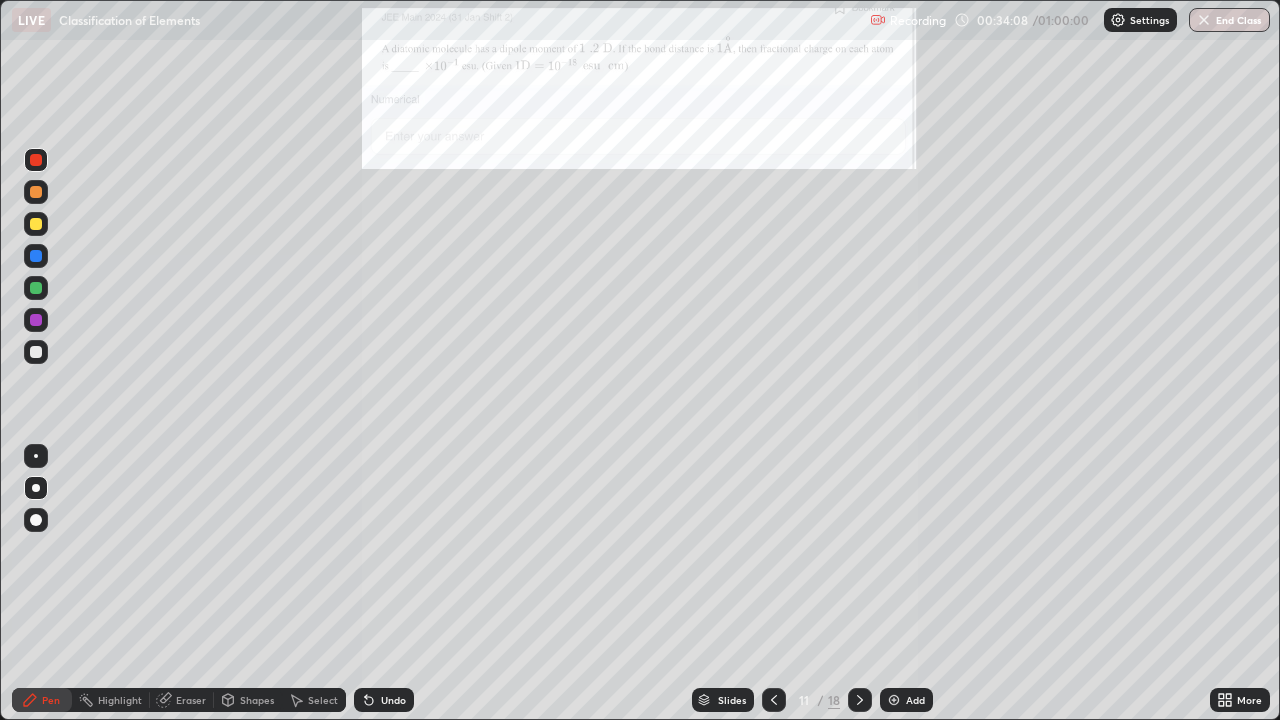 click 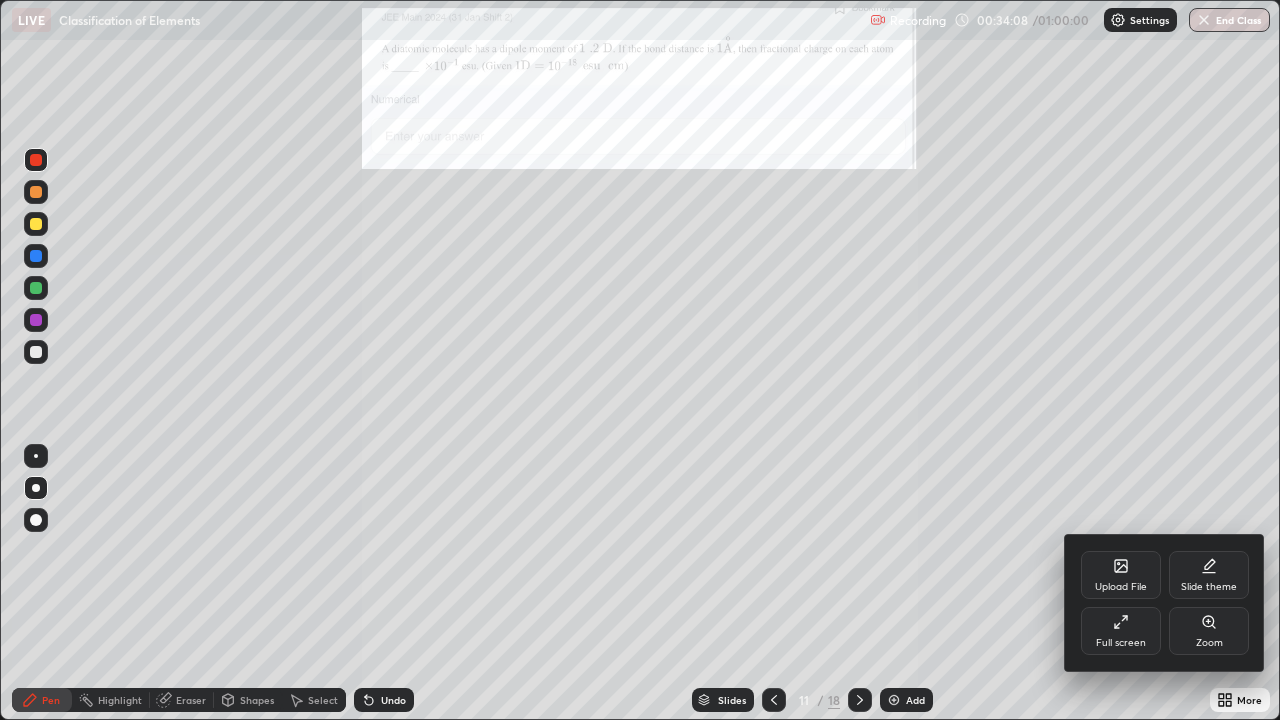click 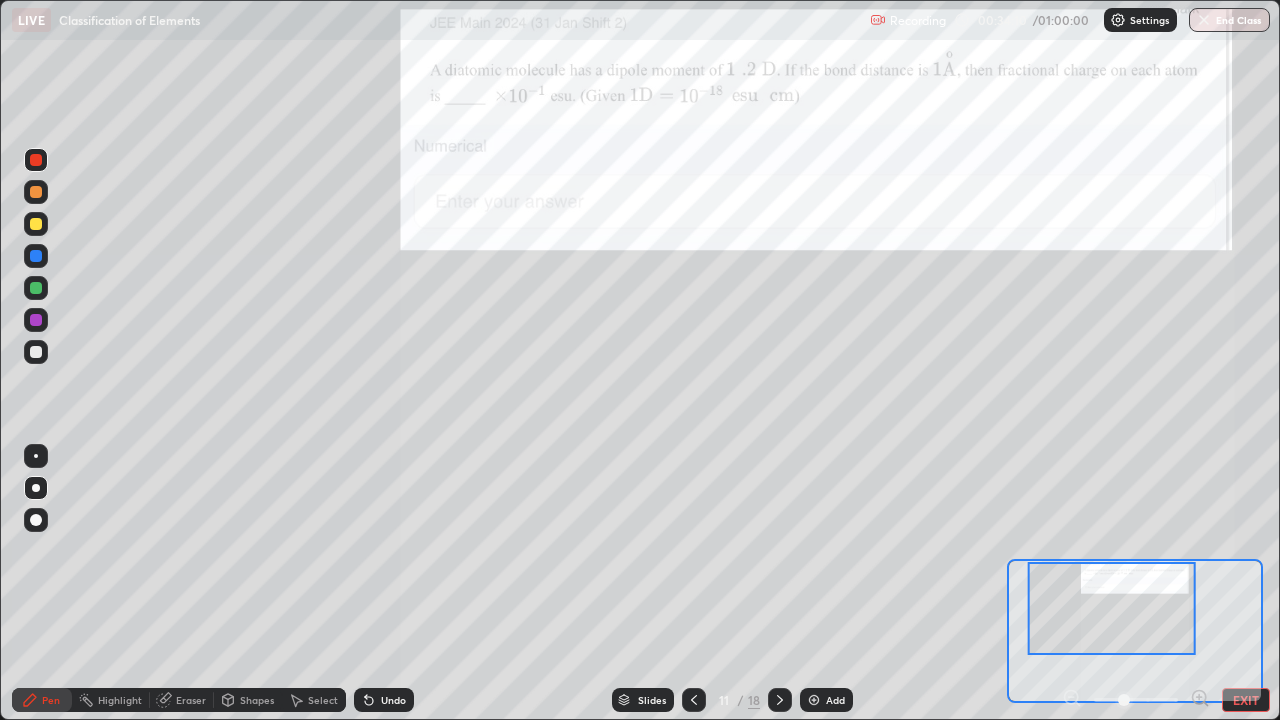 click 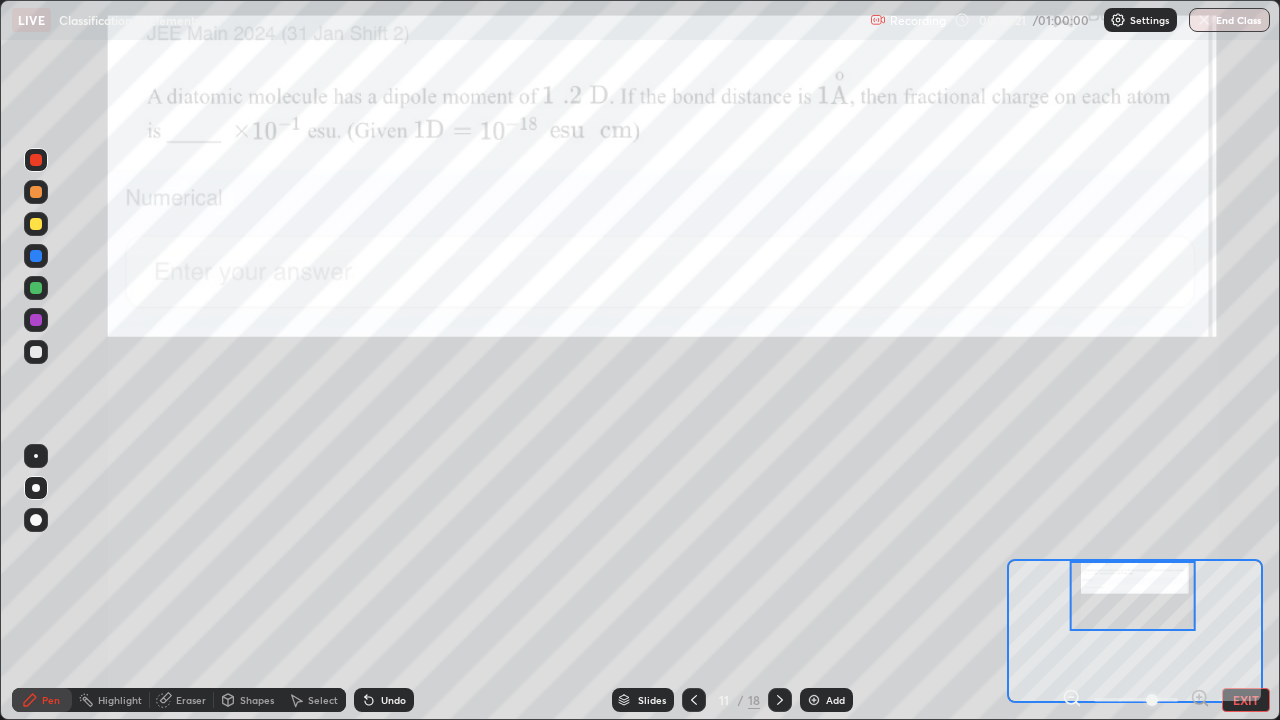 click on "Undo" at bounding box center [384, 700] 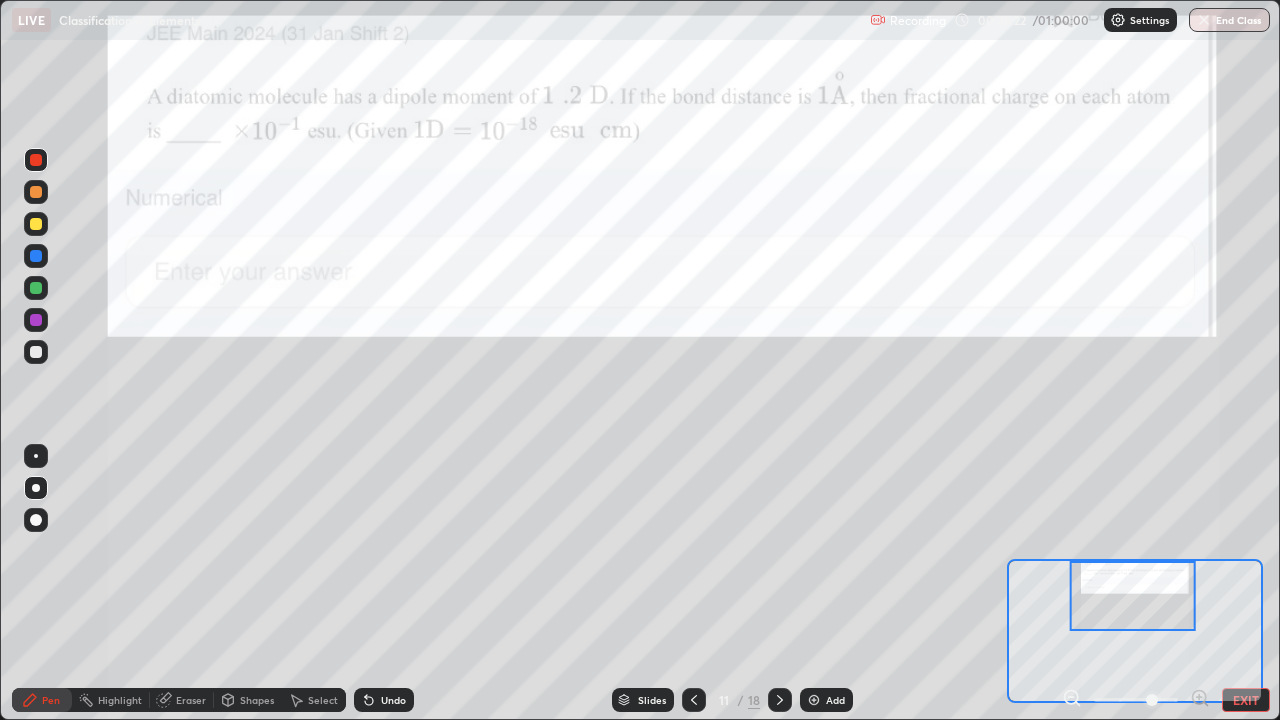 click on "Undo" at bounding box center [384, 700] 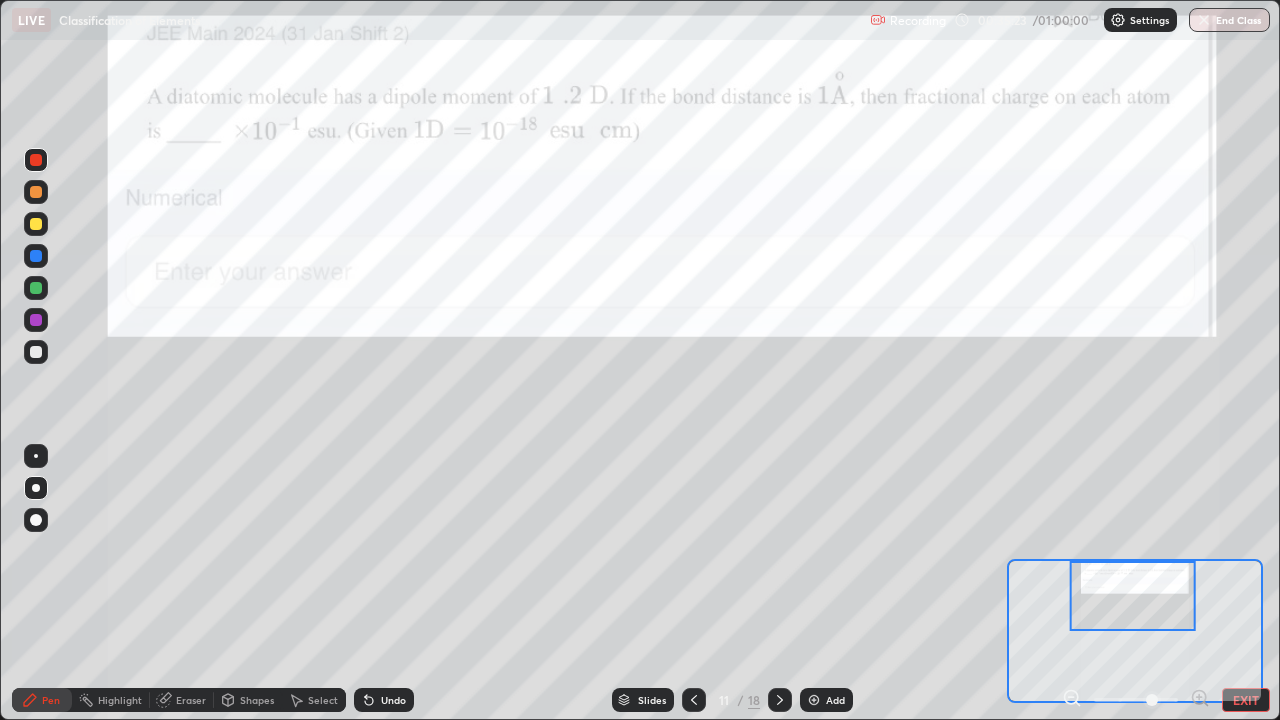 click on "Undo" at bounding box center [384, 700] 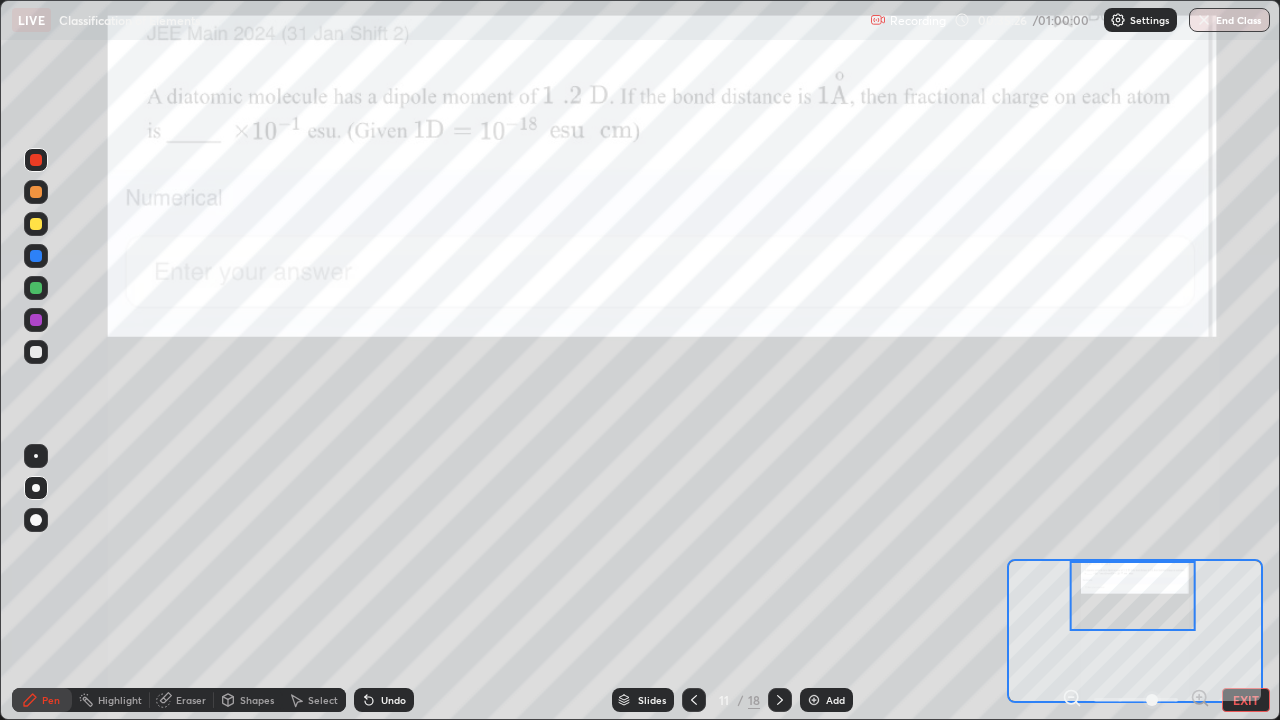 click on "Undo" at bounding box center (384, 700) 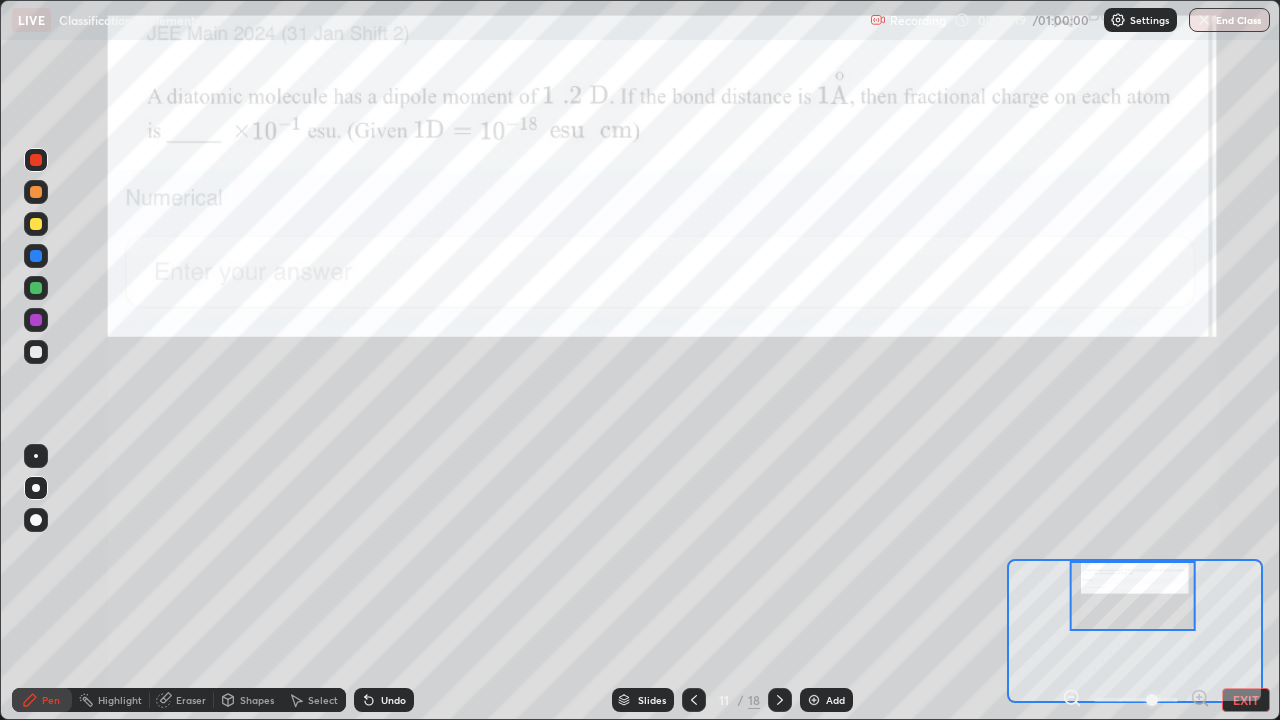 click at bounding box center [36, 352] 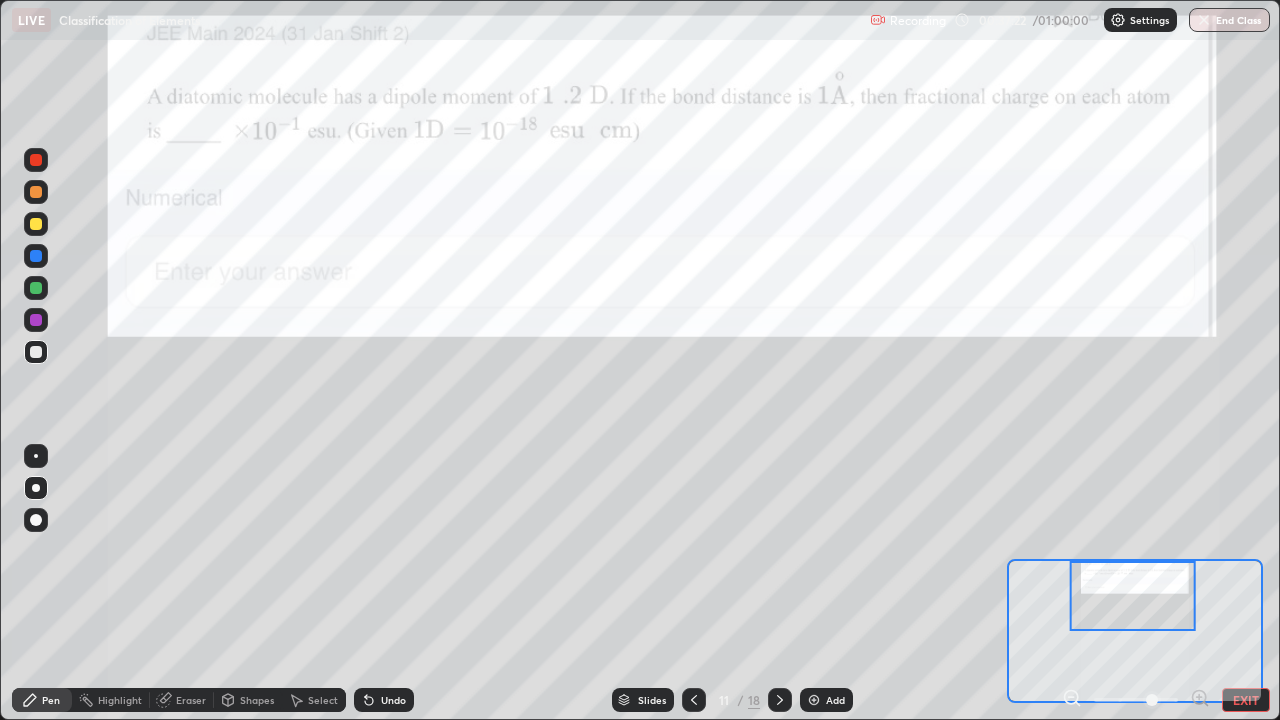click at bounding box center [36, 456] 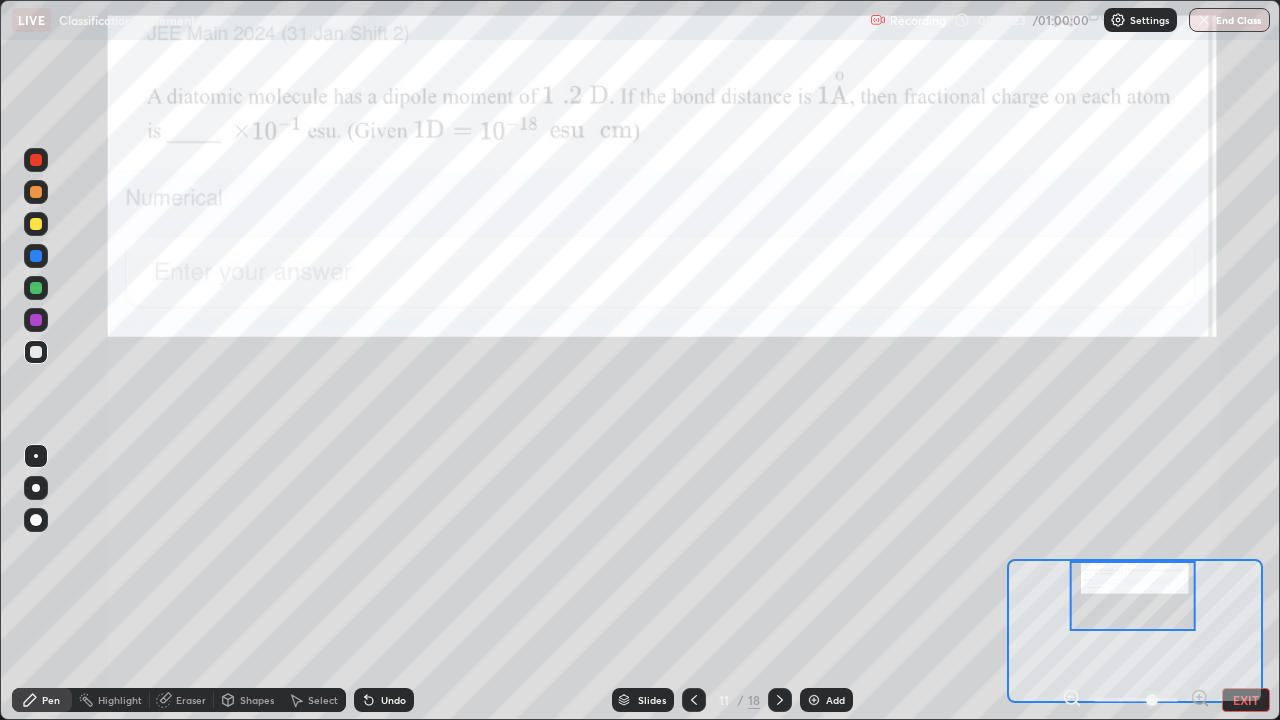 click at bounding box center (36, 288) 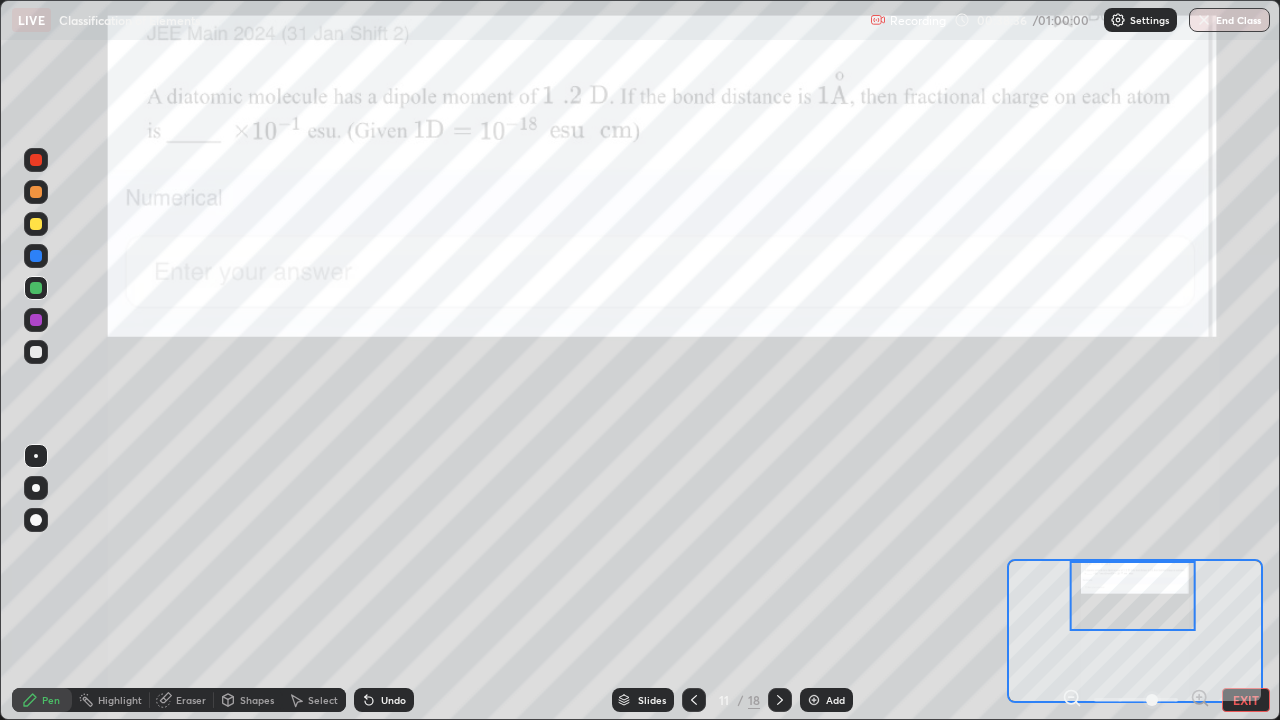 click on "Eraser" at bounding box center [182, 700] 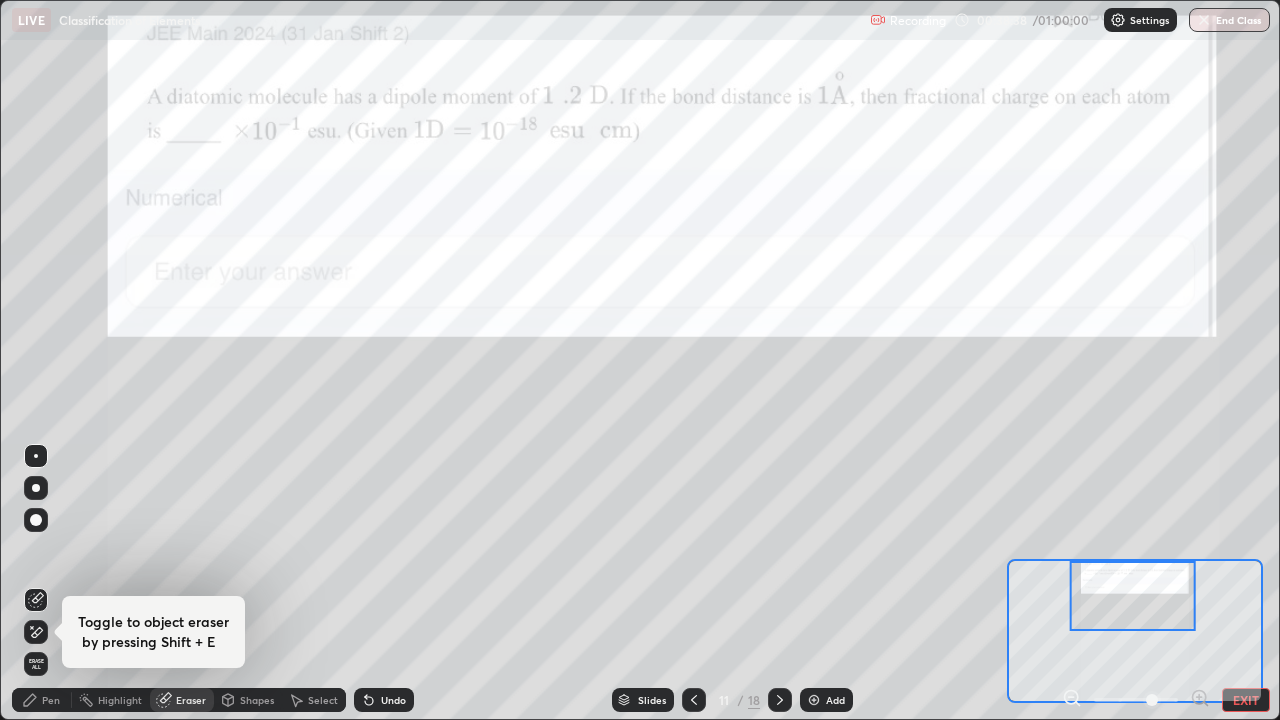 click 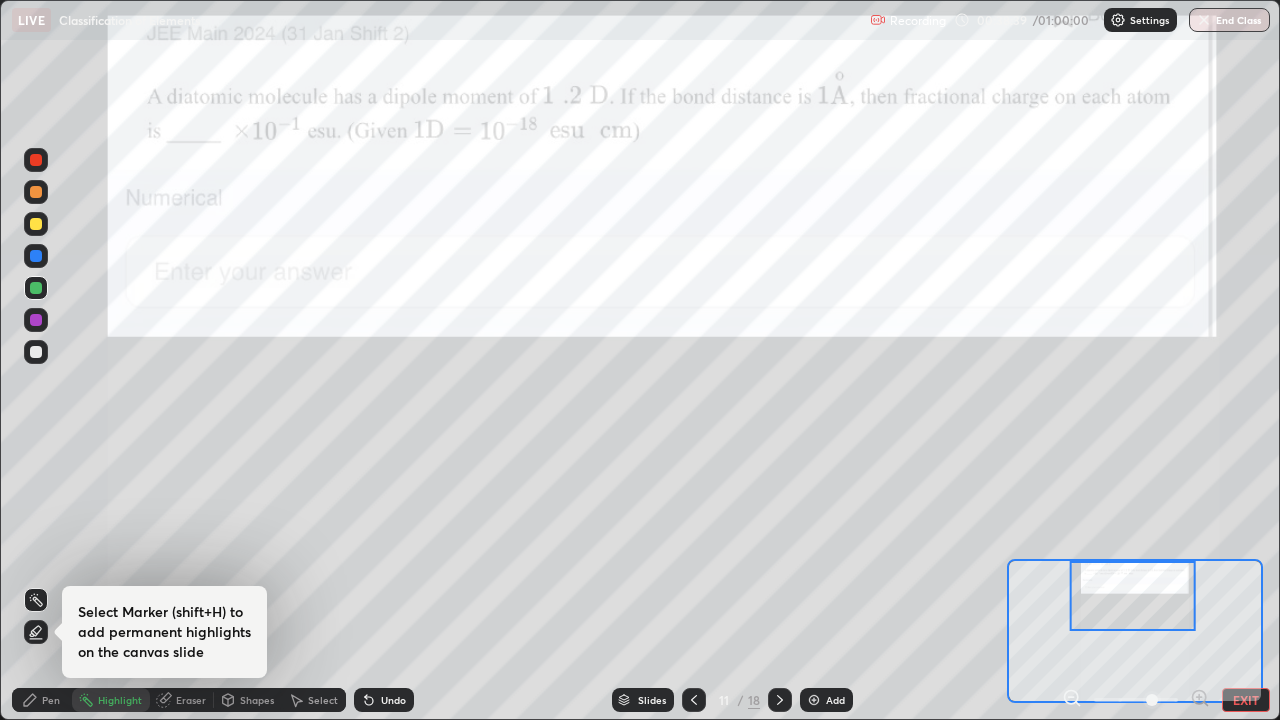 click on "Pen" at bounding box center [42, 700] 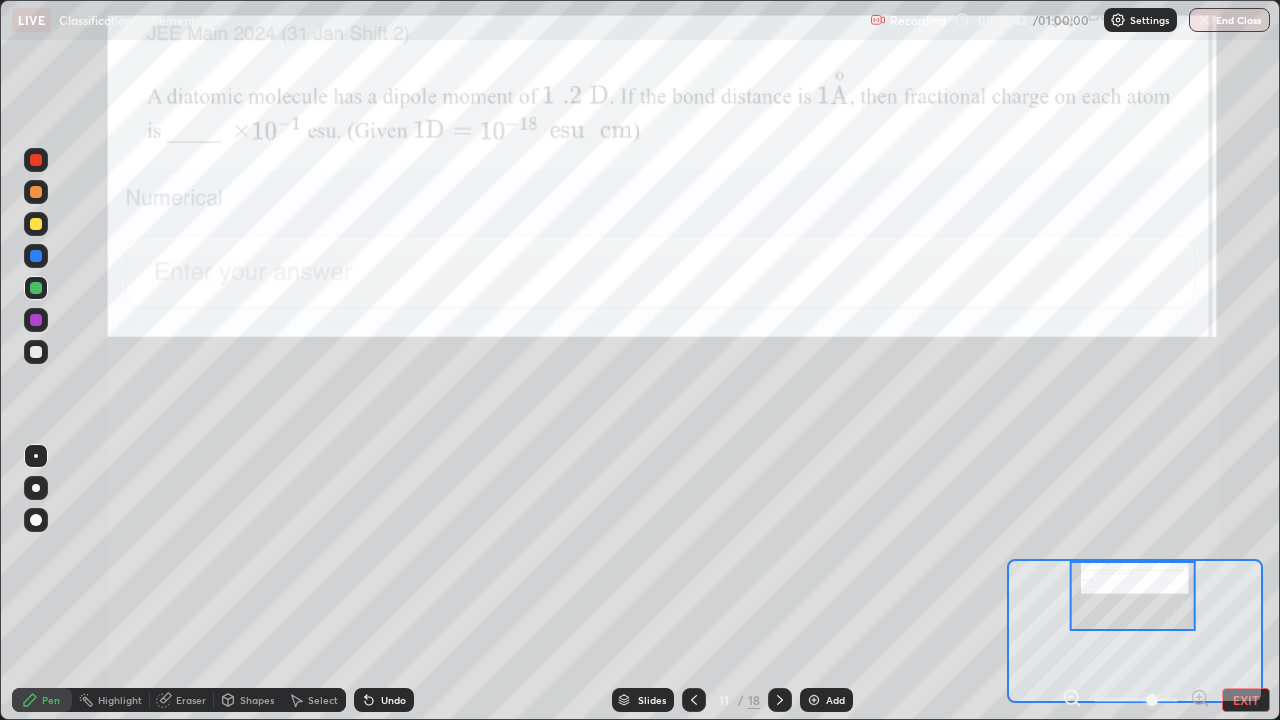 click on "Eraser" at bounding box center (191, 700) 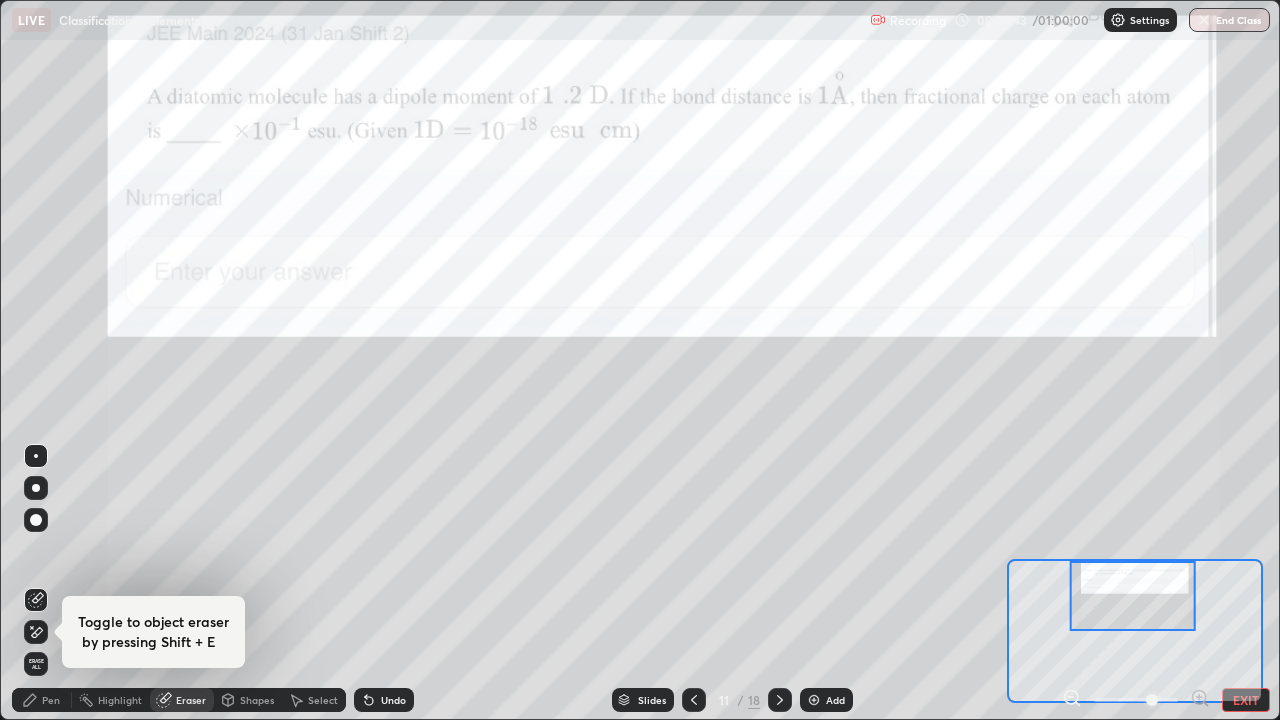 click on "Pen" at bounding box center (51, 700) 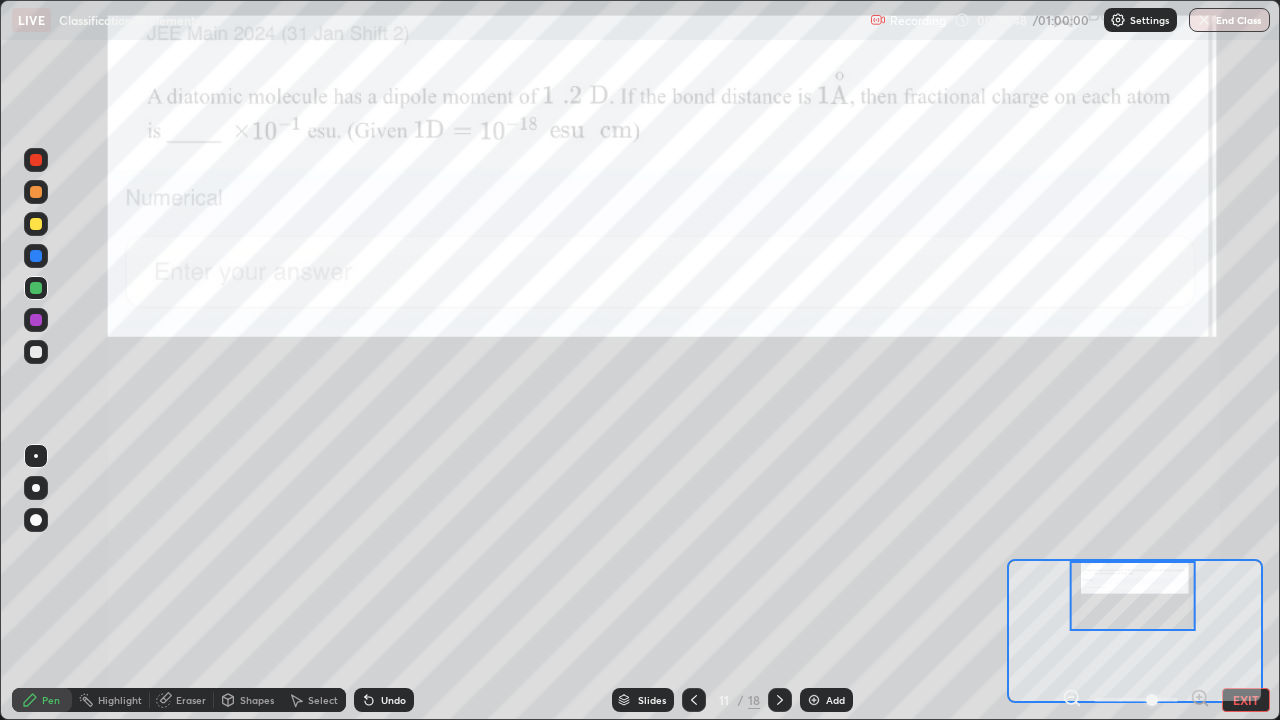 click on "Shapes" at bounding box center [257, 700] 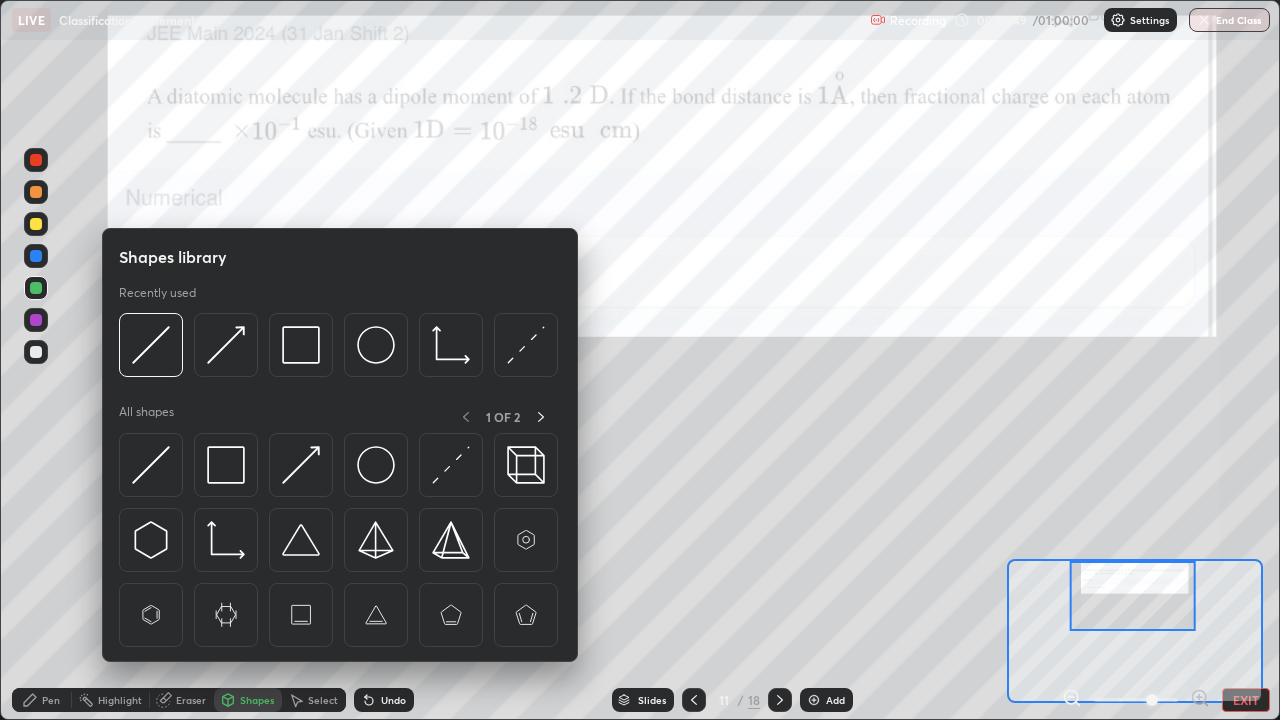 click on "Pen" at bounding box center [42, 700] 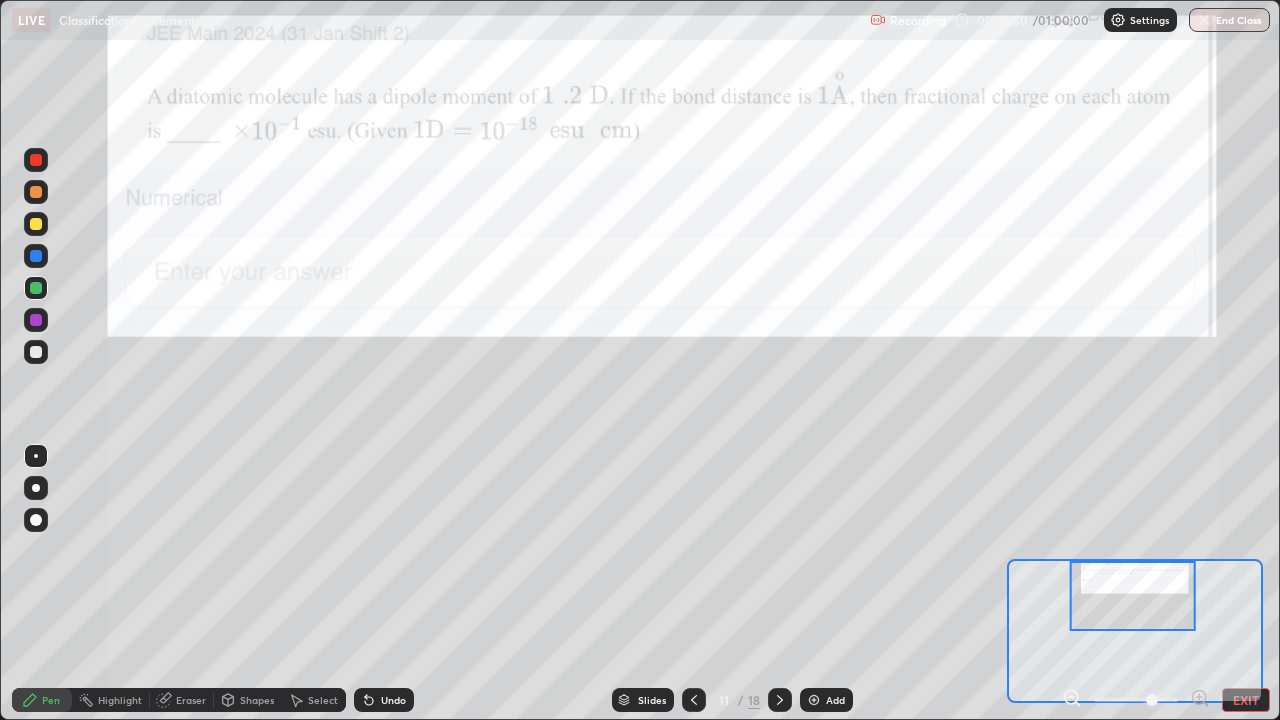click on "Eraser" at bounding box center [182, 700] 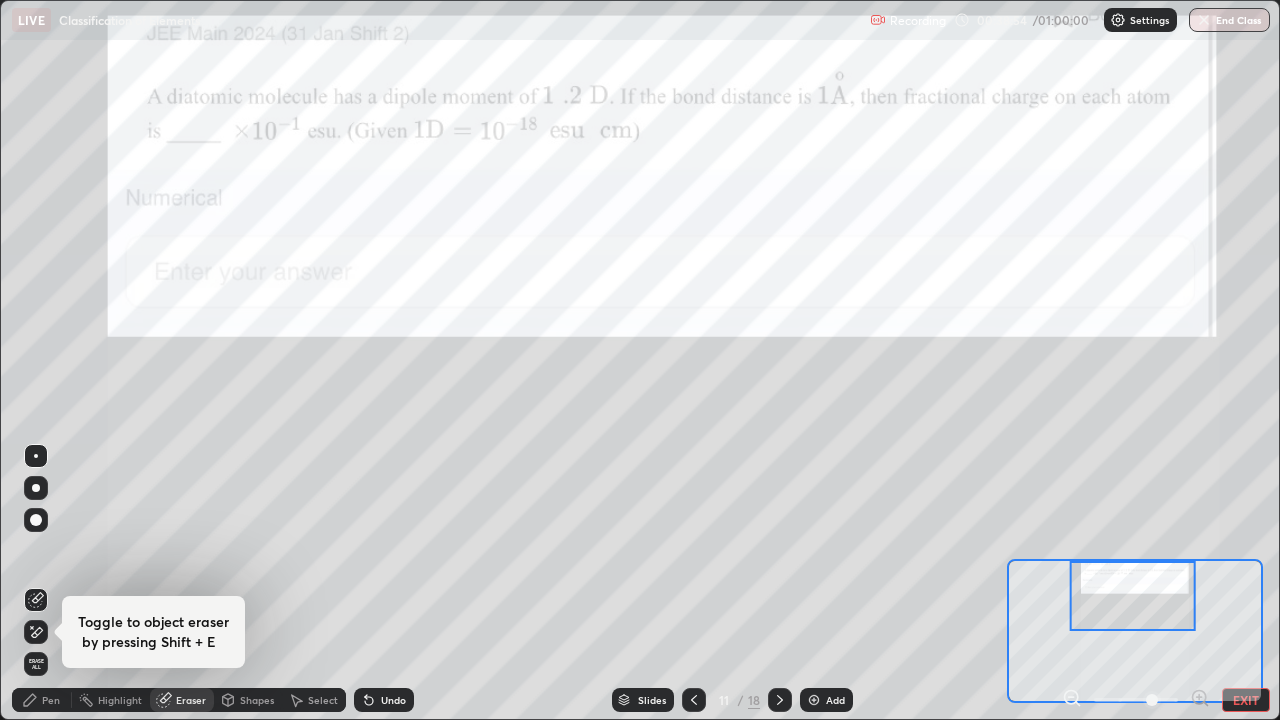 click on "Pen" at bounding box center [42, 700] 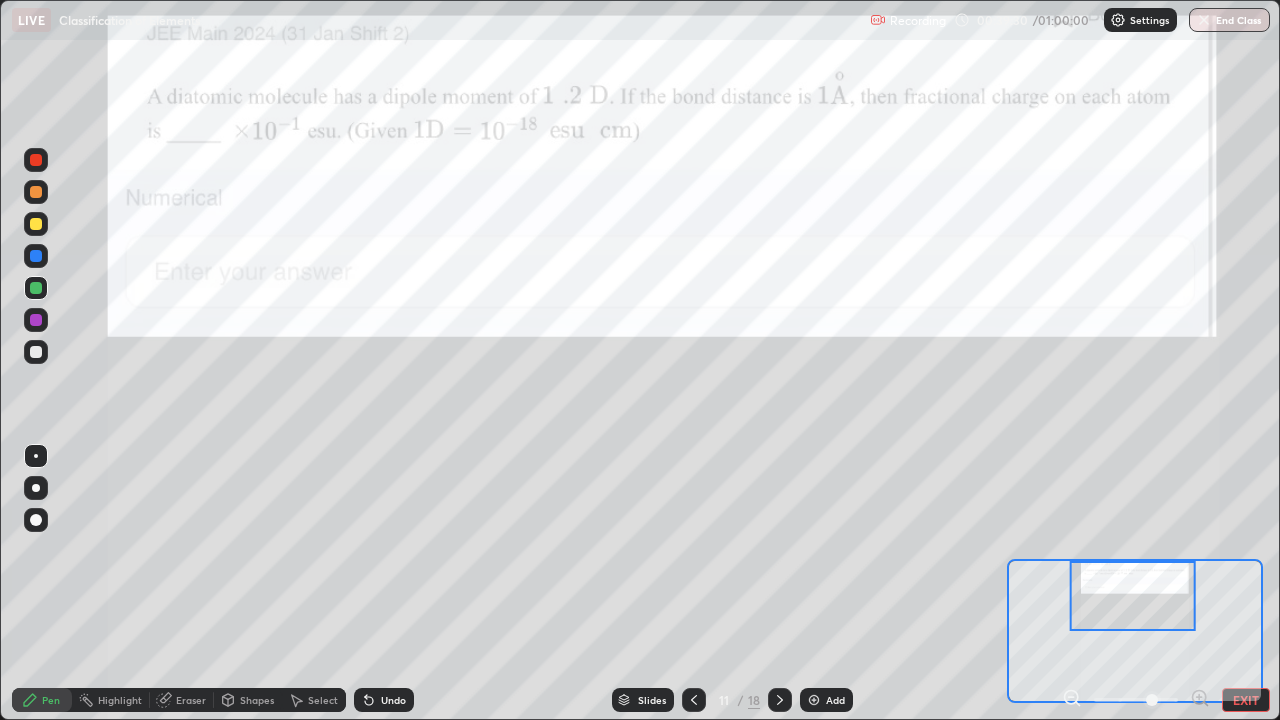 click at bounding box center (780, 700) 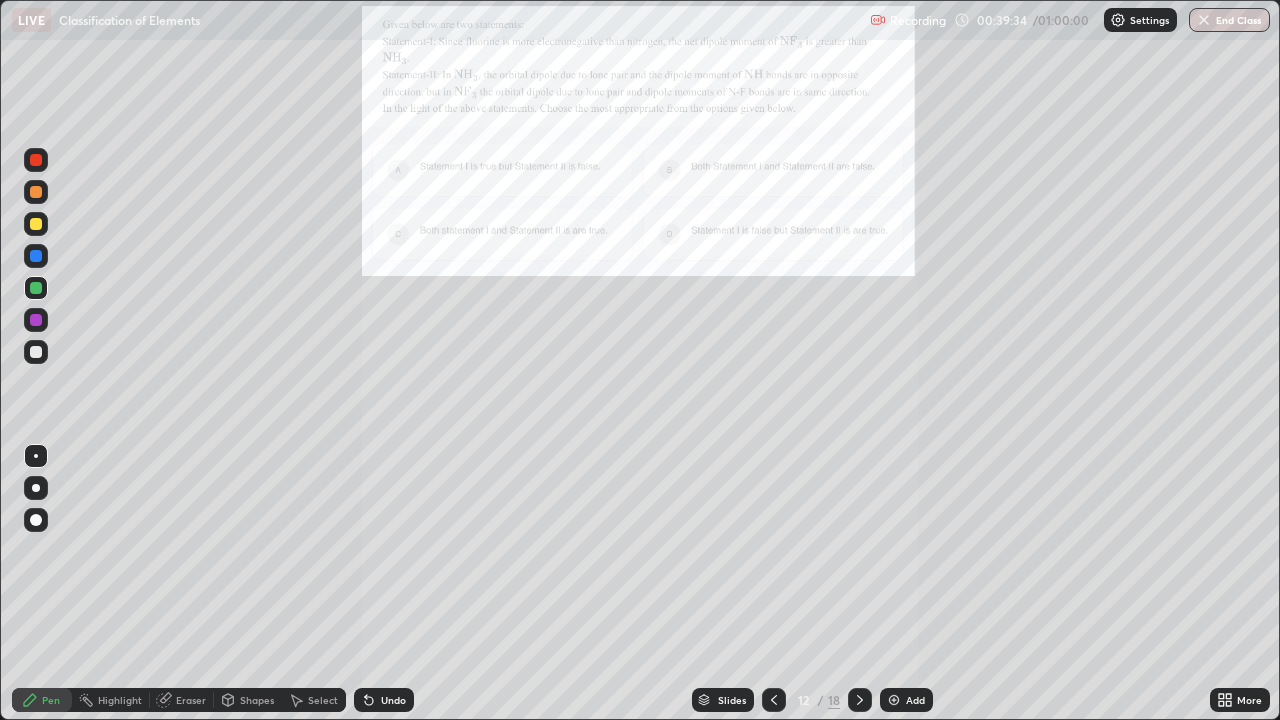 click on "More" at bounding box center [1240, 700] 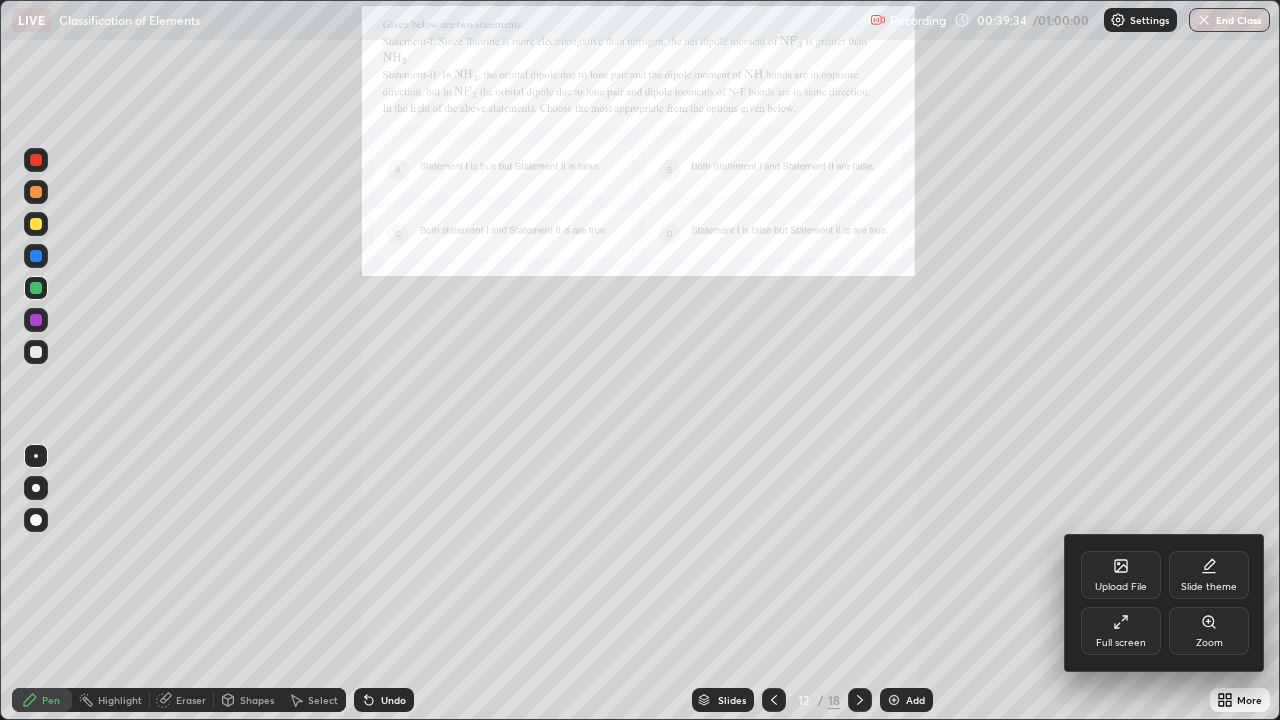 click on "Zoom" at bounding box center [1209, 631] 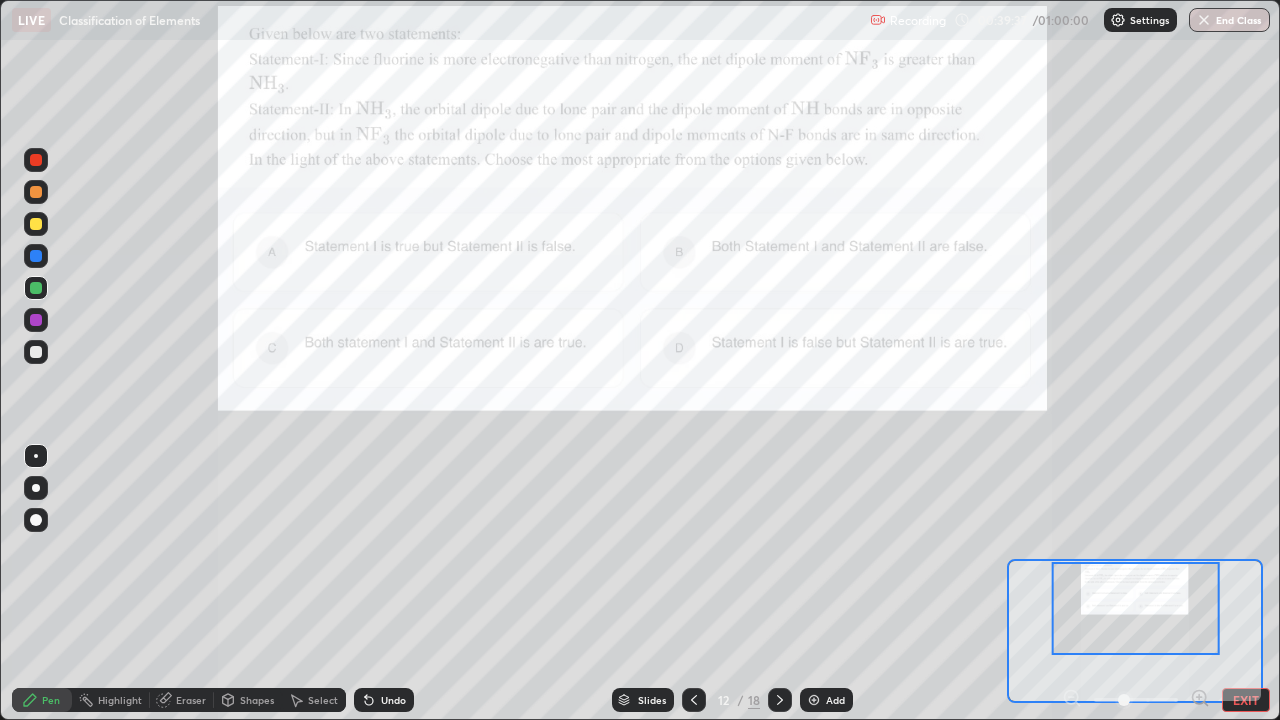 click 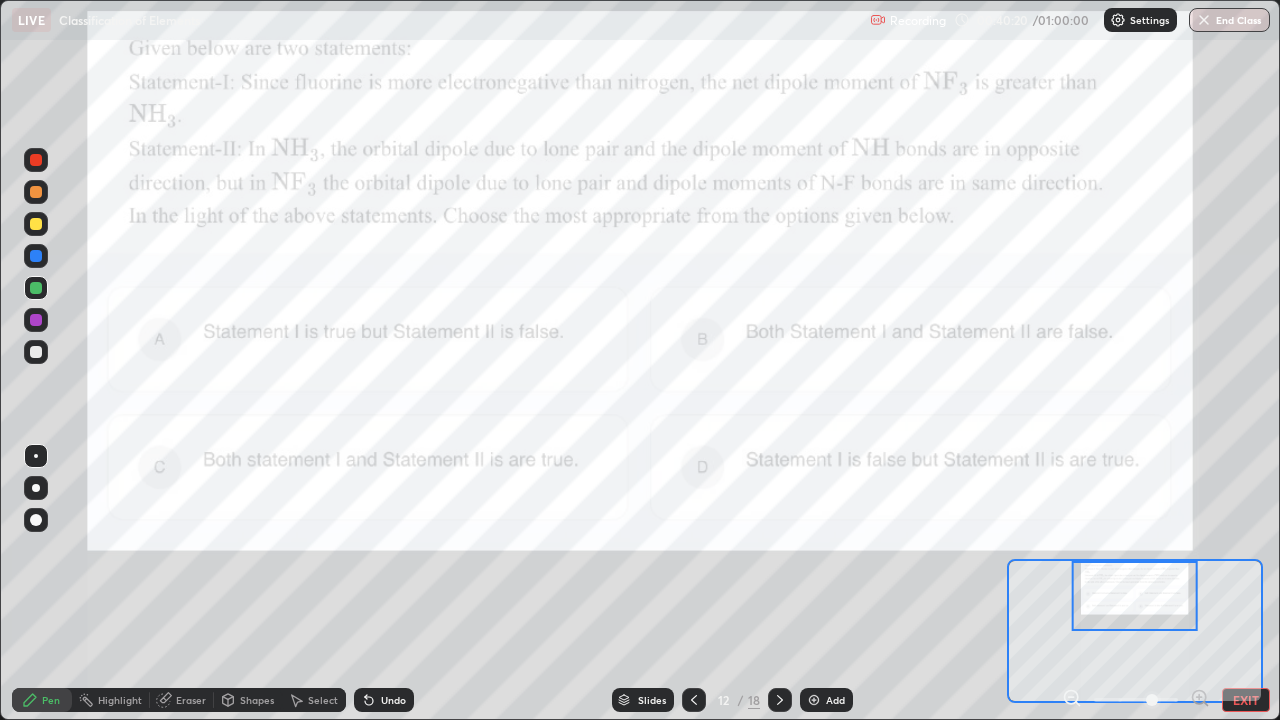 click at bounding box center [36, 160] 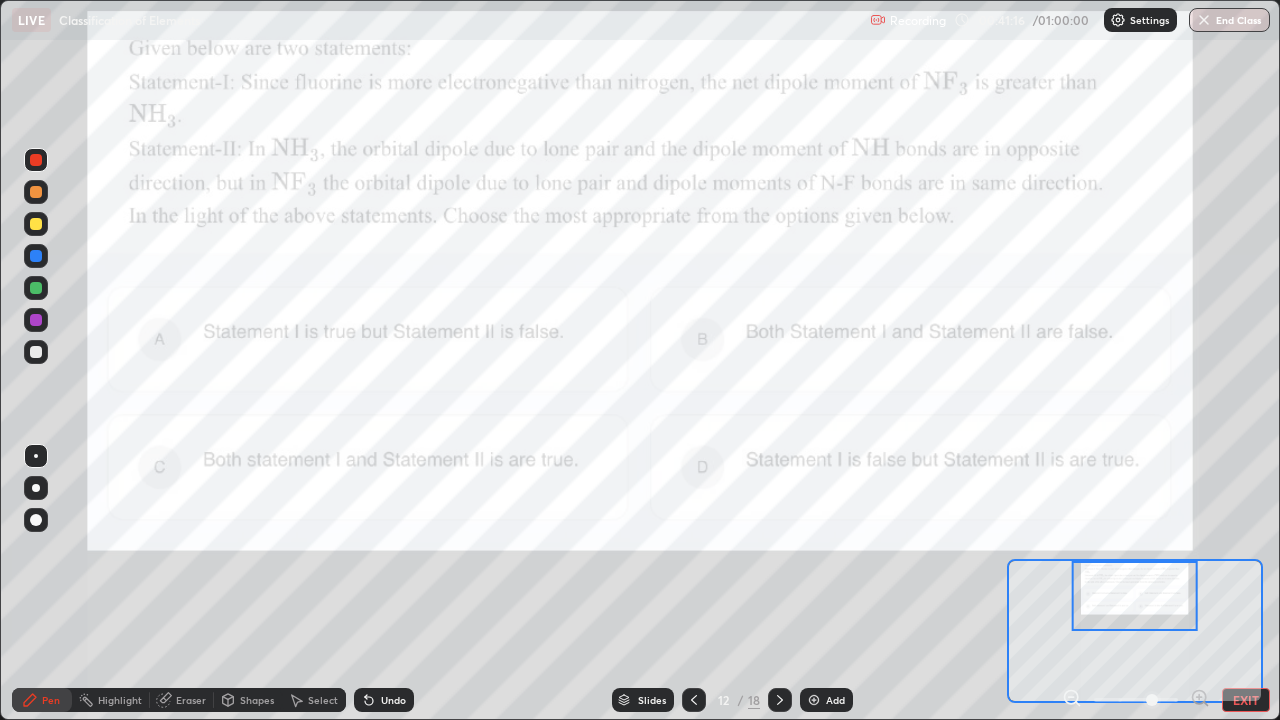 click at bounding box center [780, 700] 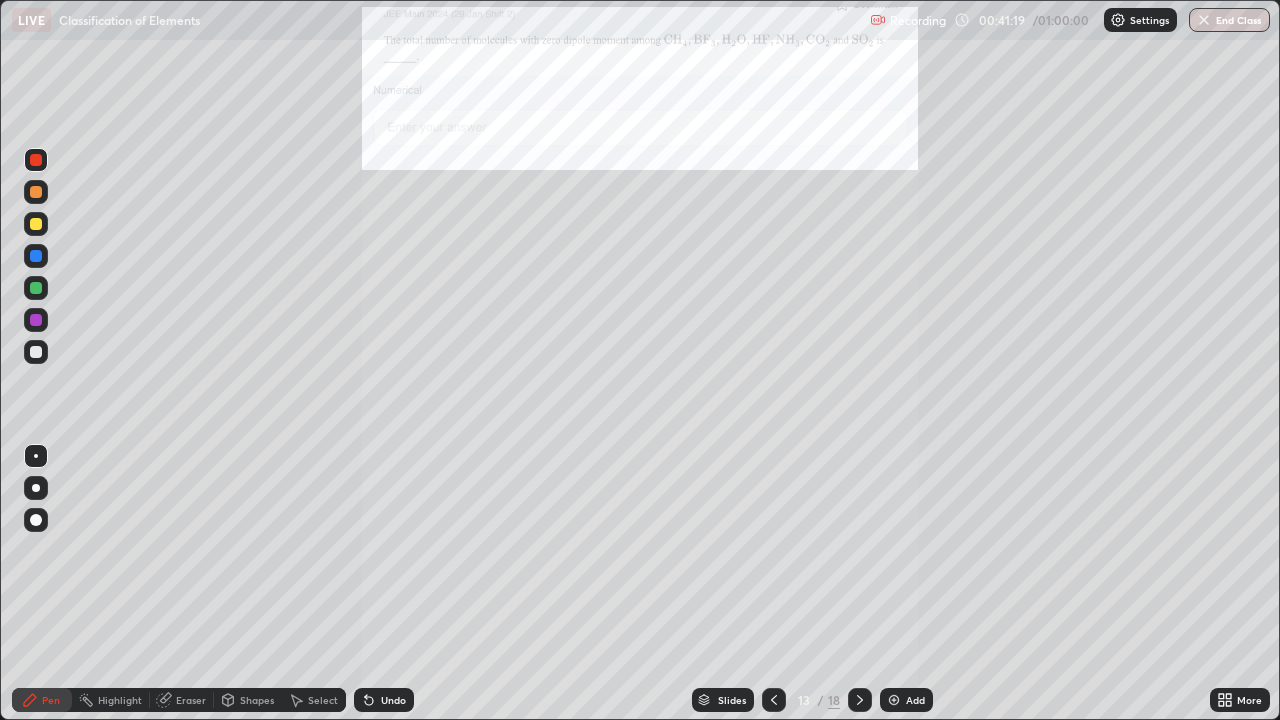click on "More" at bounding box center [1240, 700] 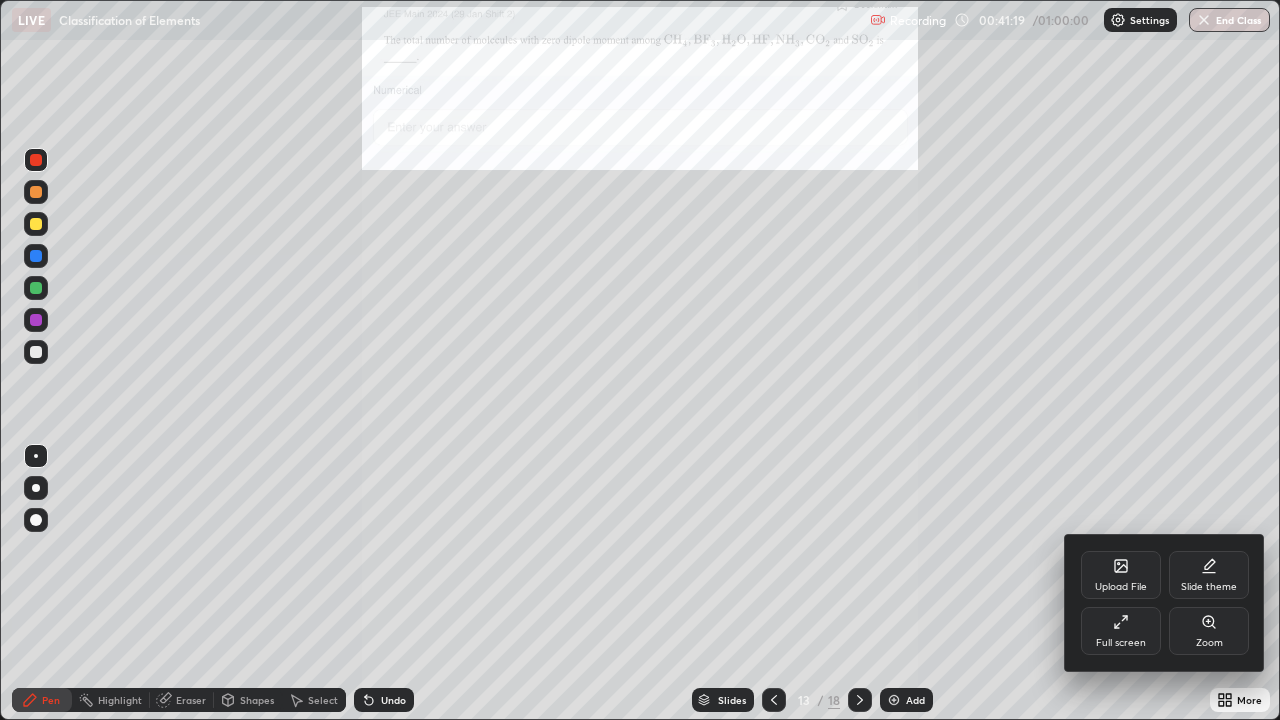 click 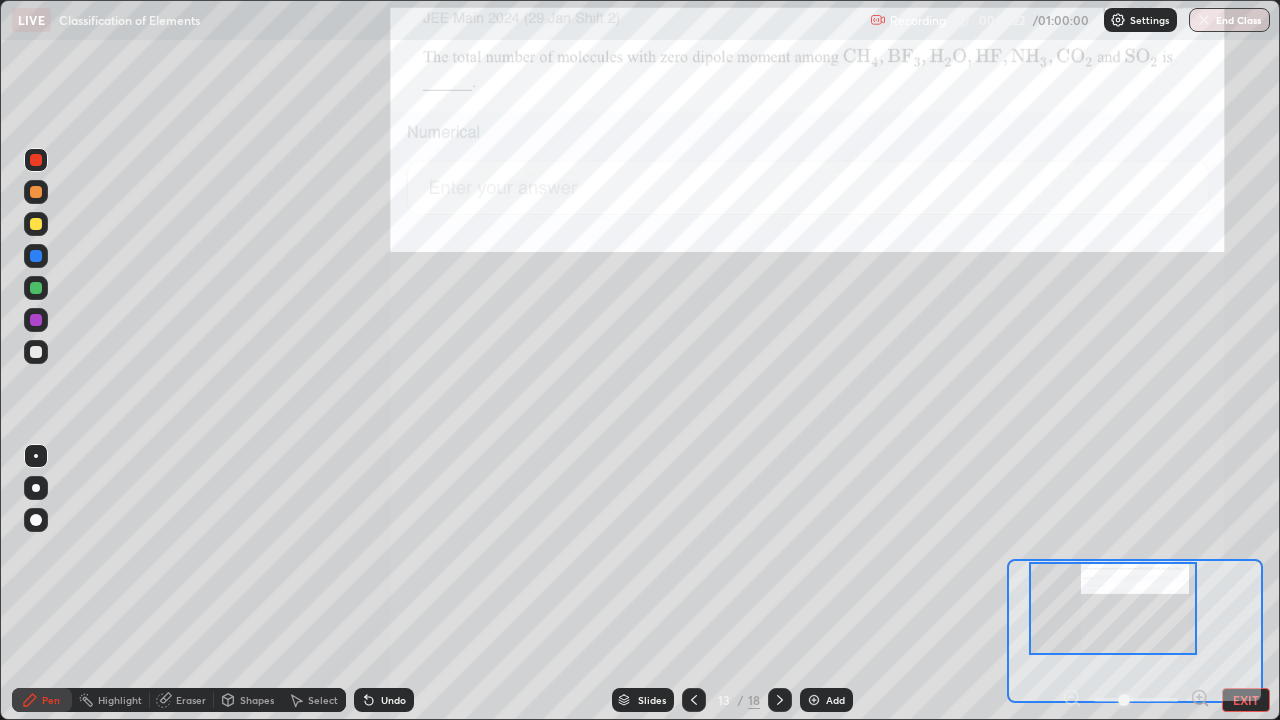click 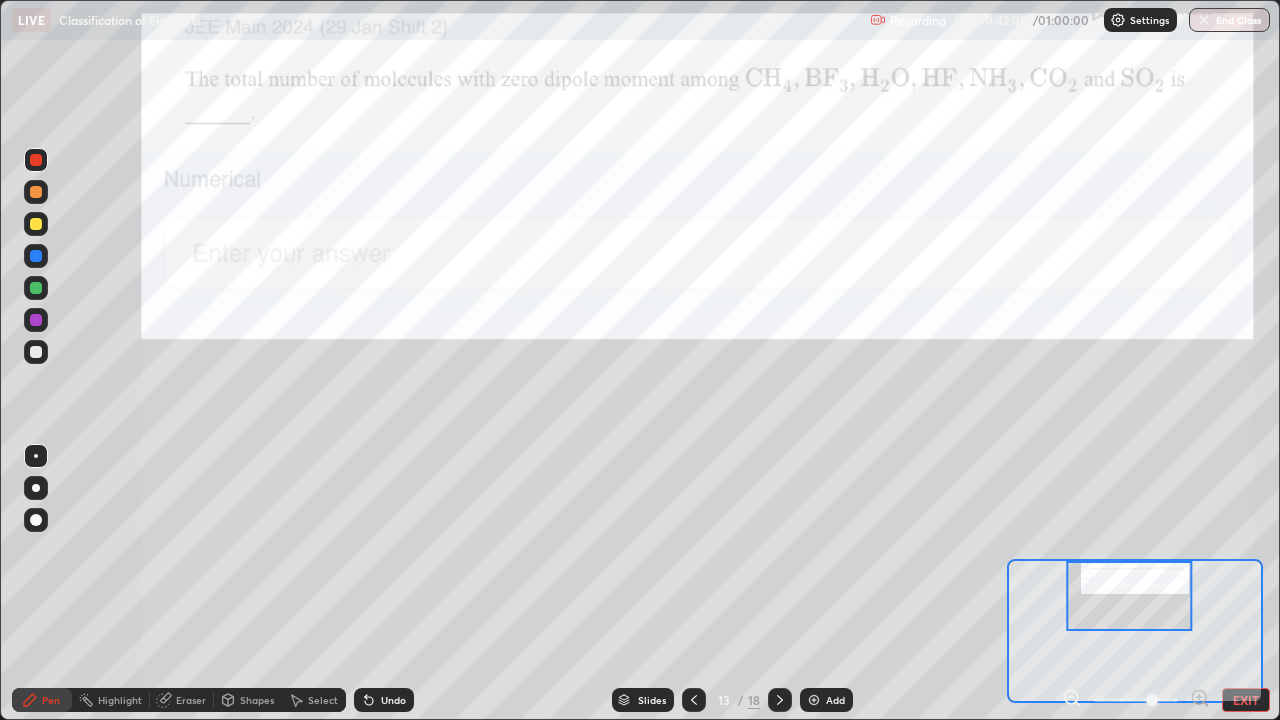 click at bounding box center (780, 700) 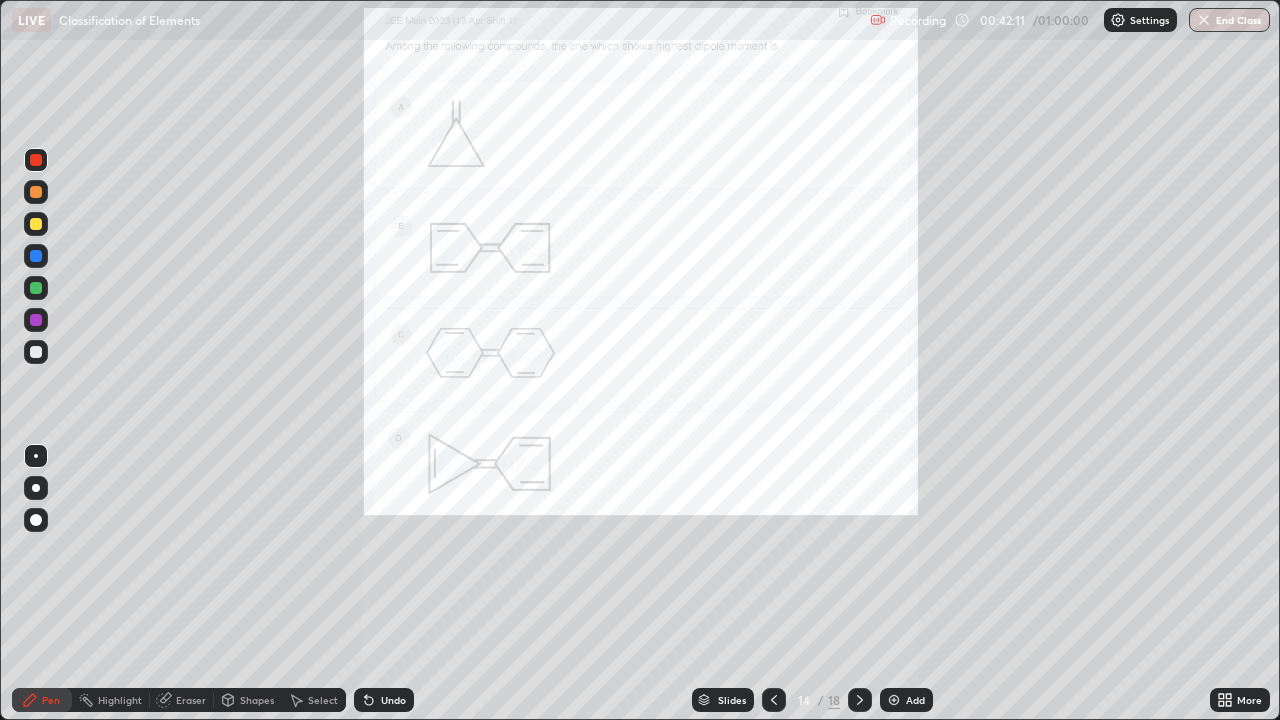 click 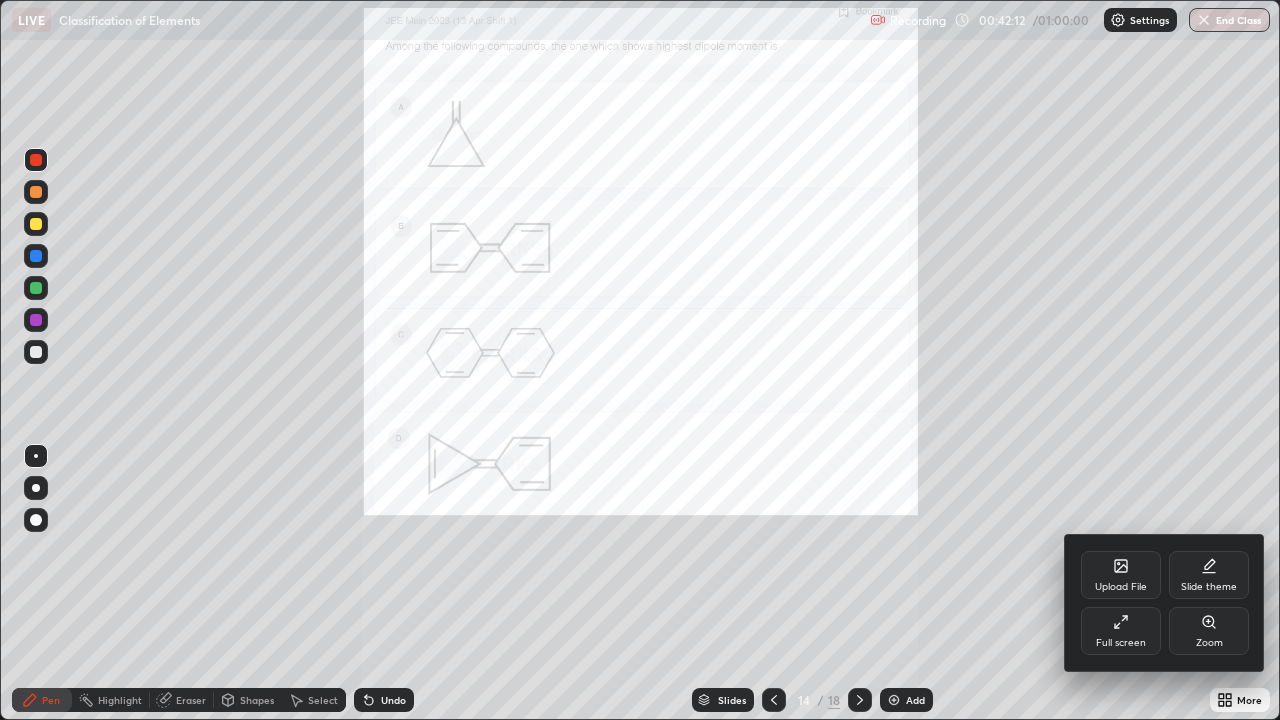 click on "Zoom" at bounding box center [1209, 643] 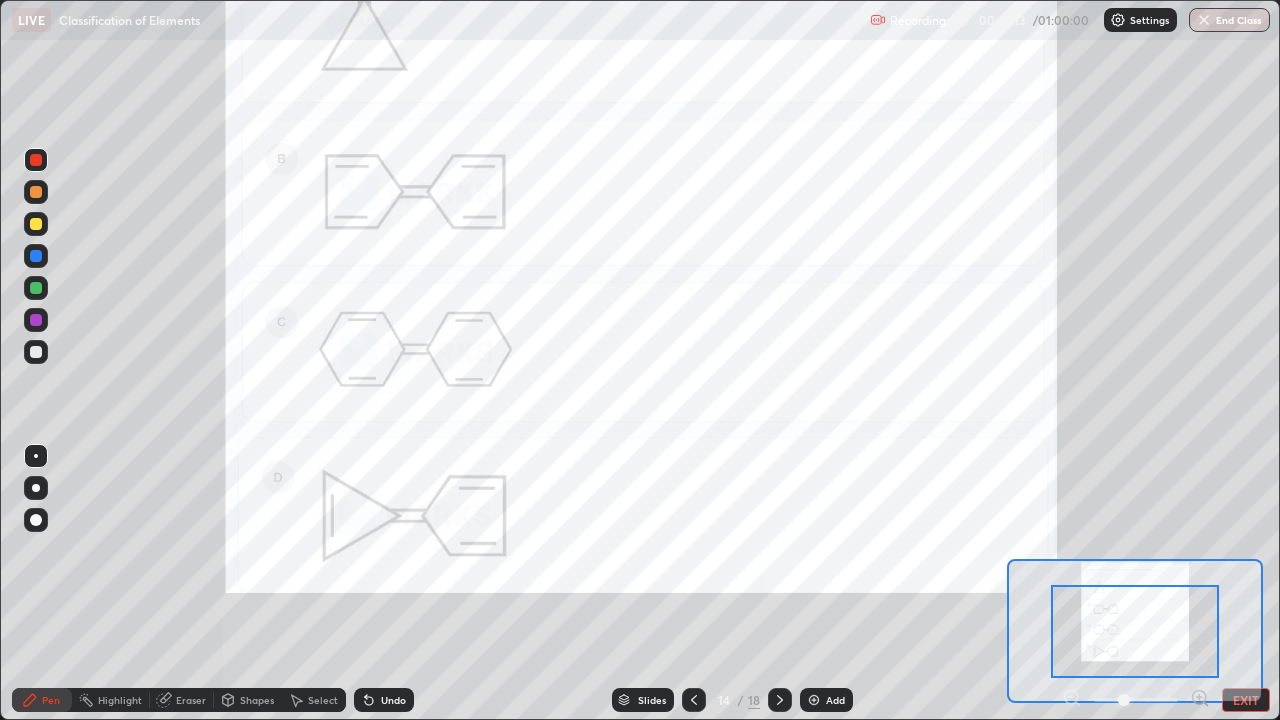click at bounding box center [1136, 700] 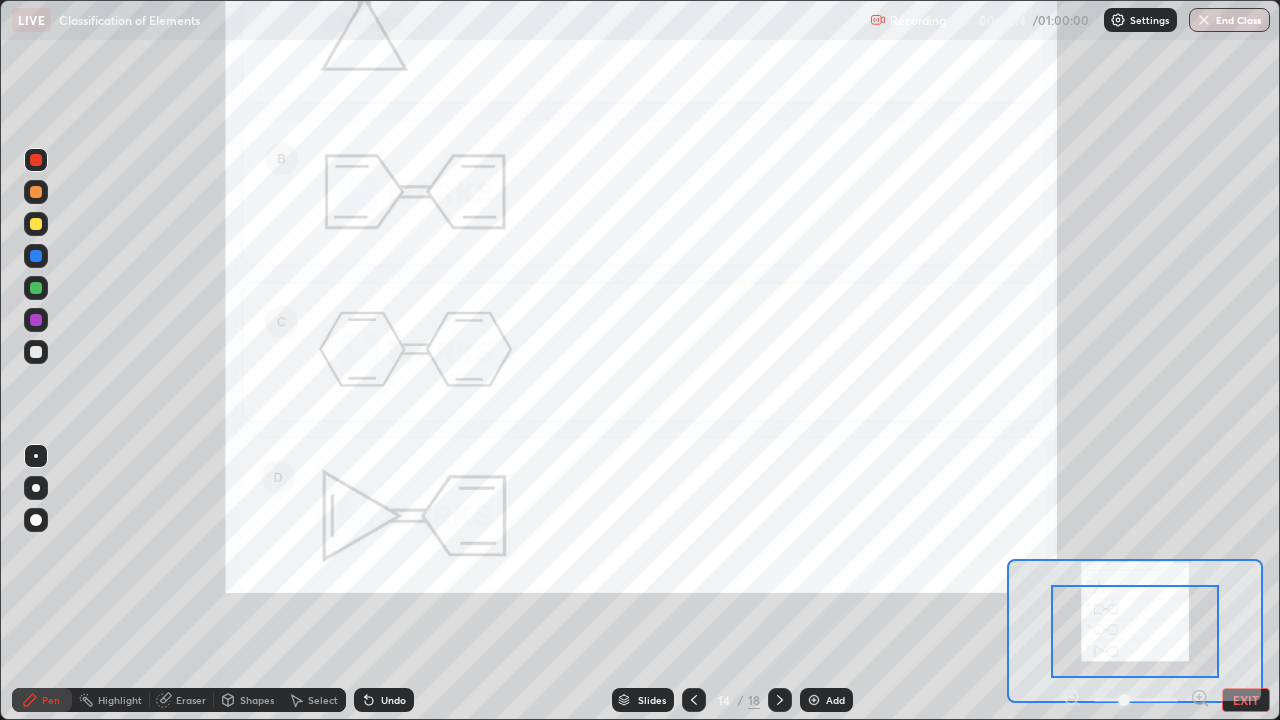 click at bounding box center (1136, 700) 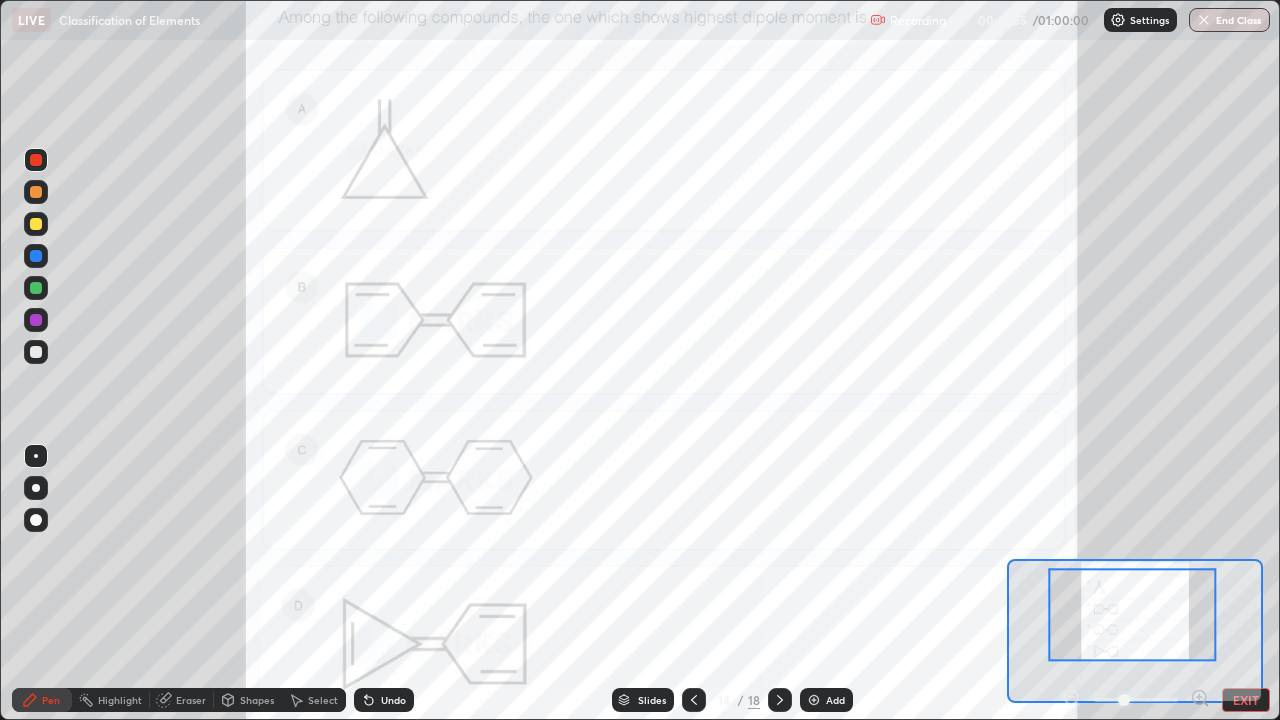 click on "Undo" at bounding box center [384, 700] 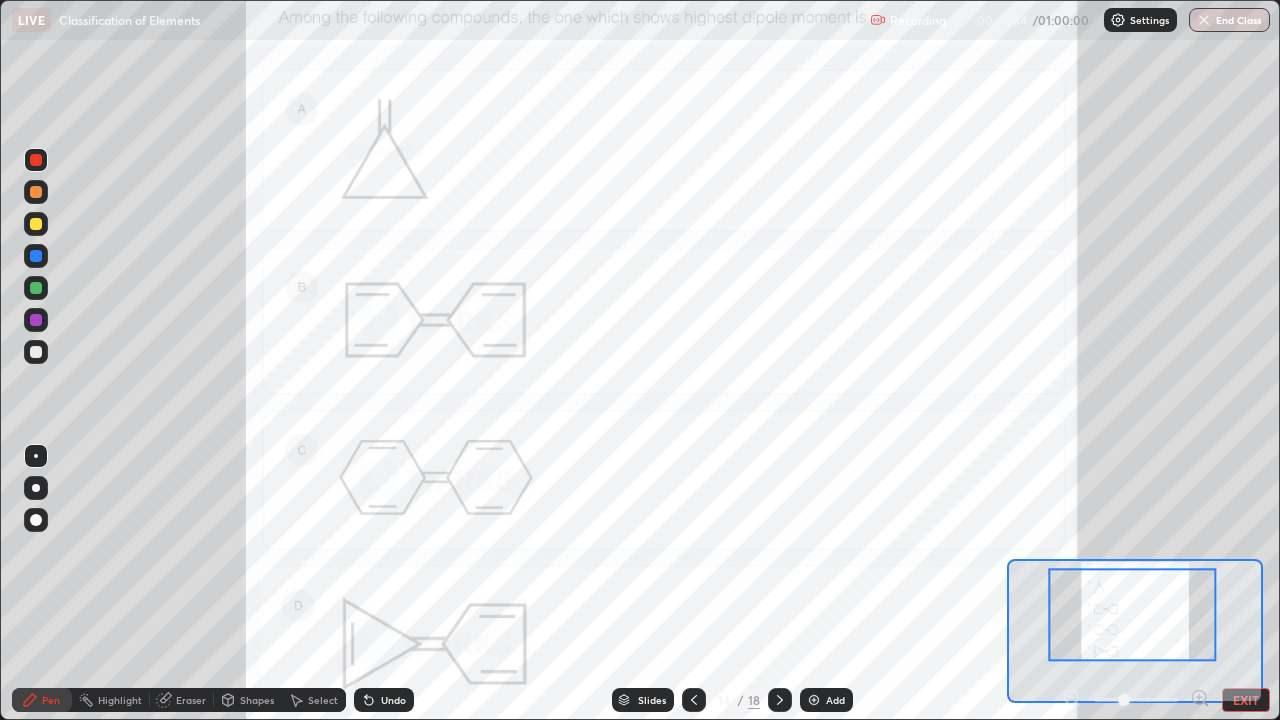 click 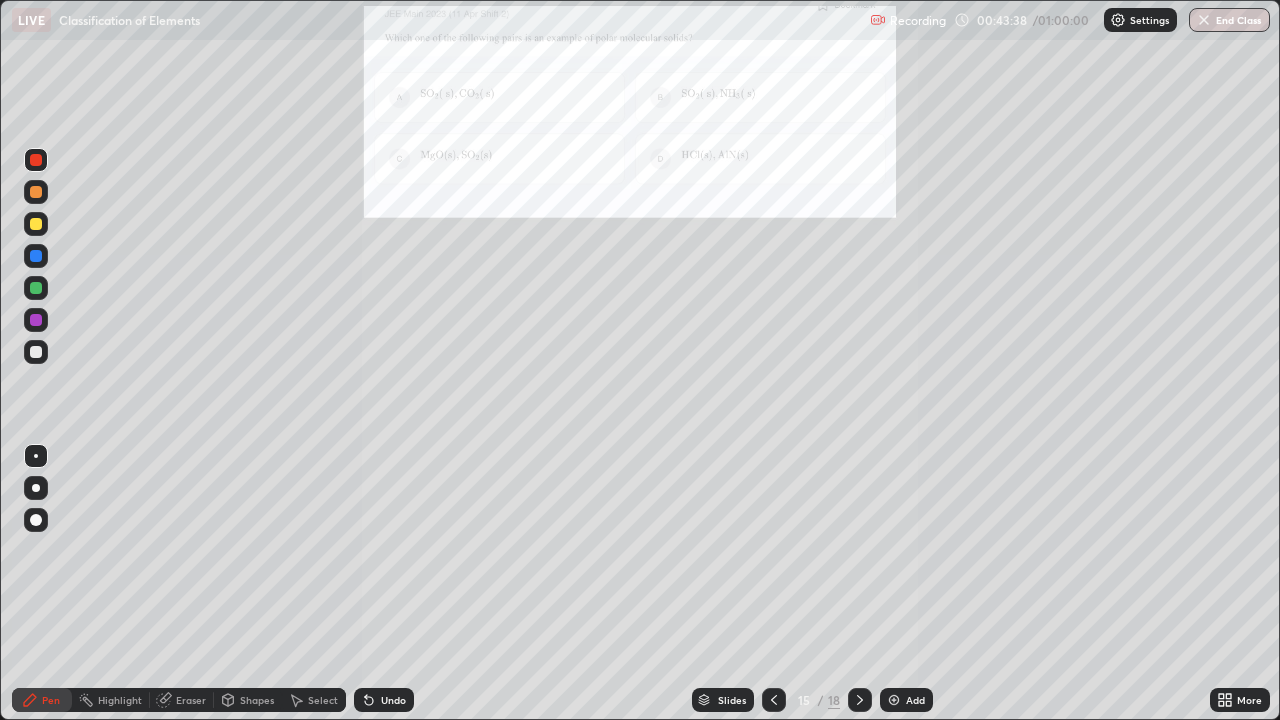 click 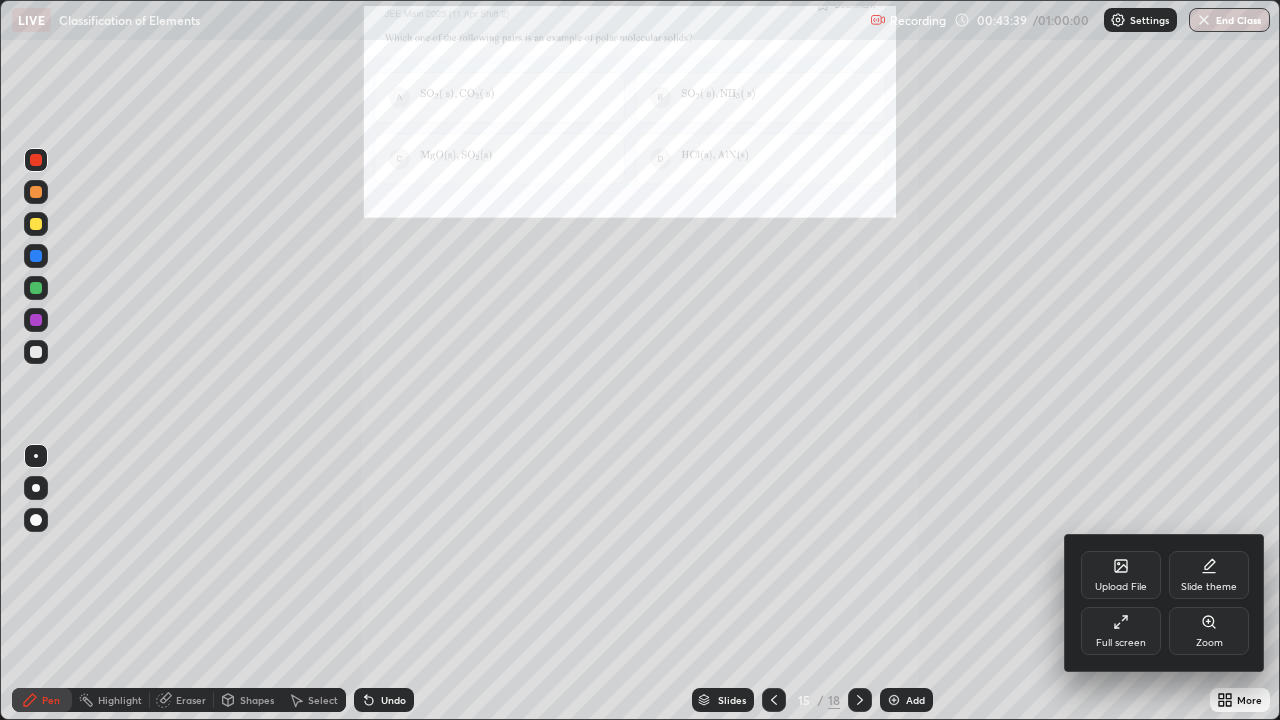 click on "Zoom" at bounding box center (1209, 643) 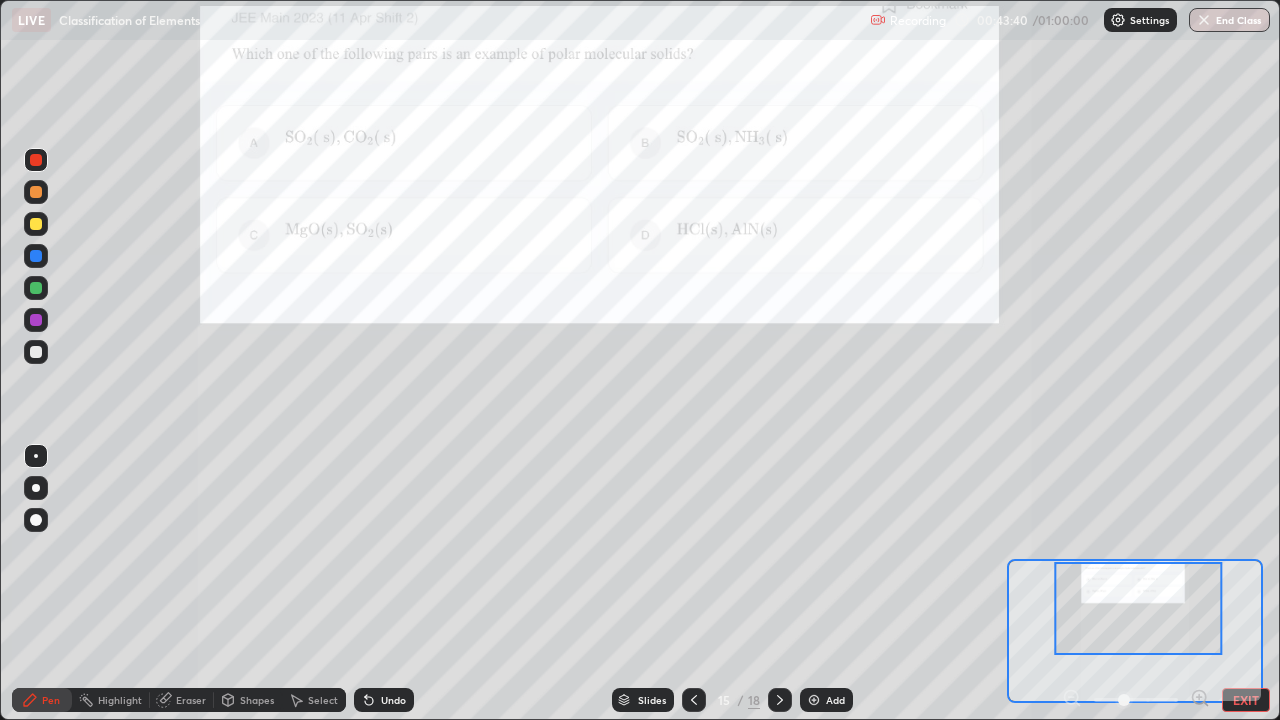 click on "Pen Highlight Eraser Shapes Select Undo Slides 15 / 18 Add EXIT" at bounding box center (640, 700) 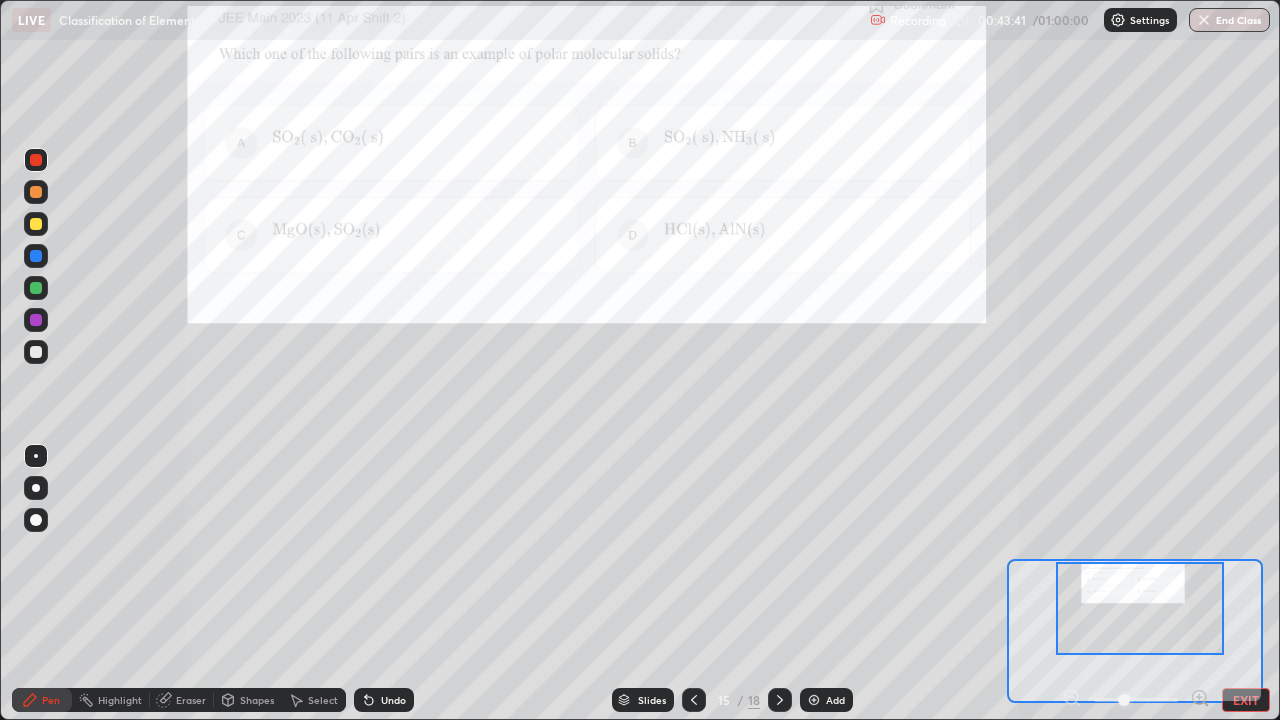 click 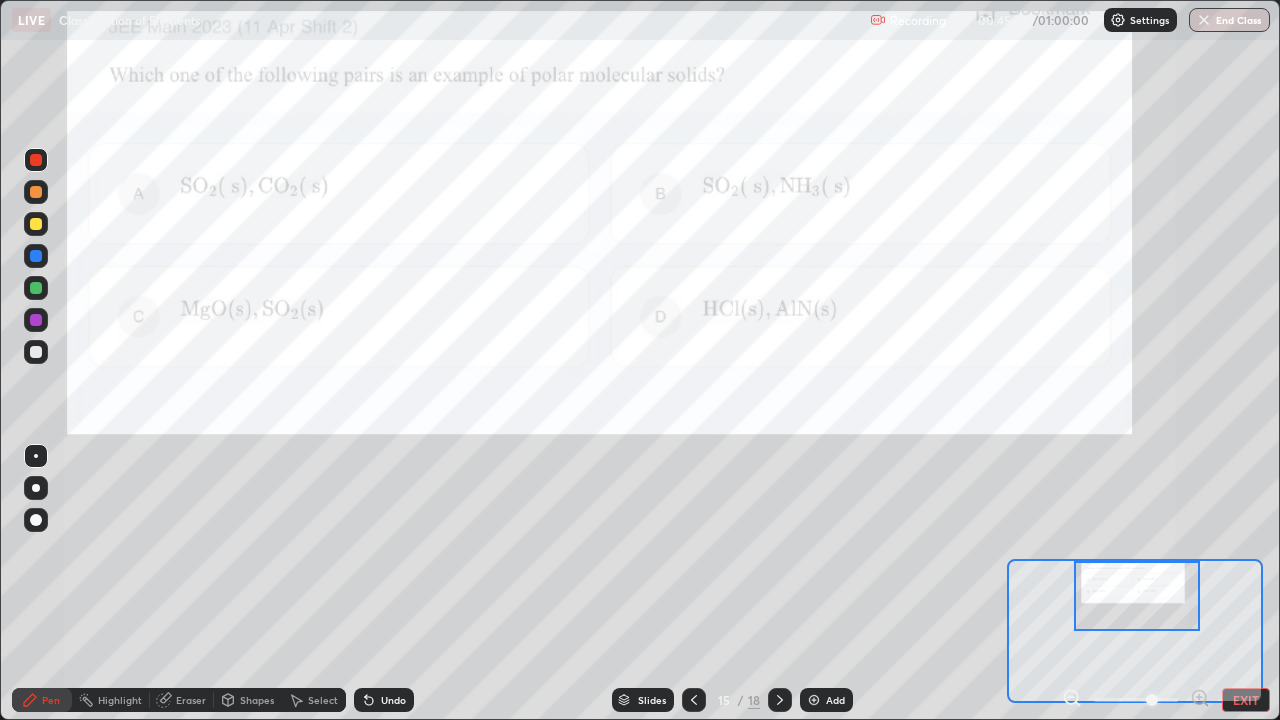 click at bounding box center [780, 700] 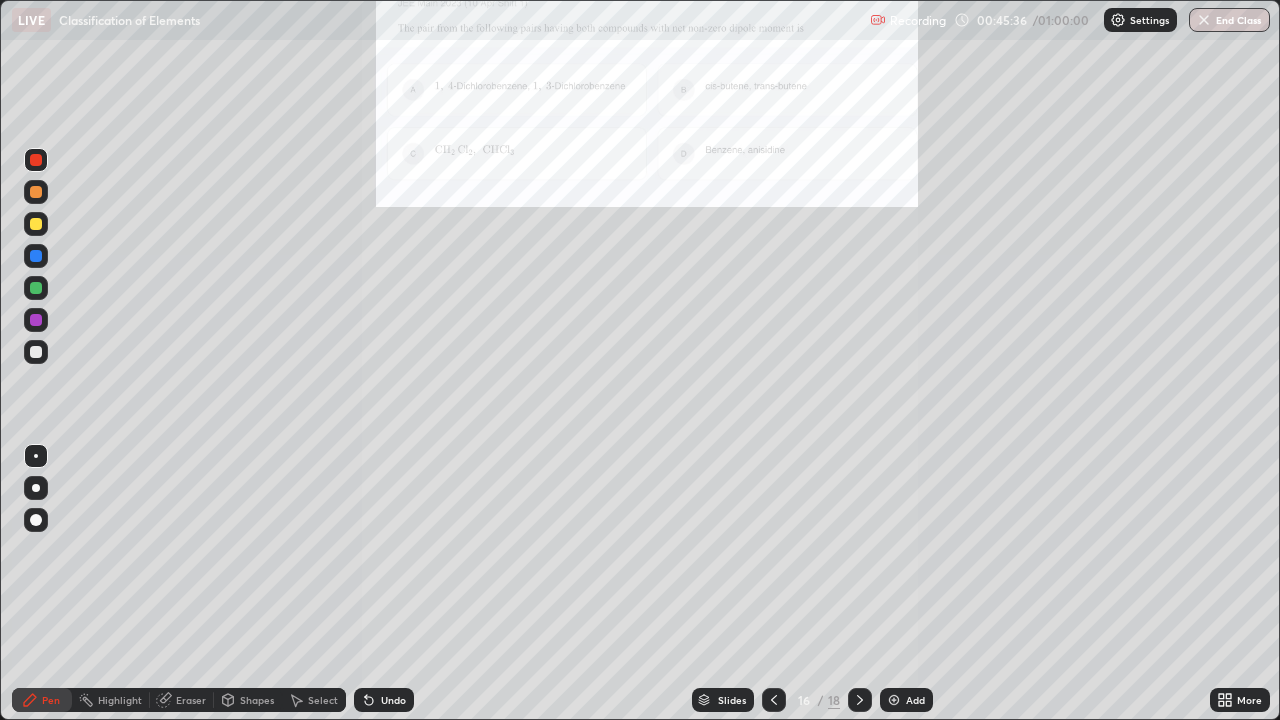 click on "More" at bounding box center (1249, 700) 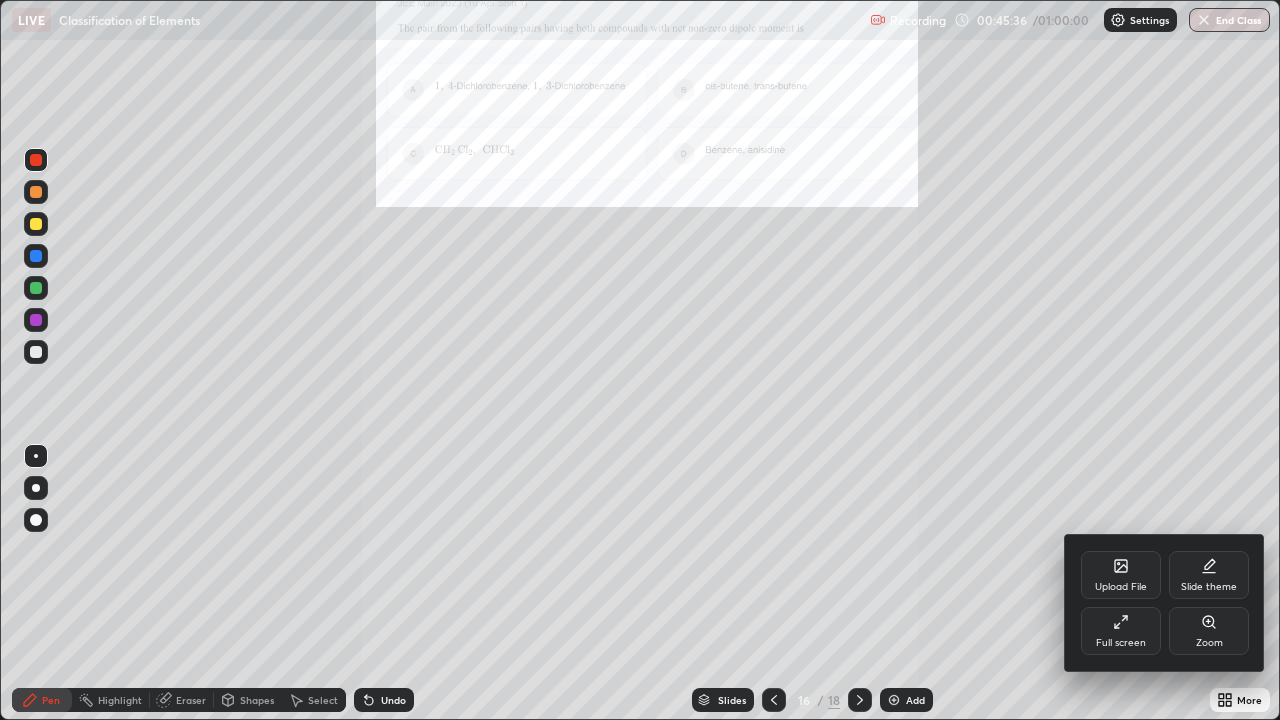 click on "Zoom" at bounding box center [1209, 631] 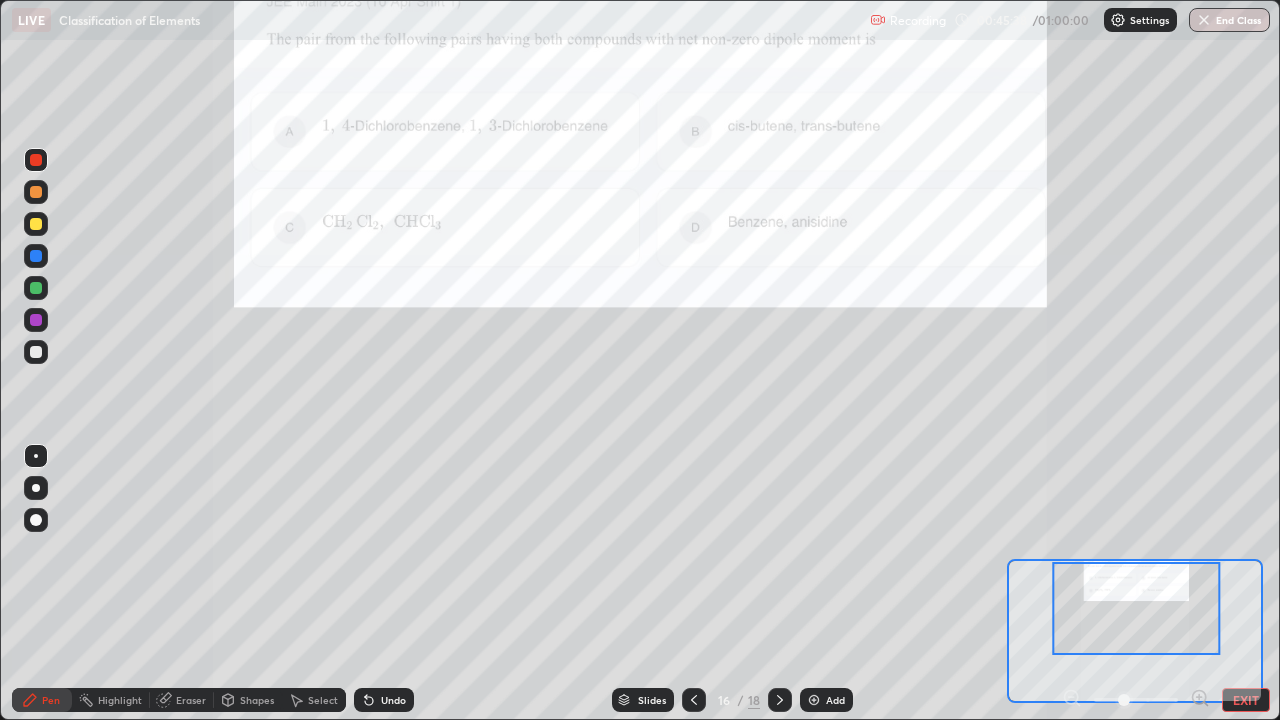 click 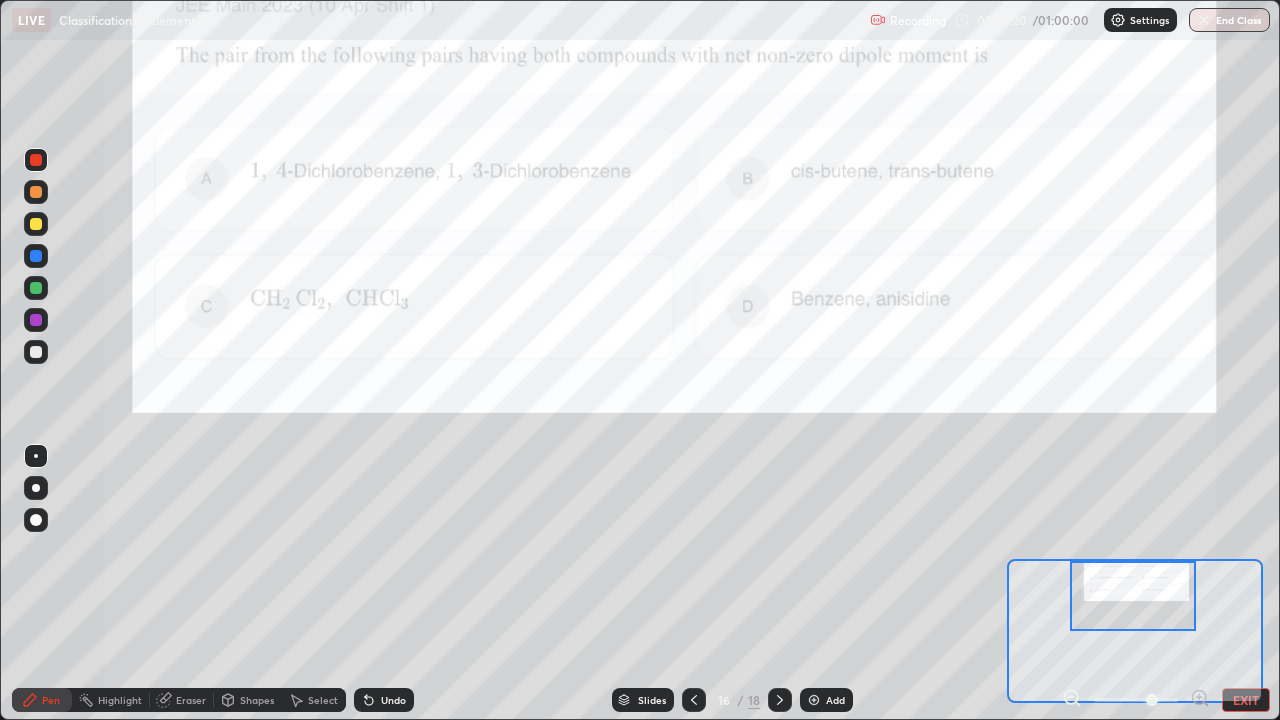click 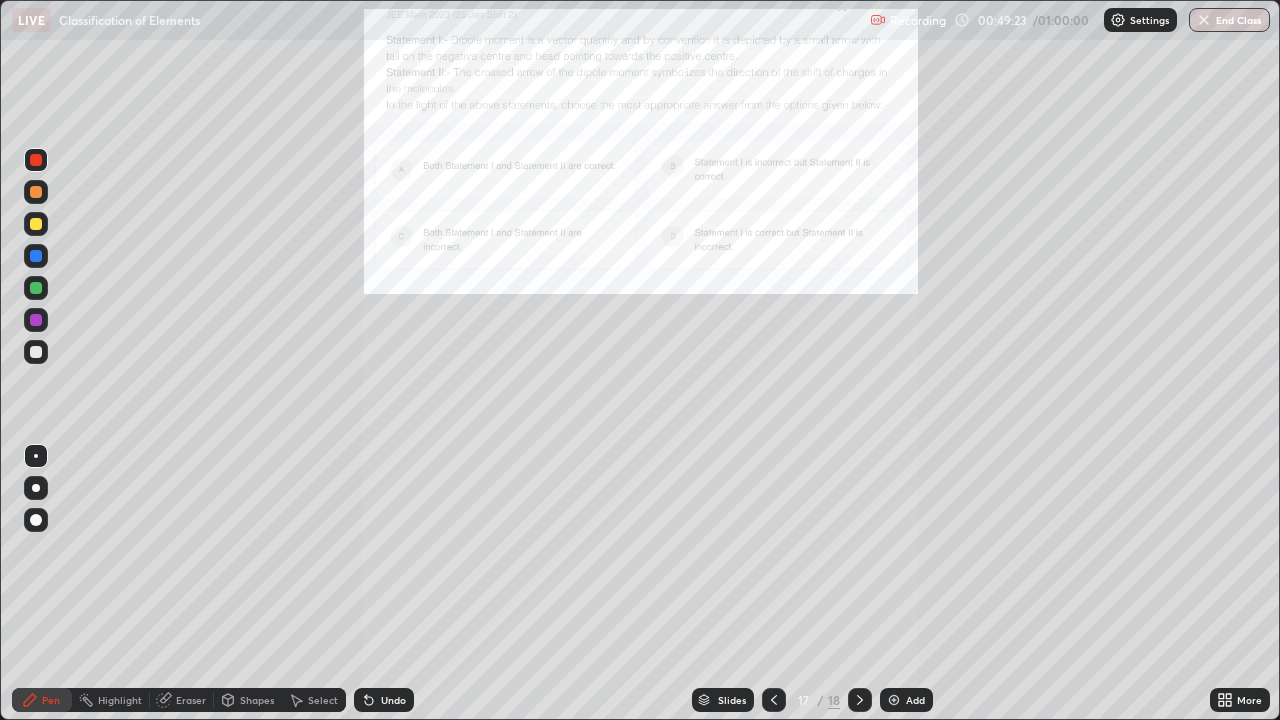 click 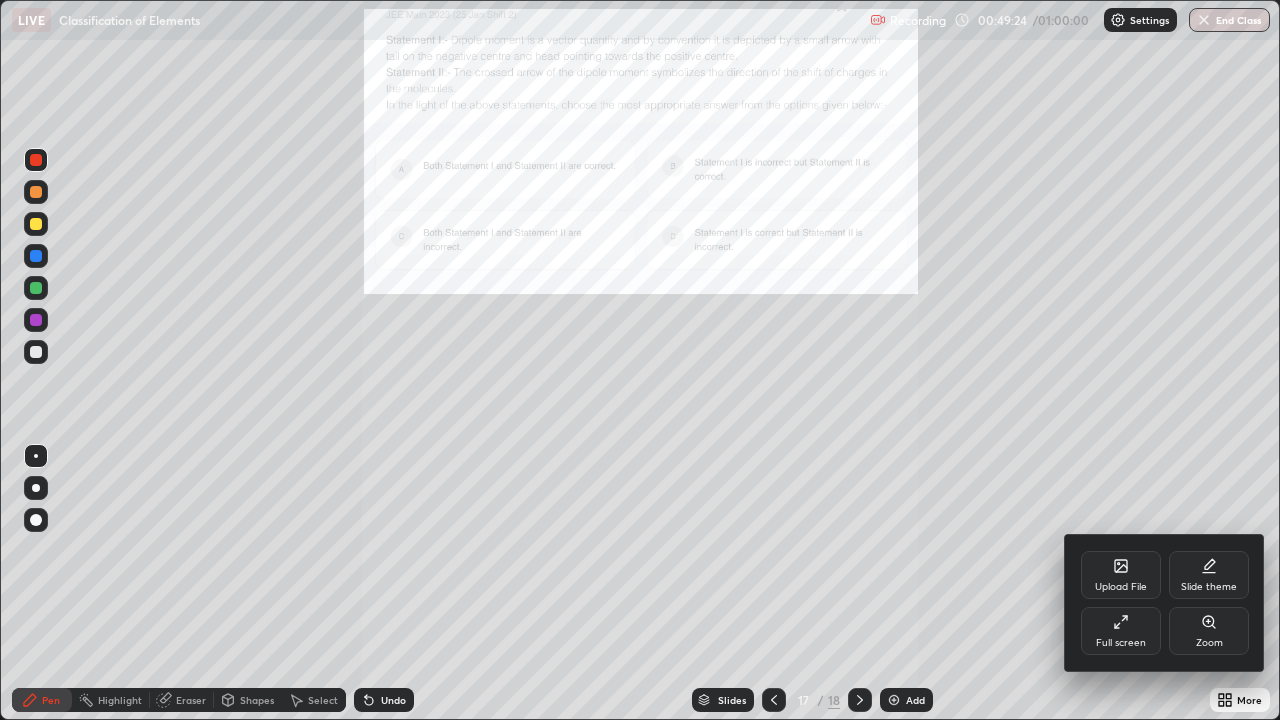 click on "Zoom" at bounding box center [1209, 631] 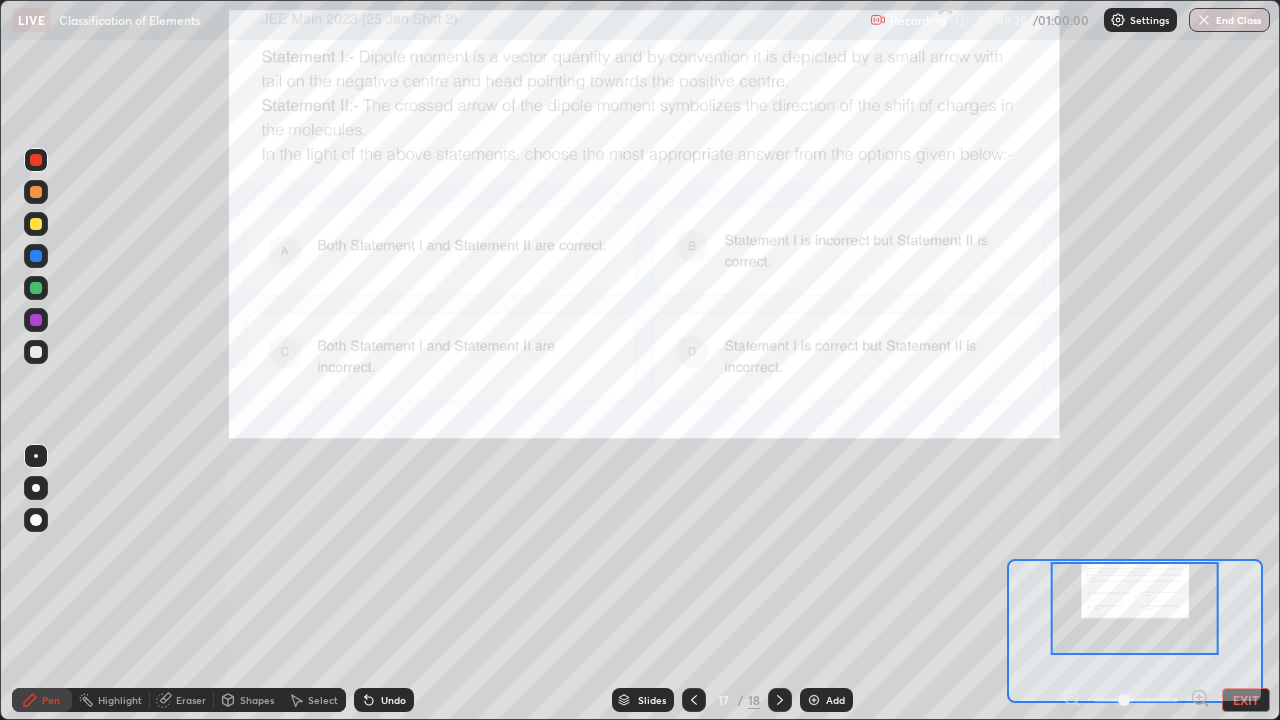 click 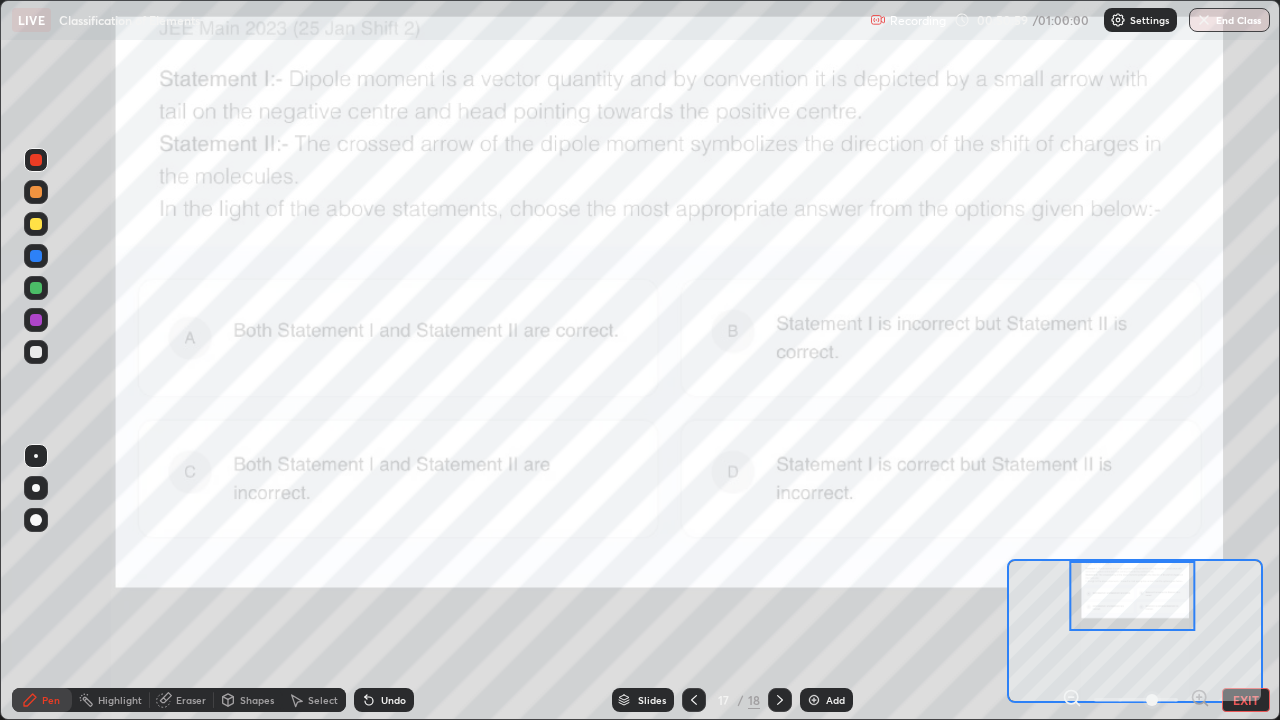 click 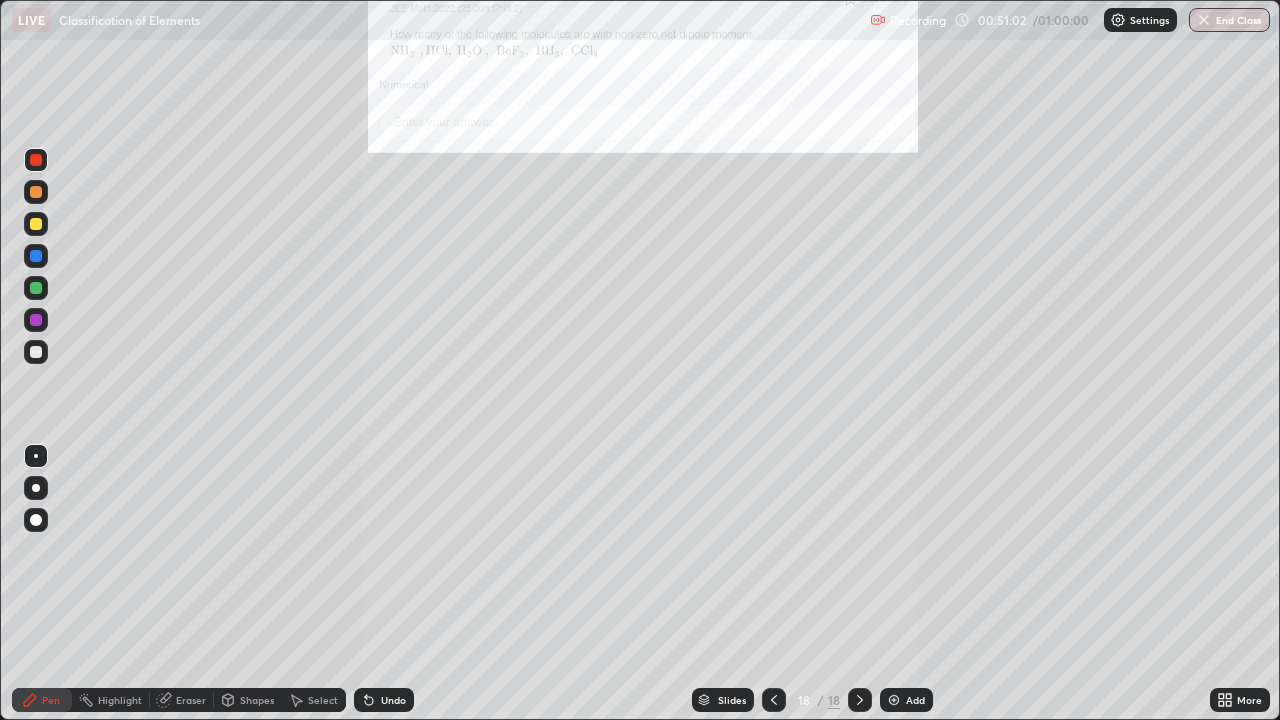 click 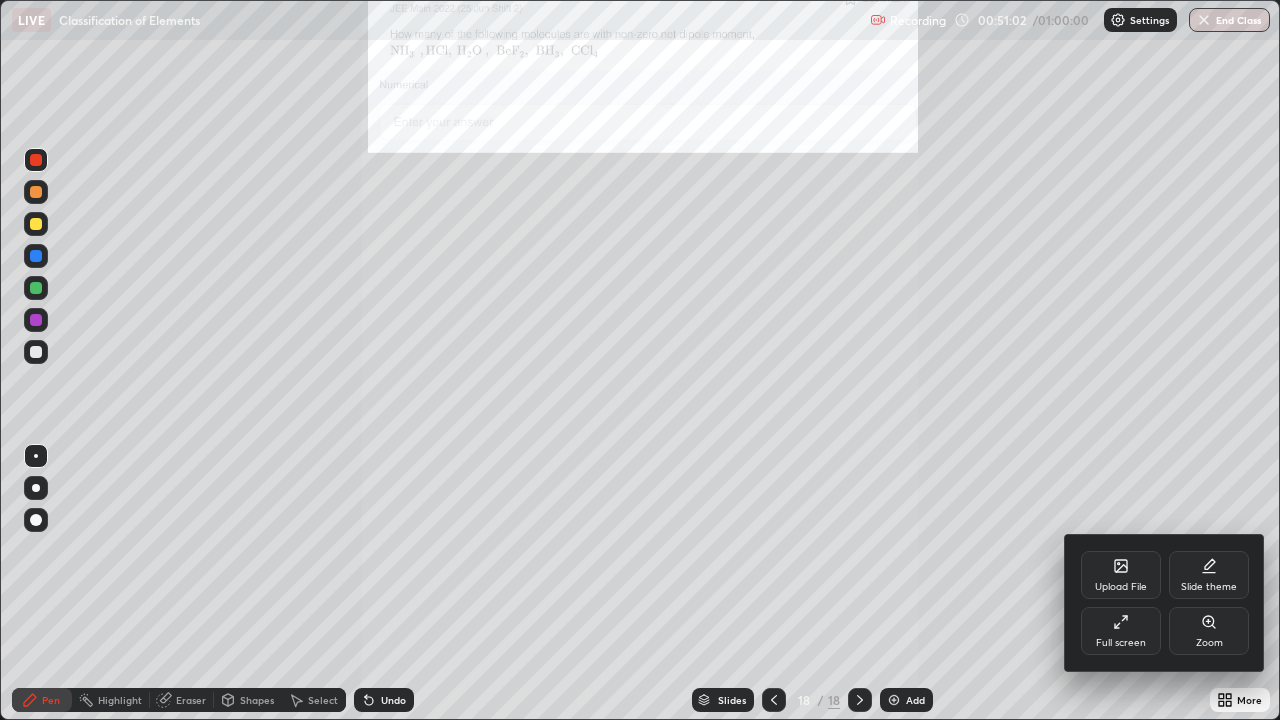 click on "Zoom" at bounding box center (1209, 643) 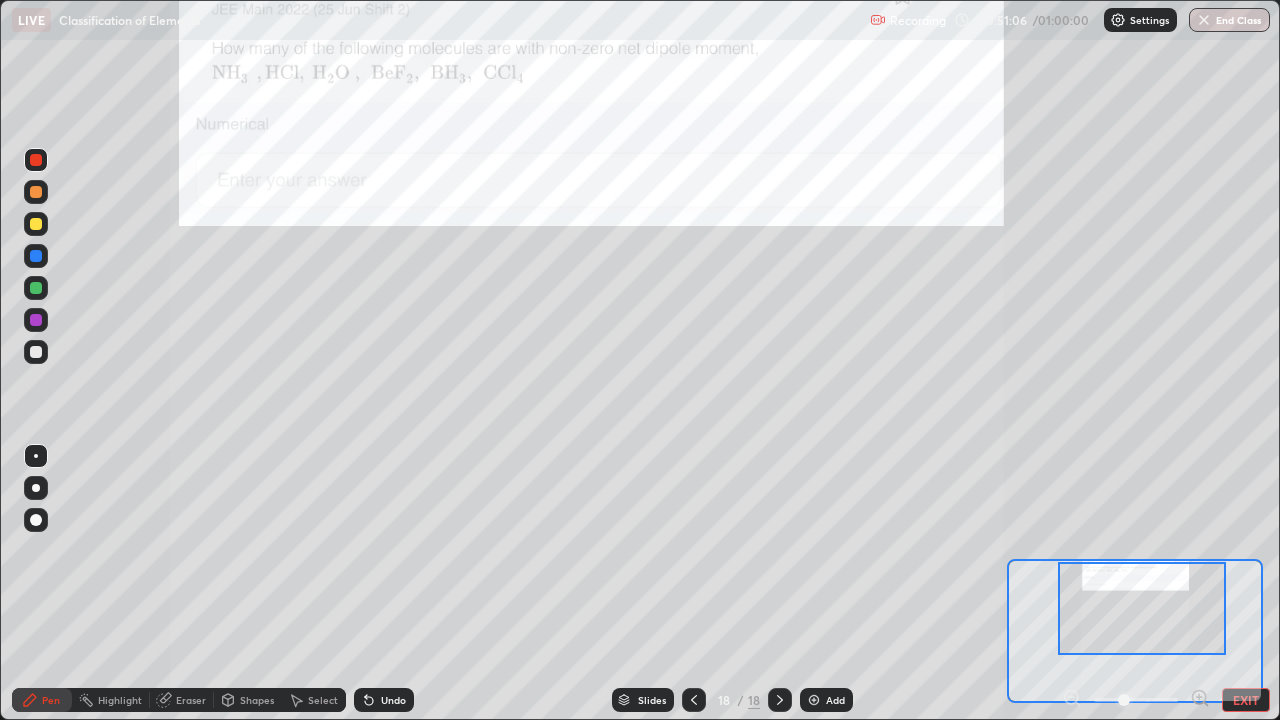 click 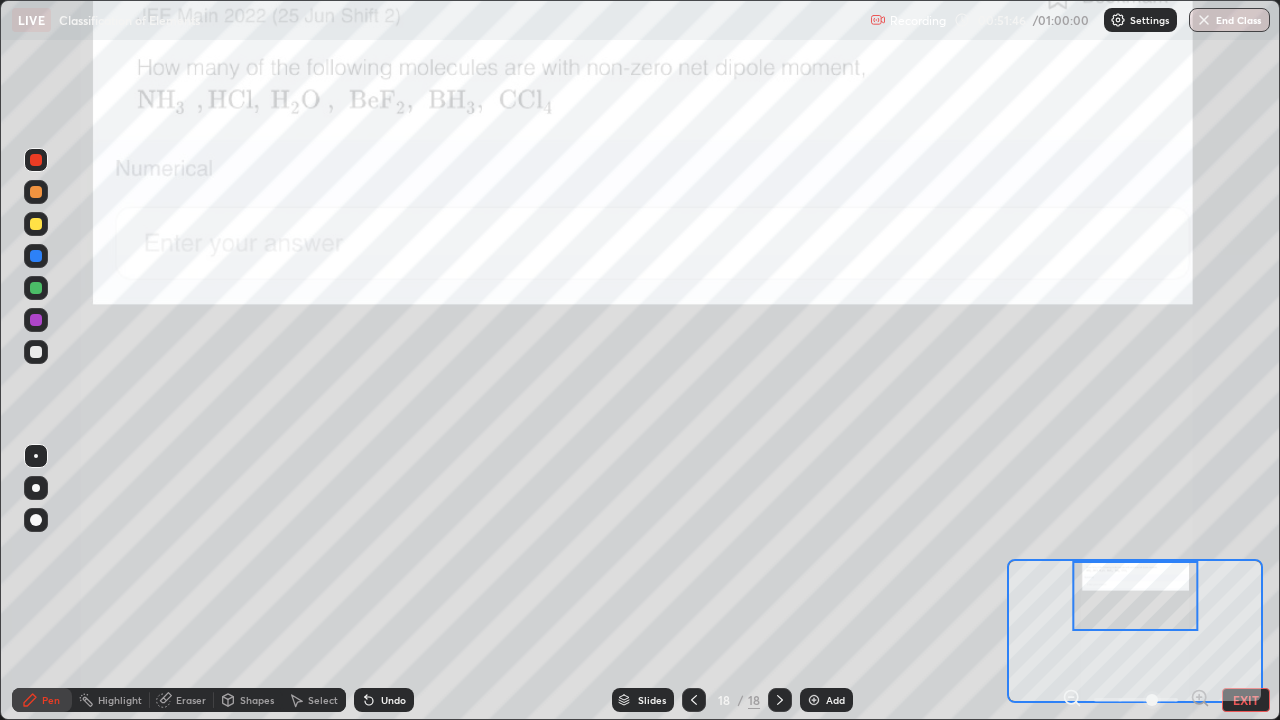 click on "Add" at bounding box center (835, 700) 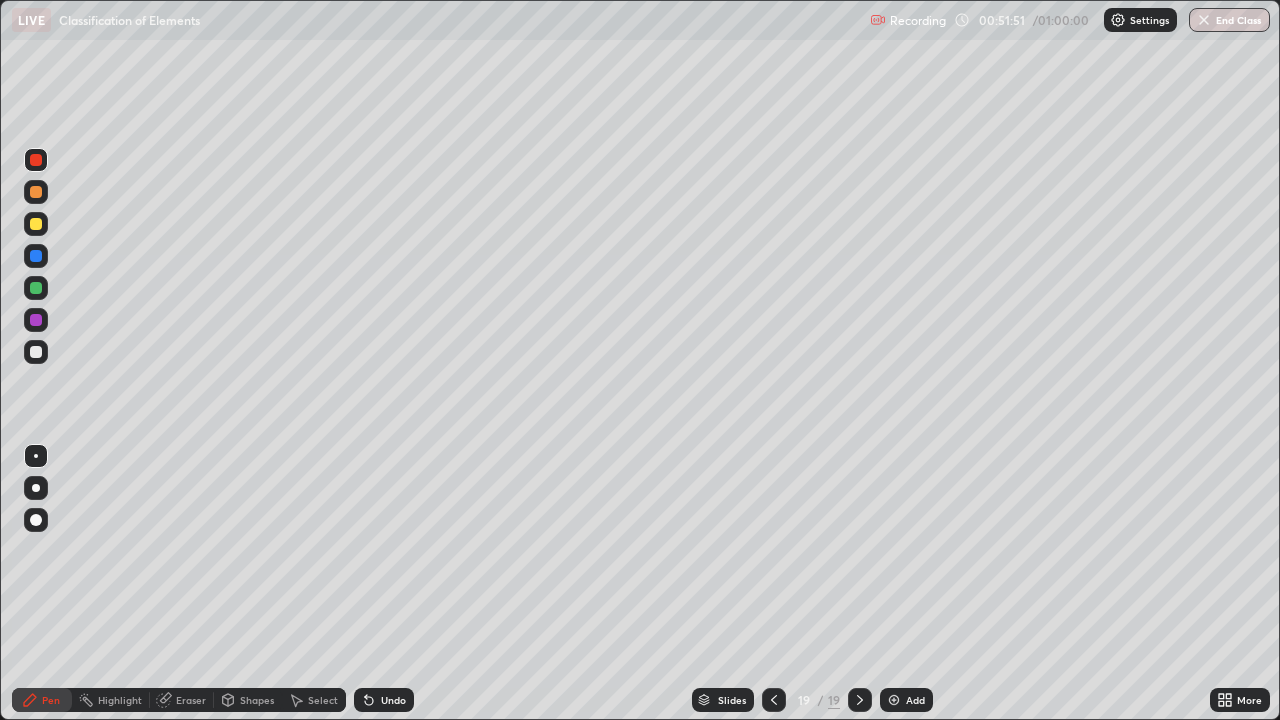 click at bounding box center [36, 488] 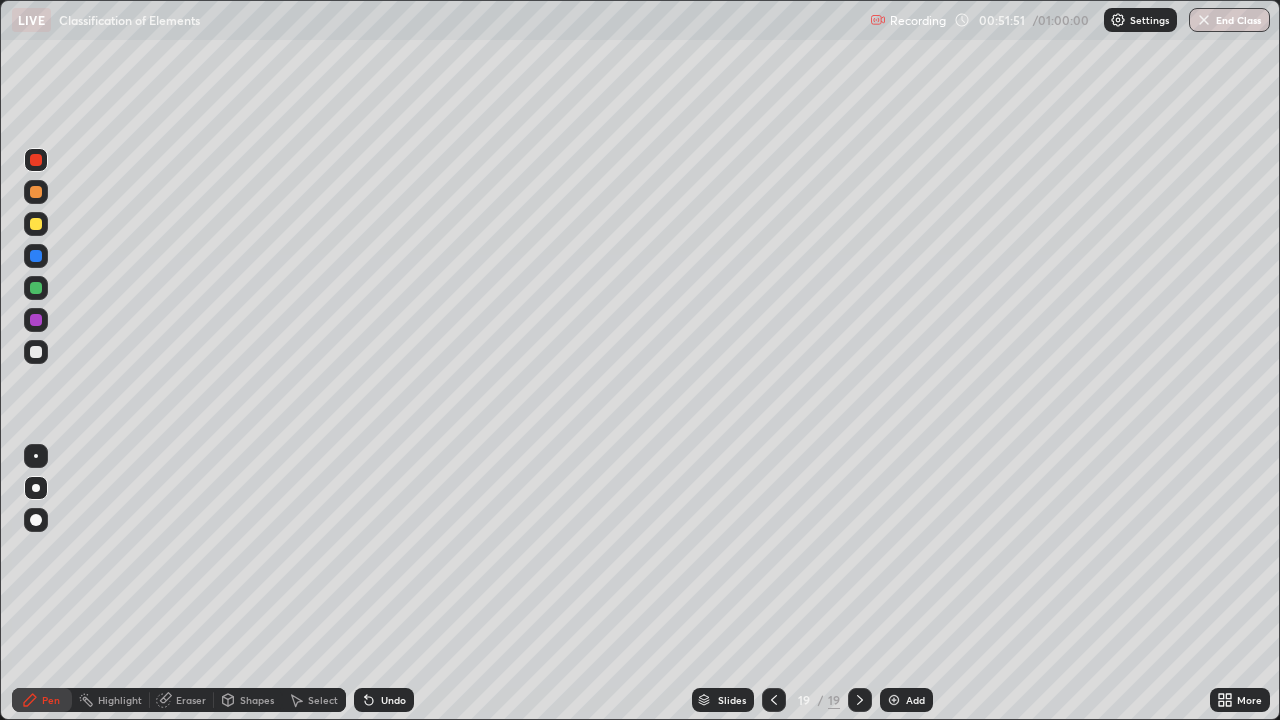 click at bounding box center [36, 352] 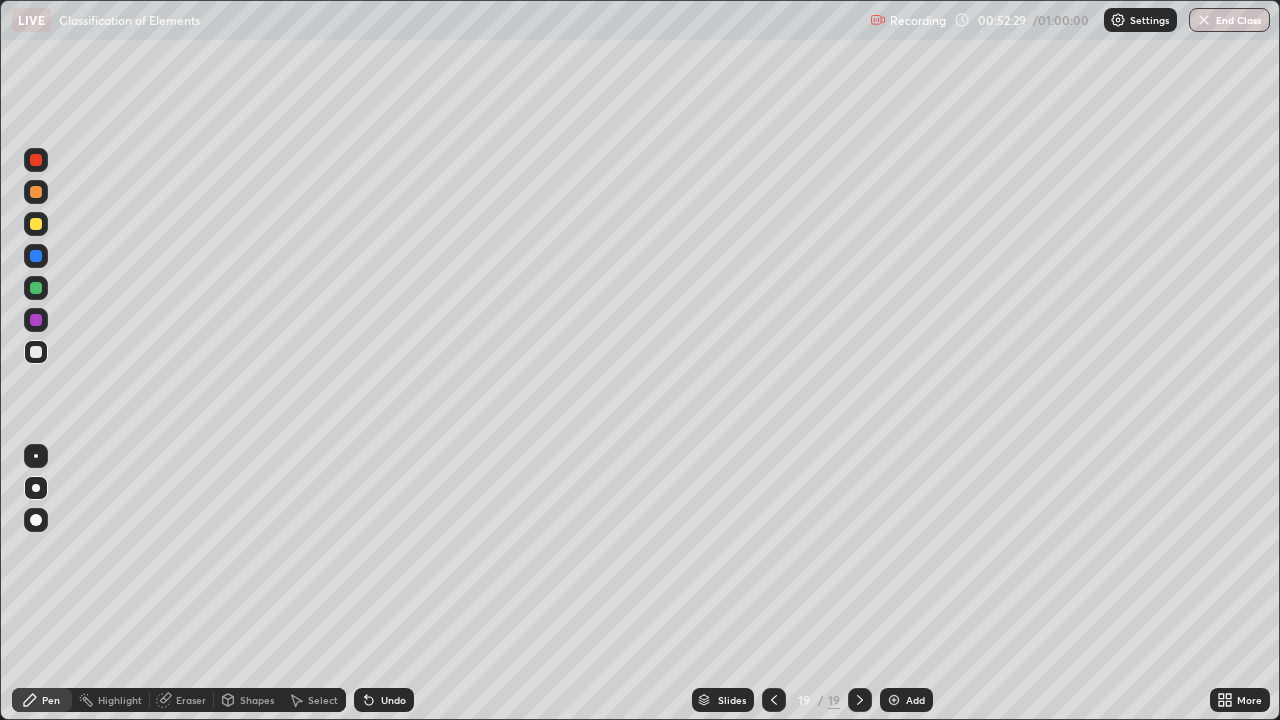 click on "Shapes" at bounding box center [257, 700] 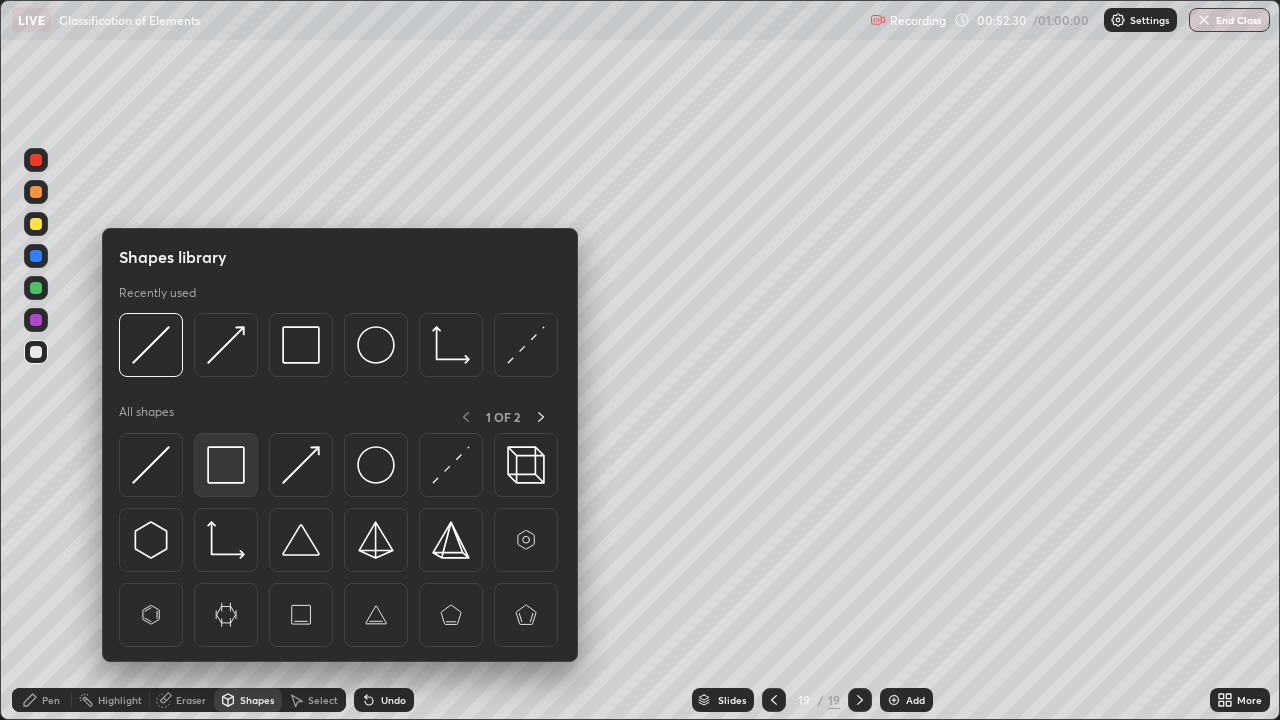 click at bounding box center (226, 465) 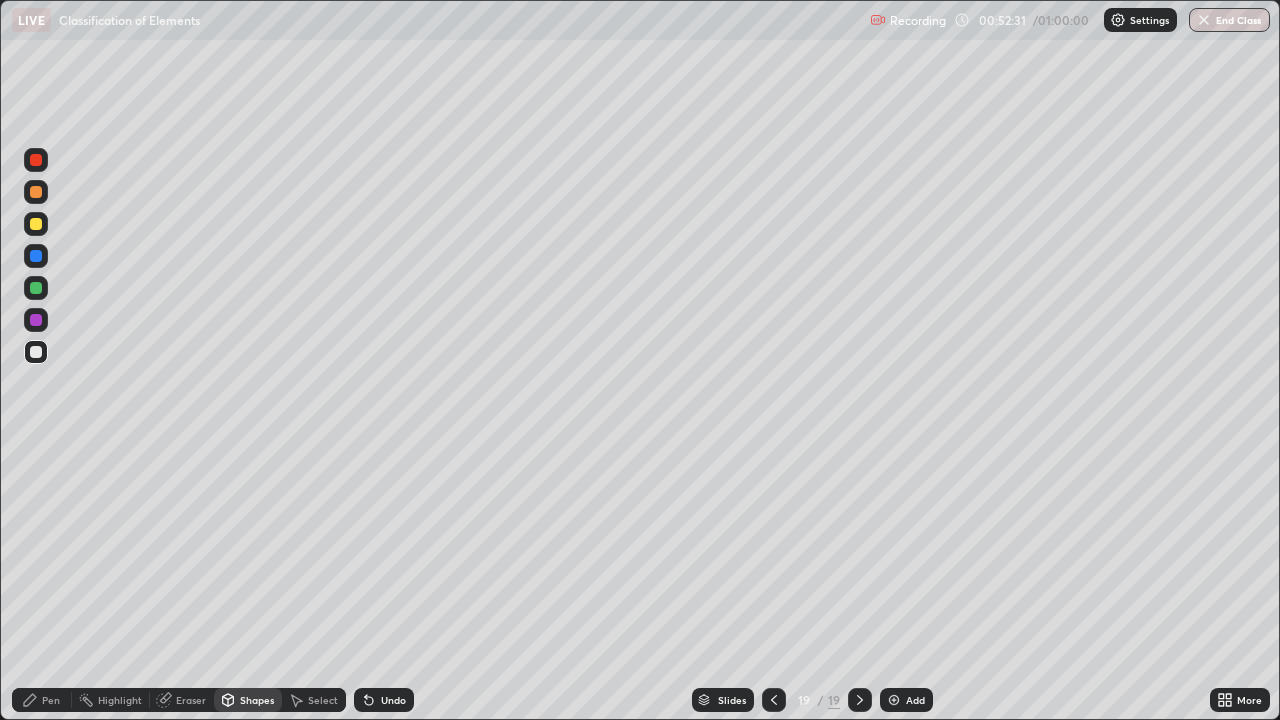 click at bounding box center (36, 320) 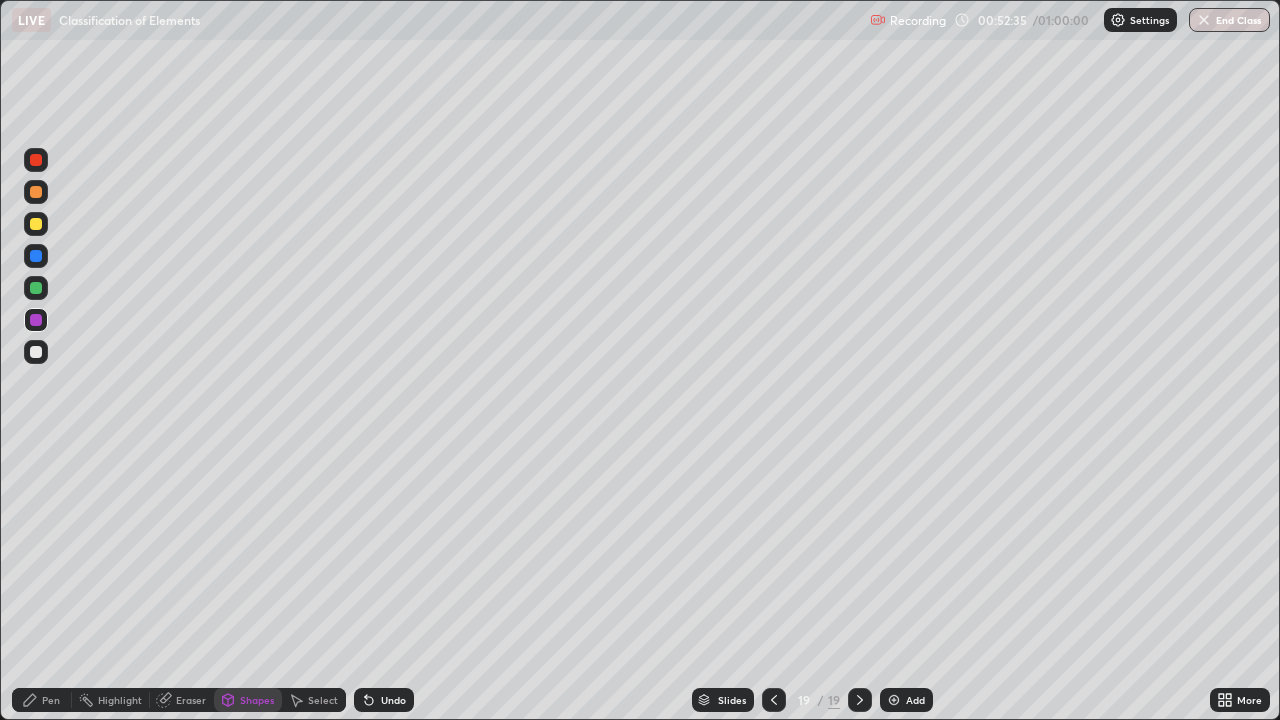 click on "Pen" at bounding box center (42, 700) 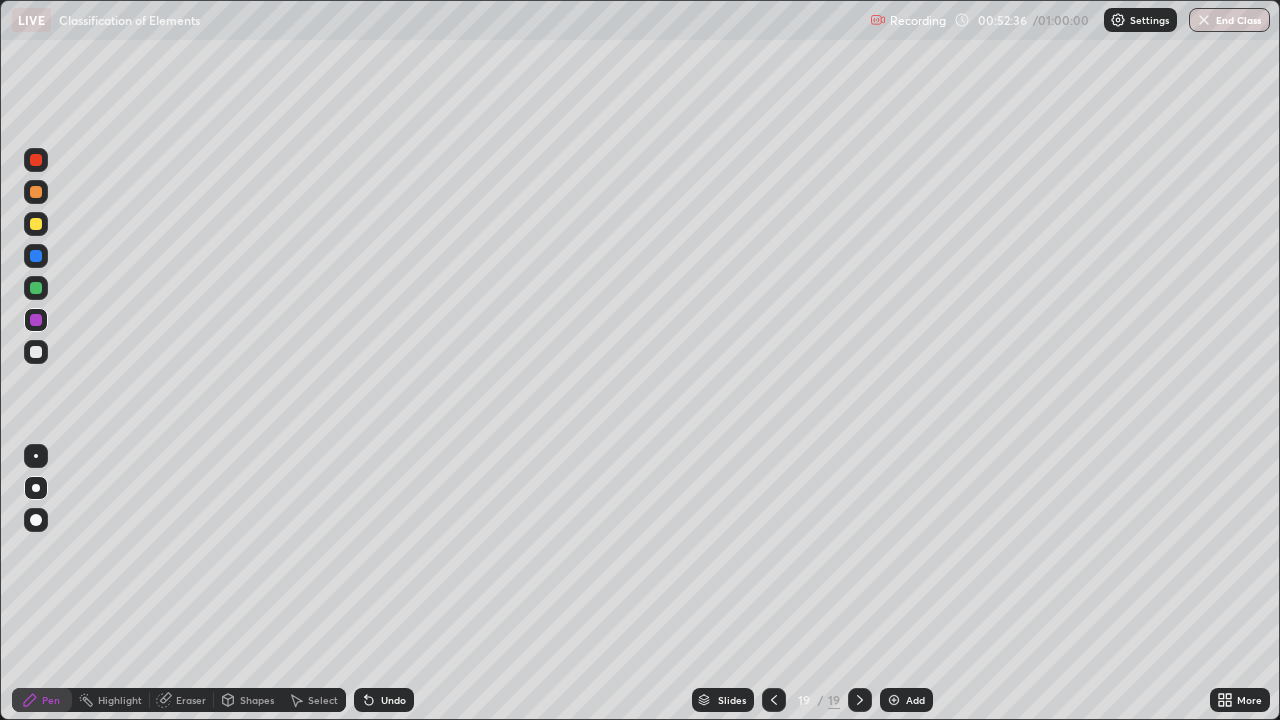 click at bounding box center (36, 352) 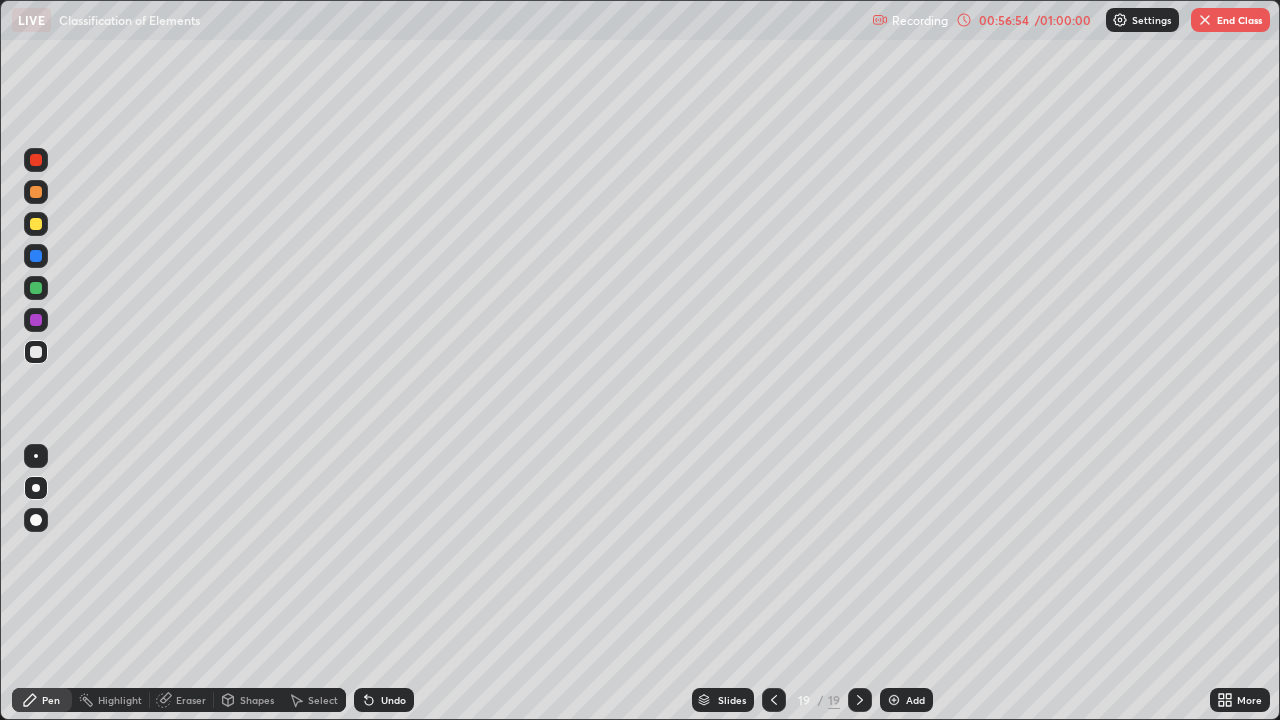 click on "Eraser" at bounding box center (191, 700) 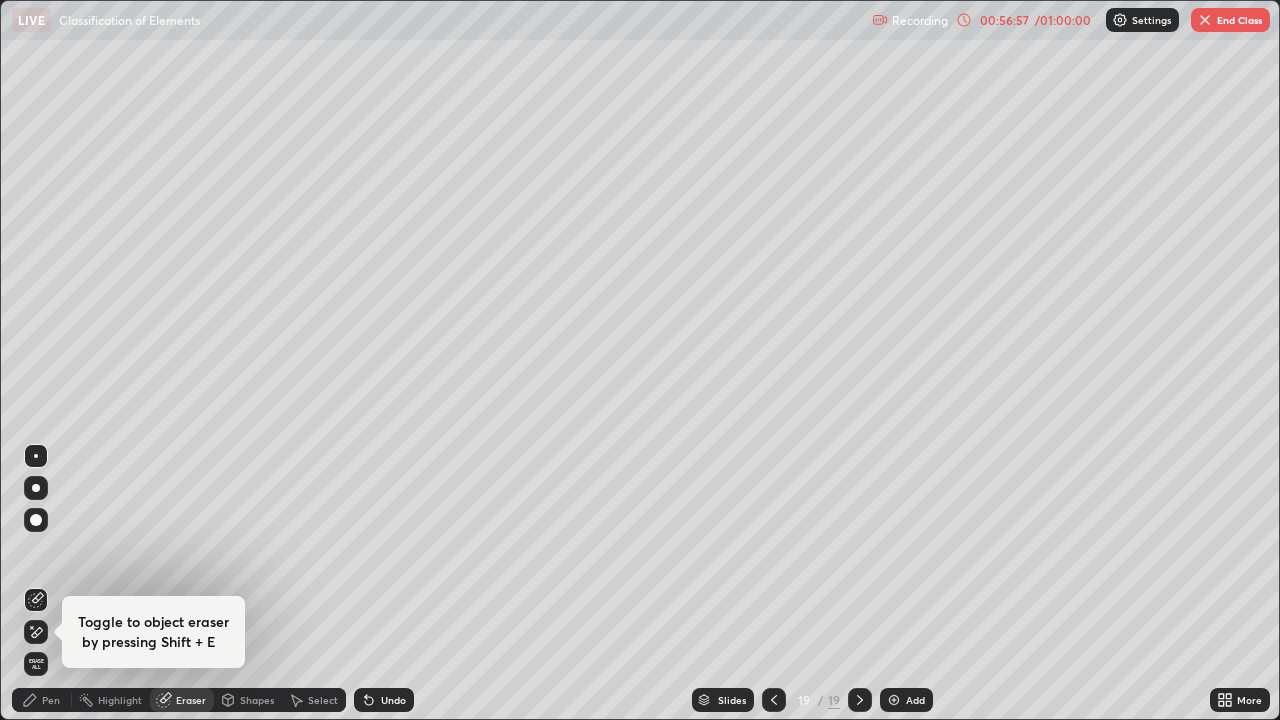 click on "Pen" at bounding box center [51, 700] 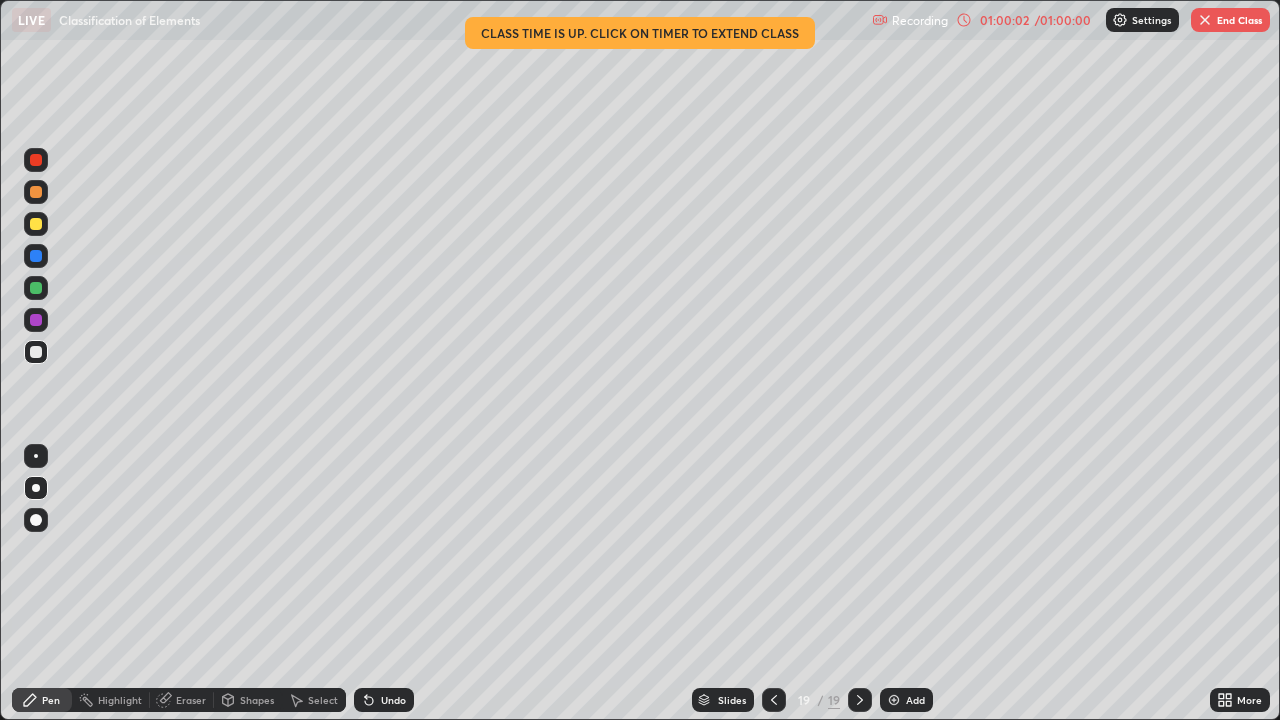 click on "Add" at bounding box center (906, 700) 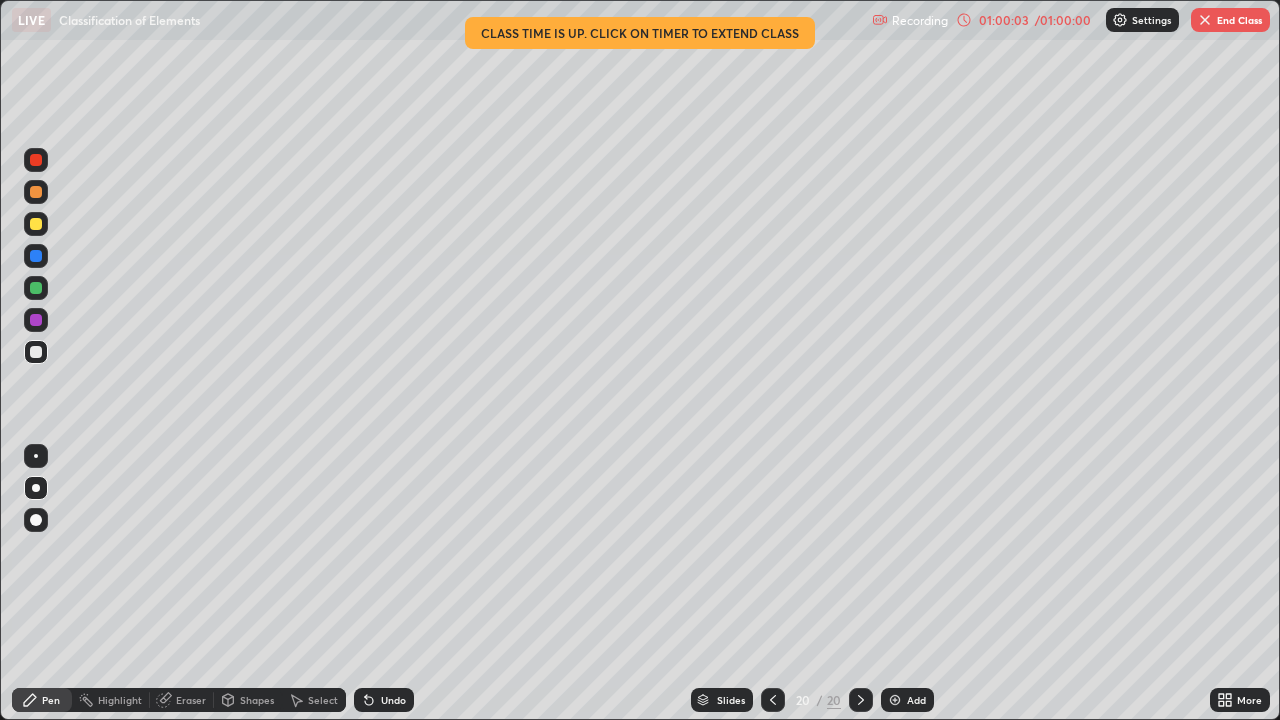 click at bounding box center (36, 160) 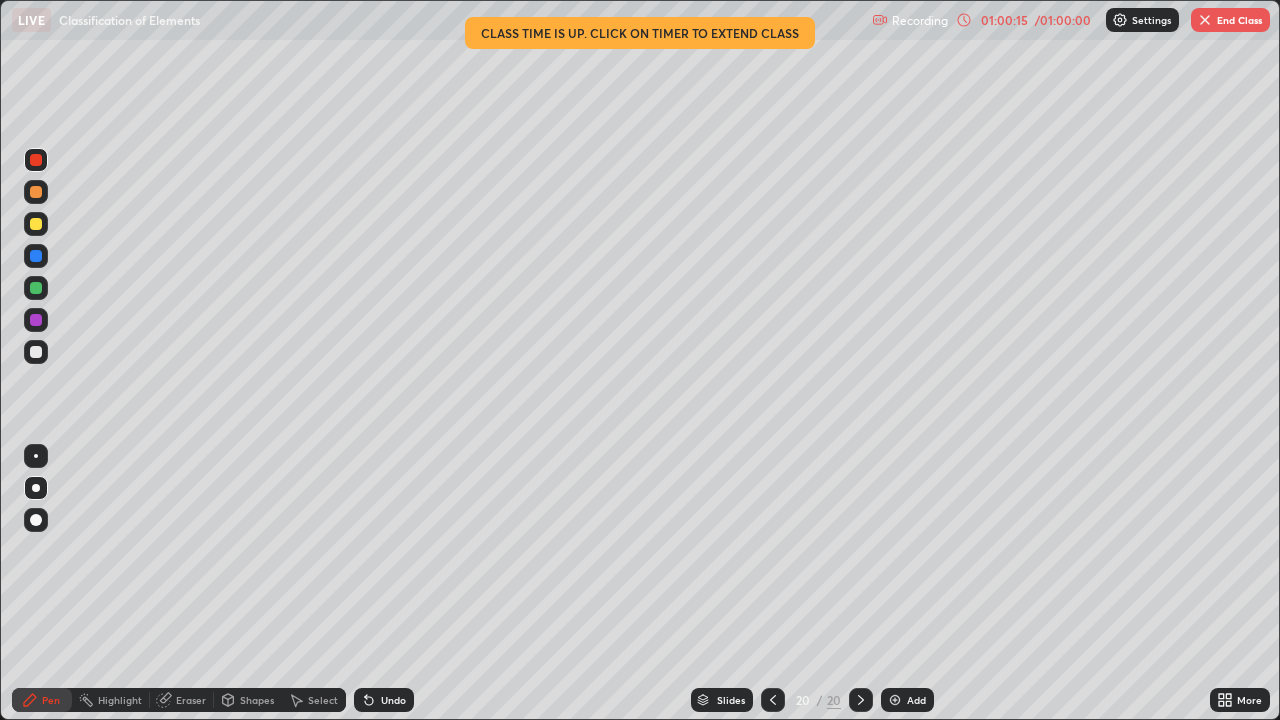 click at bounding box center [36, 352] 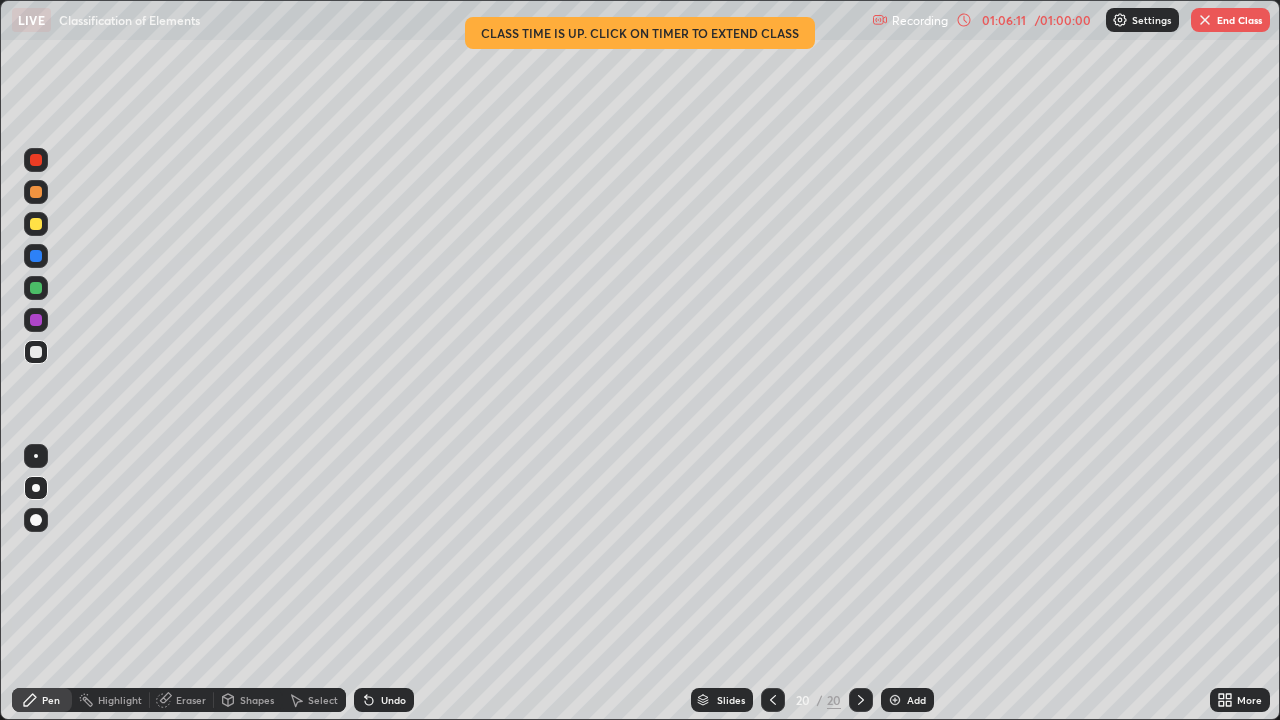 click on "End Class" at bounding box center (1230, 20) 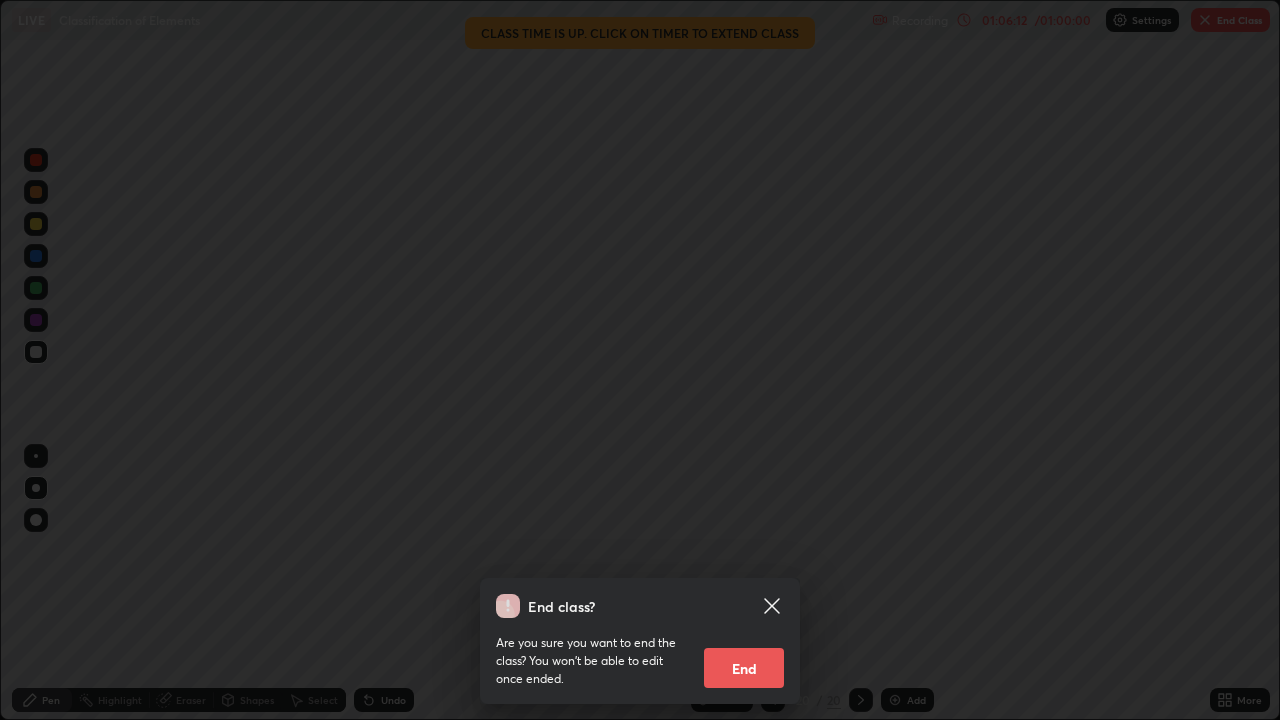 click on "End" at bounding box center (744, 668) 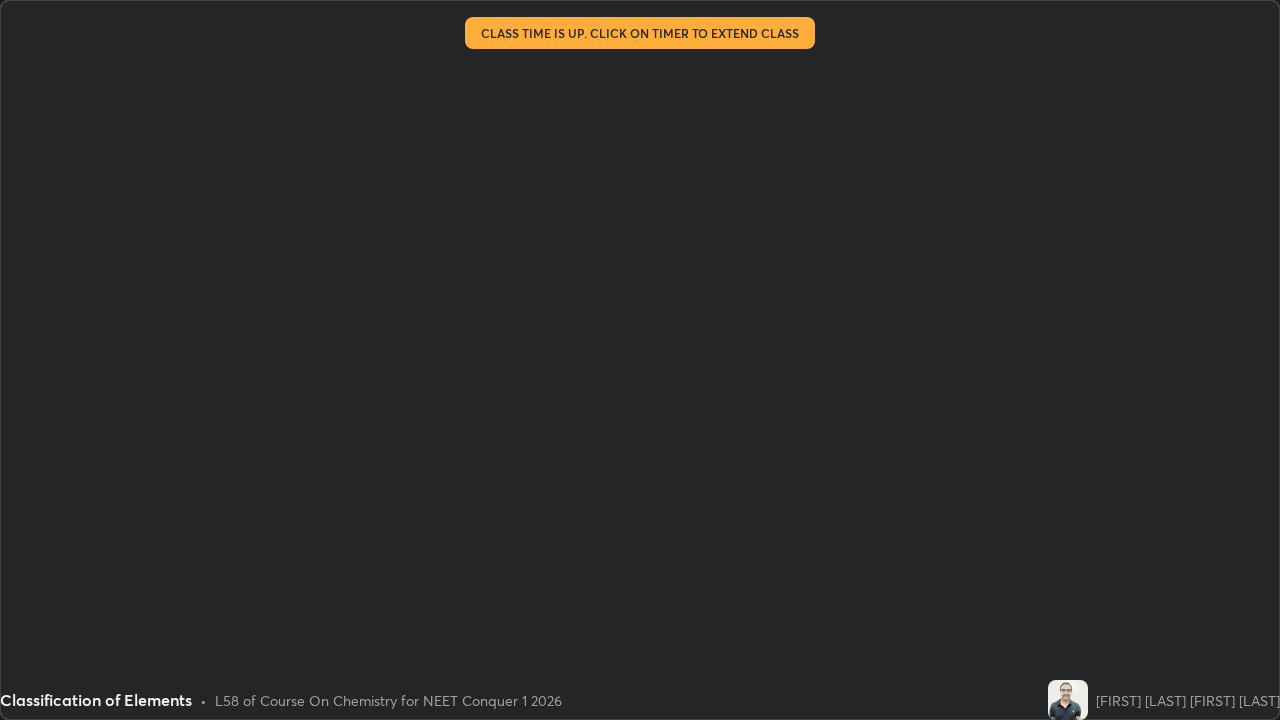 click on "End class? Are you sure you want to end the class? You won’t be able to edit once ended. End" at bounding box center (640, 1080) 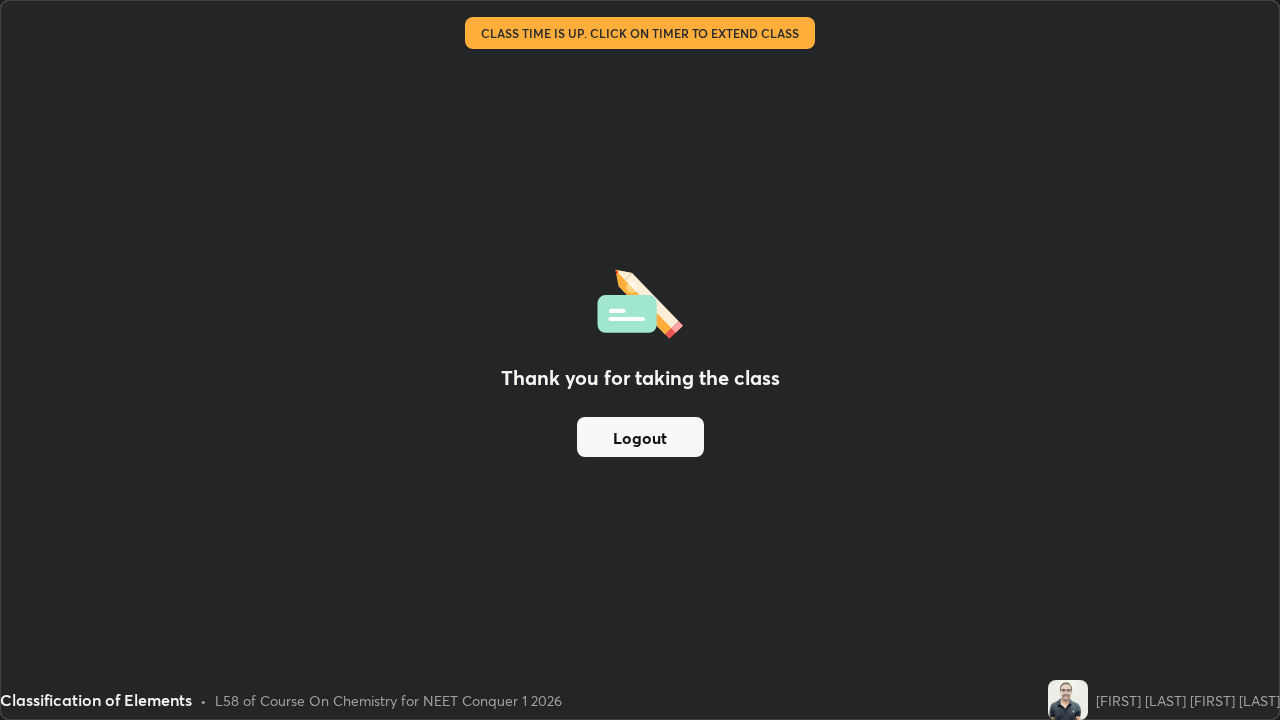 click on "Logout" at bounding box center (640, 437) 